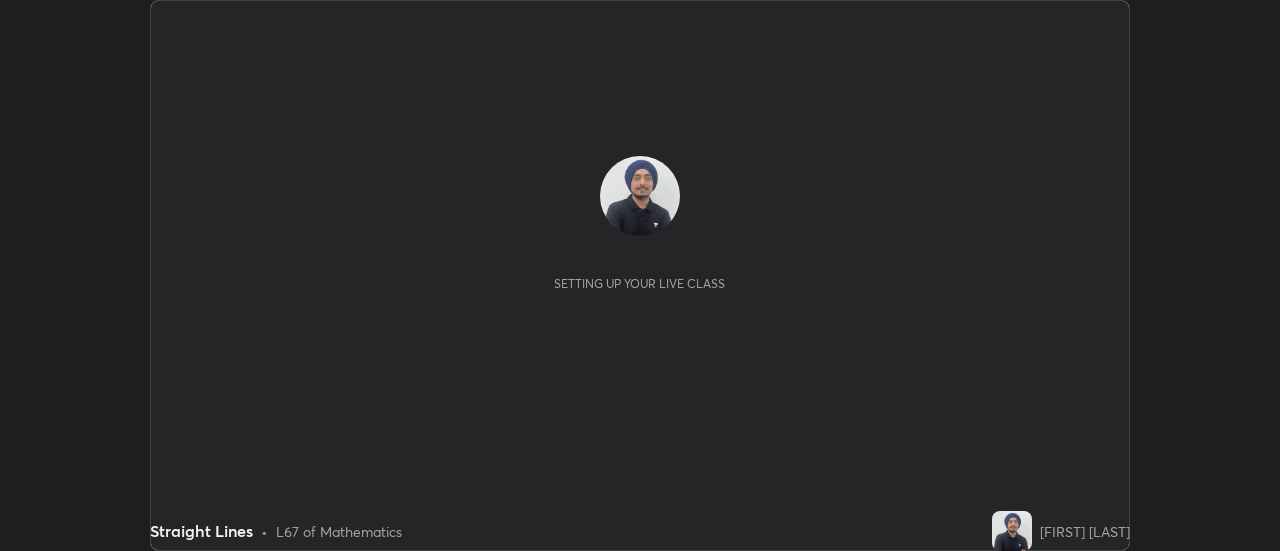 scroll, scrollTop: 0, scrollLeft: 0, axis: both 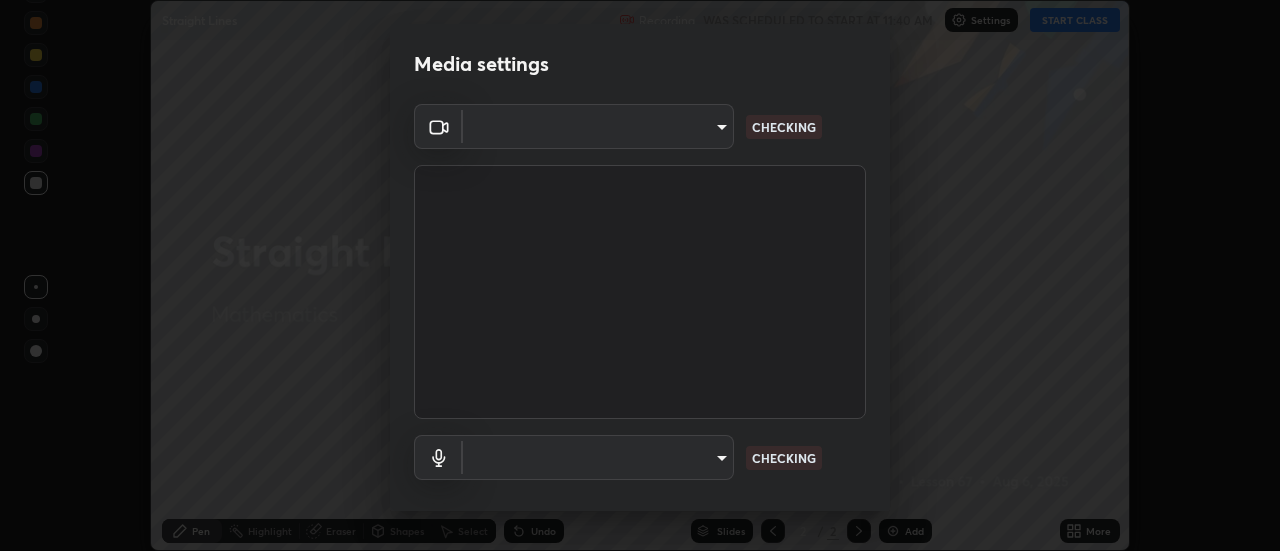 type on "22fd1baf326a4dc2477b81f4db25bcd6a257ae2ff3fe6e8918437301c5c1cc95" 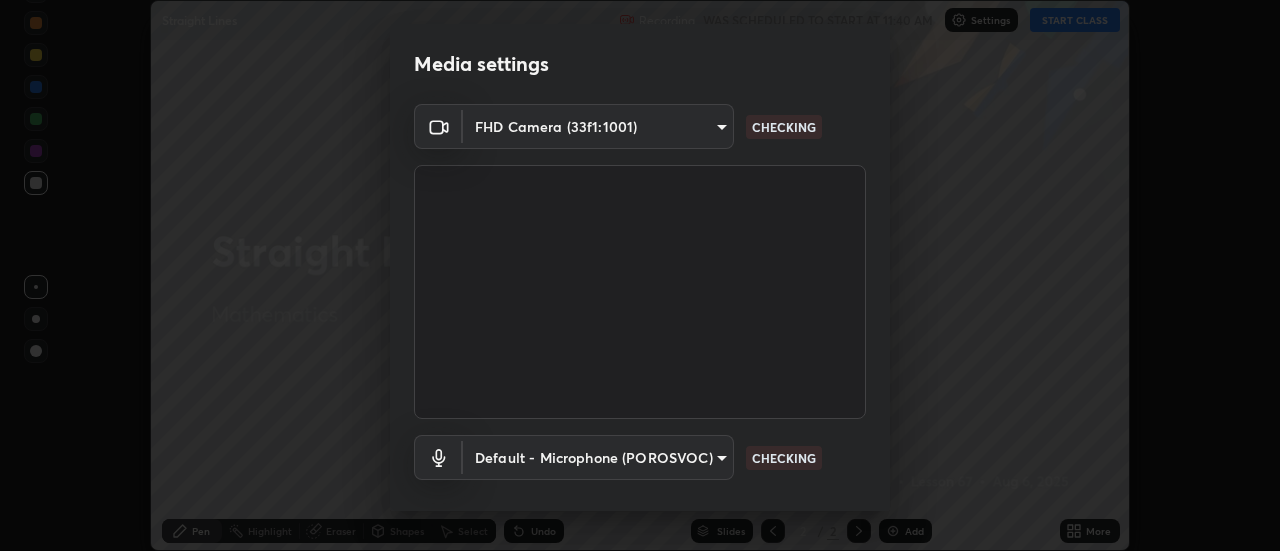 scroll, scrollTop: 105, scrollLeft: 0, axis: vertical 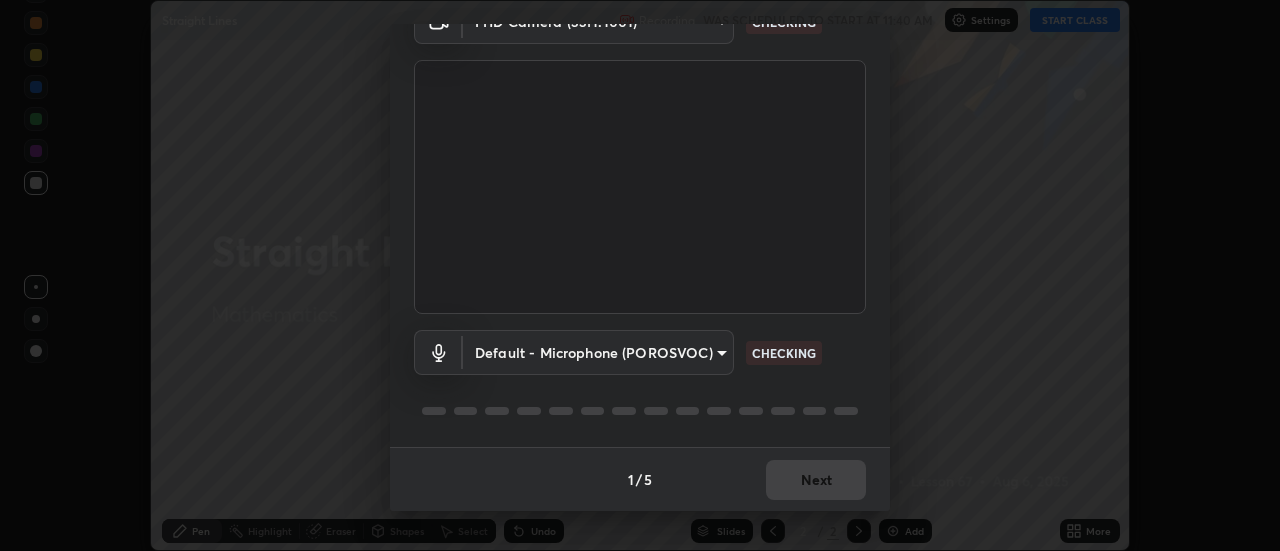 click on "Slides 5 / 11 Add Erase all Straight Lines Recording WAS SCHEDULED TO START AT 11:40 AM Settings START CLASS Setting up your live class Straight Lines • L67 of Mathematics [FIRST] [LAST] Pen Highlight Eraser Shapes Select Undo Slides 2 / 2 Add More No doubts shared Encourage your learners to ask a doubt for better clarity Report an issue Reason for reporting Buffering Chat not working Audio - Video sync issue Educator video quality low ​ Attach an image Report Media settings FHD Camera ([HASH]) [HASH] CHECKING Default - Microphone (POROSVOC) default CHECKING 1 / 5 Next" at bounding box center [640, 275] 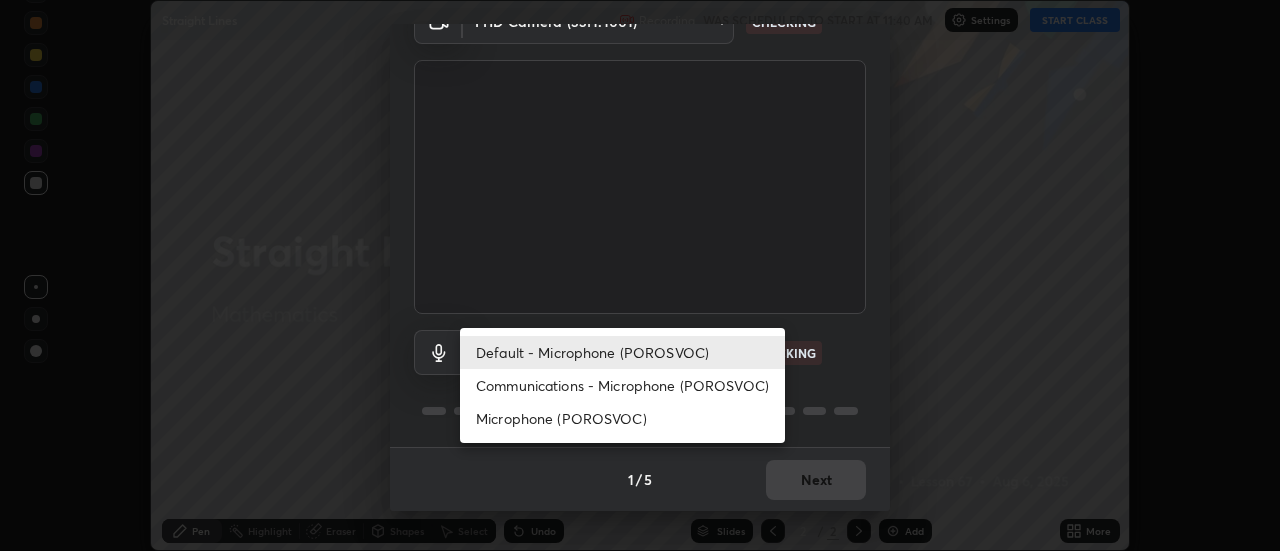 click on "Communications - Microphone (POROSVOC)" at bounding box center [622, 385] 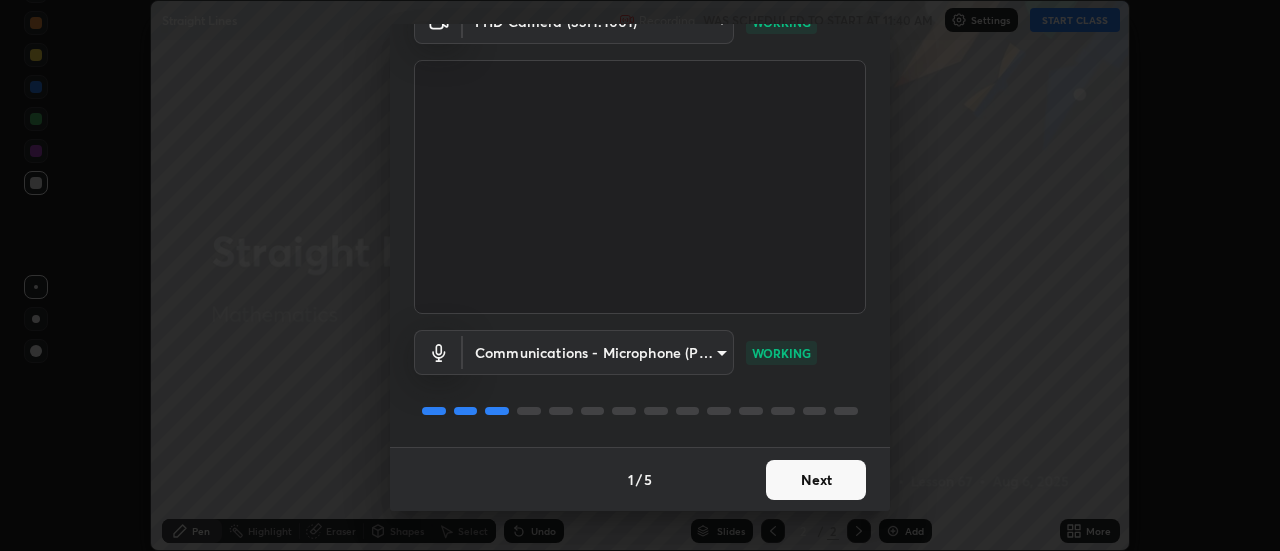 click on "Next" at bounding box center [816, 480] 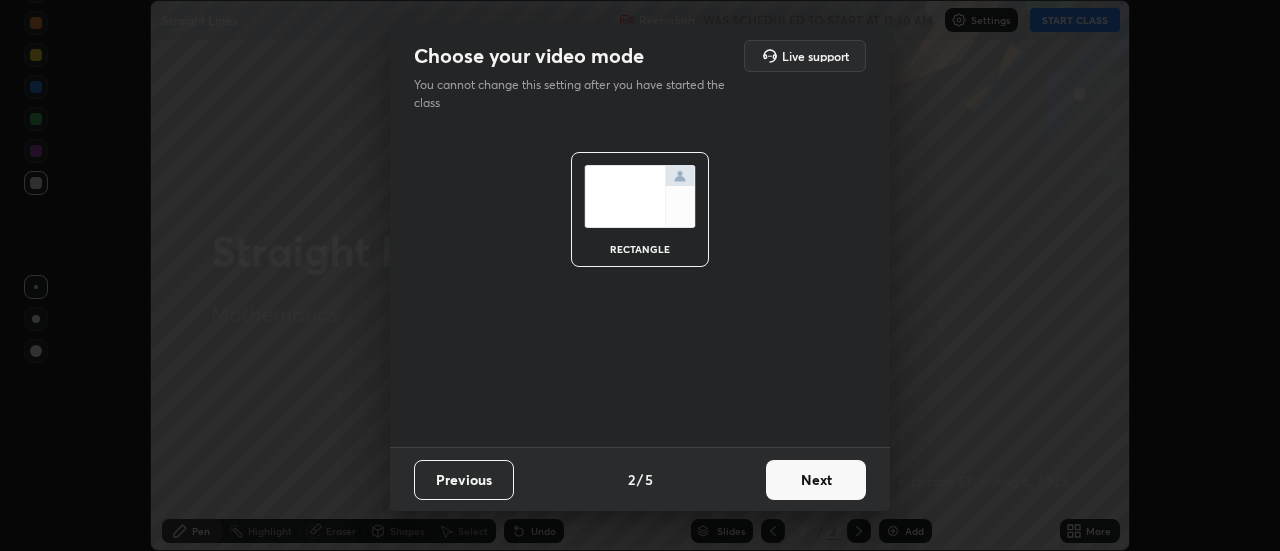 scroll, scrollTop: 0, scrollLeft: 0, axis: both 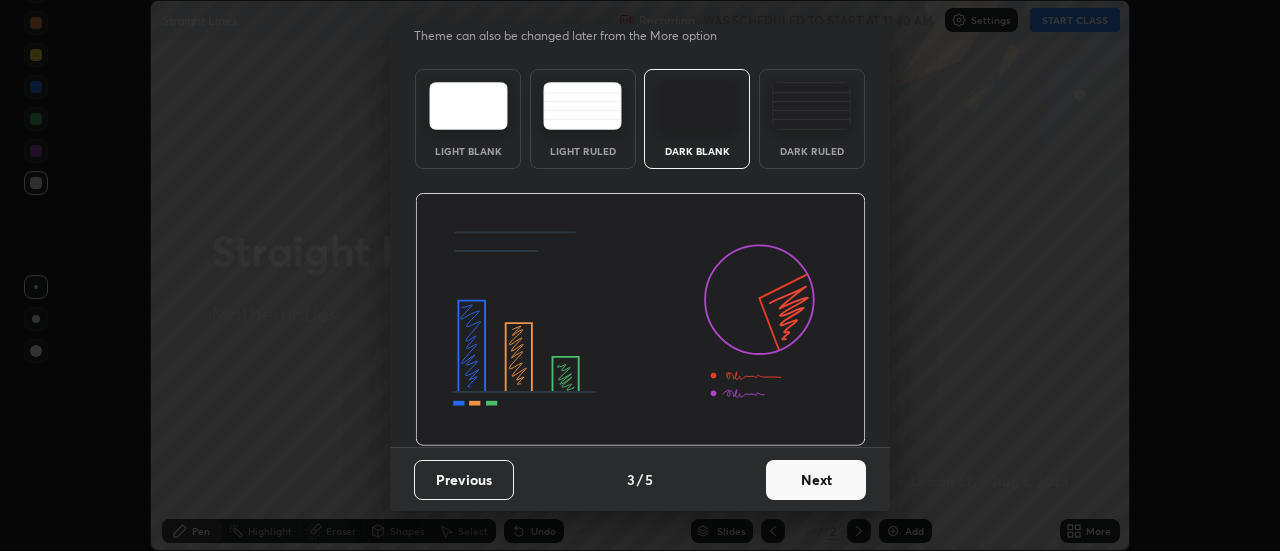 click on "Next" at bounding box center [816, 480] 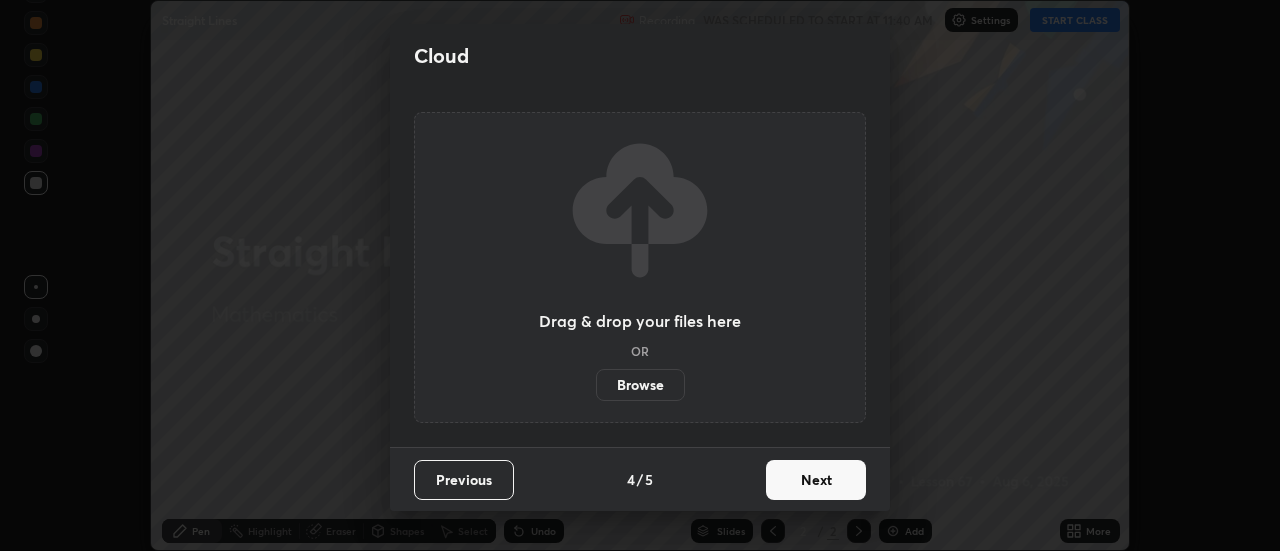 scroll, scrollTop: 0, scrollLeft: 0, axis: both 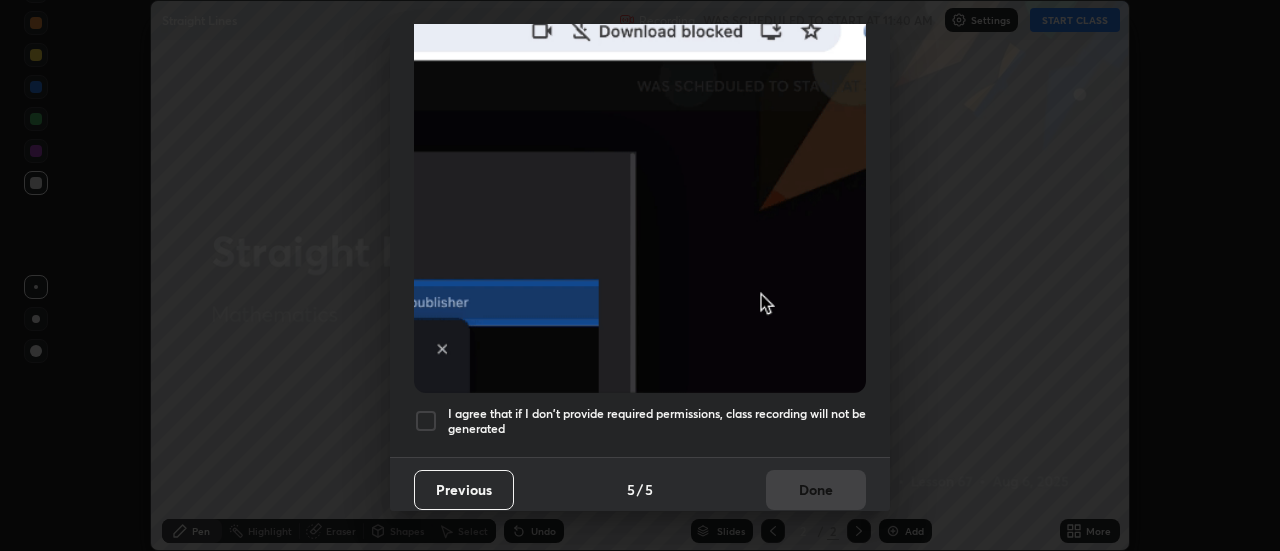 click on "I agree that if I don't provide required permissions, class recording will not be generated" at bounding box center (657, 421) 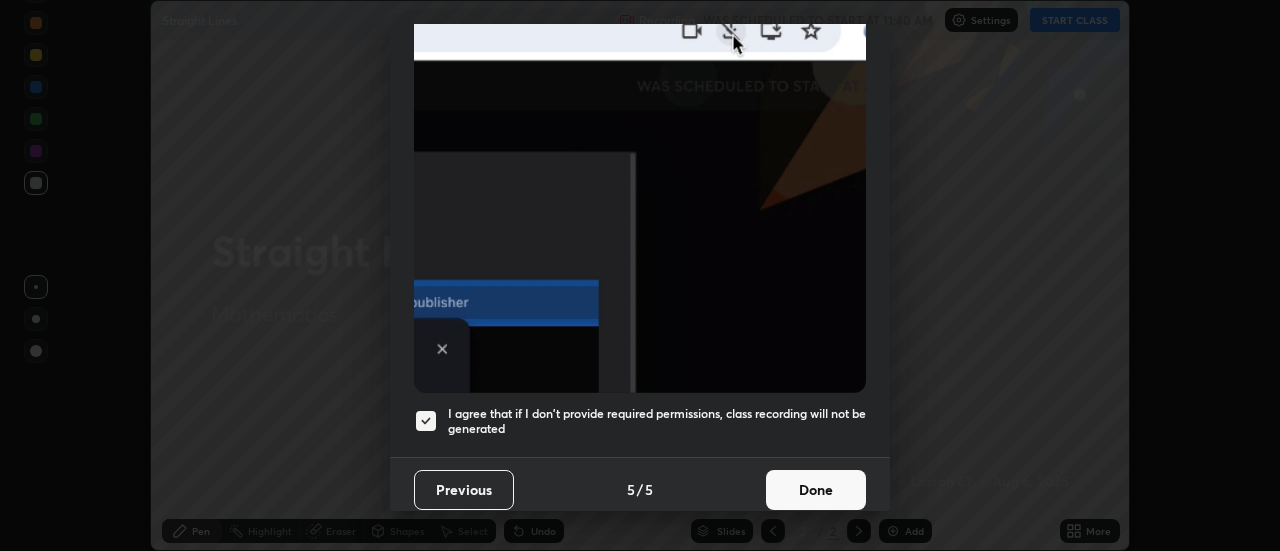 click on "Done" at bounding box center [816, 490] 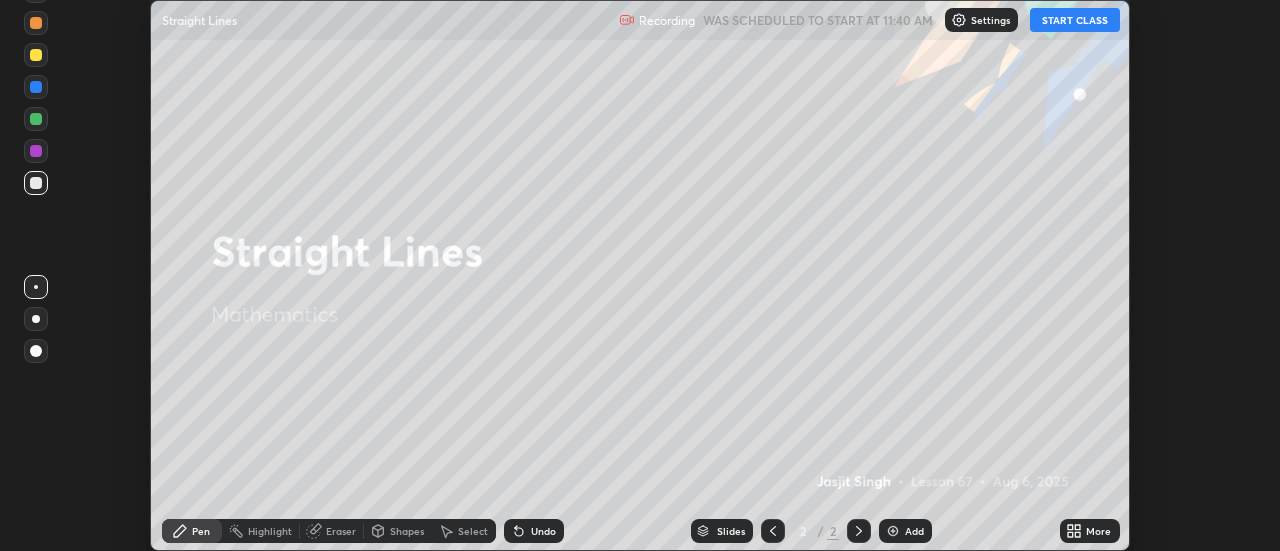click on "START CLASS" at bounding box center [1075, 20] 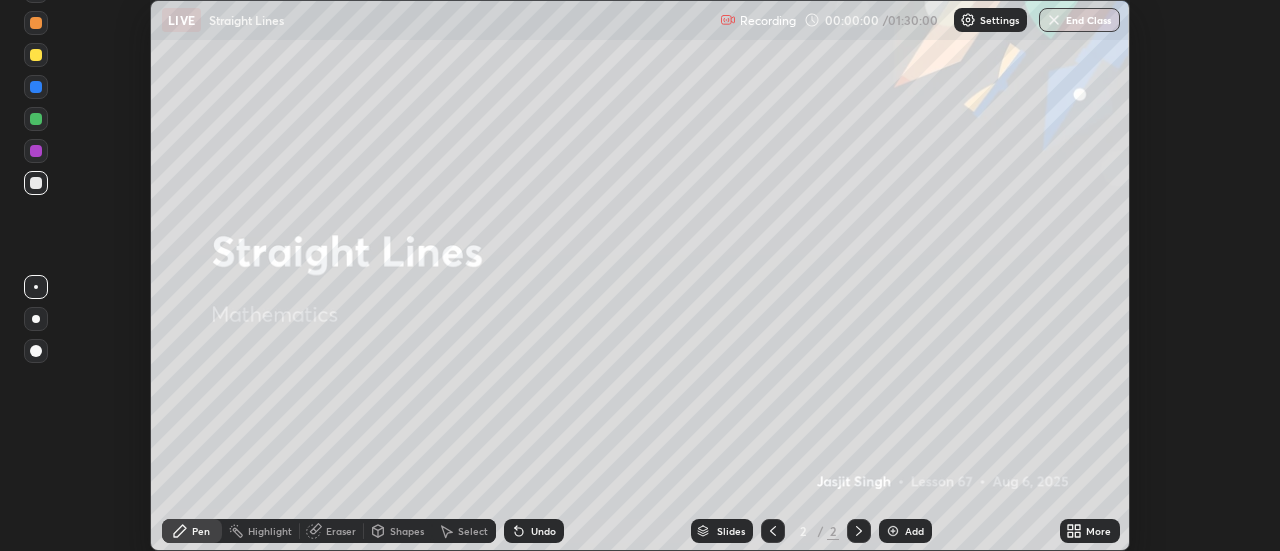 click 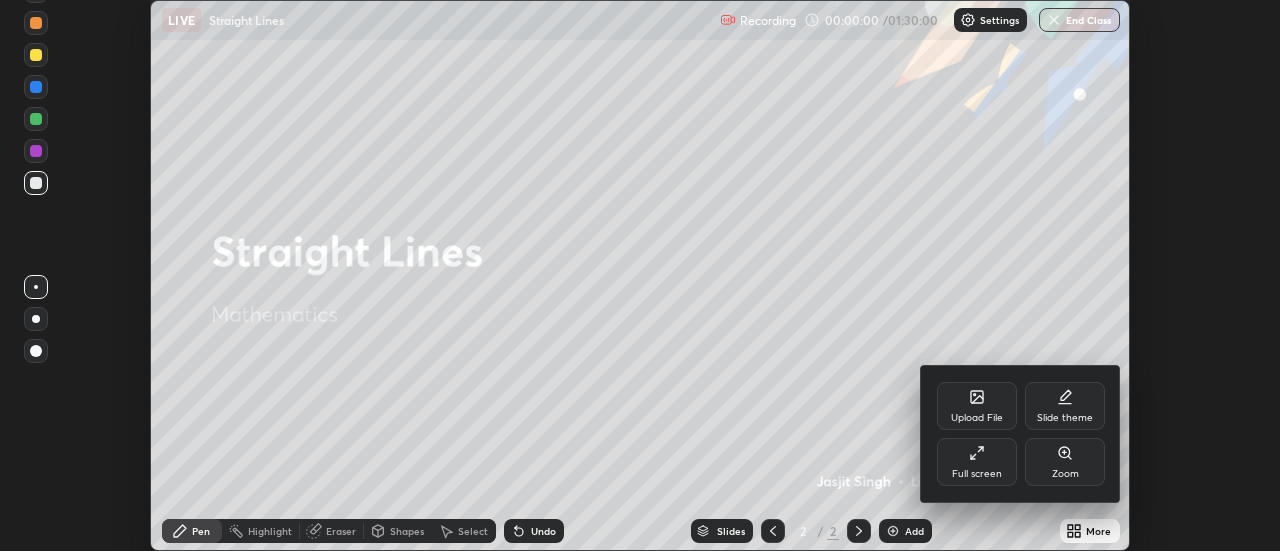 click on "Full screen" at bounding box center [977, 474] 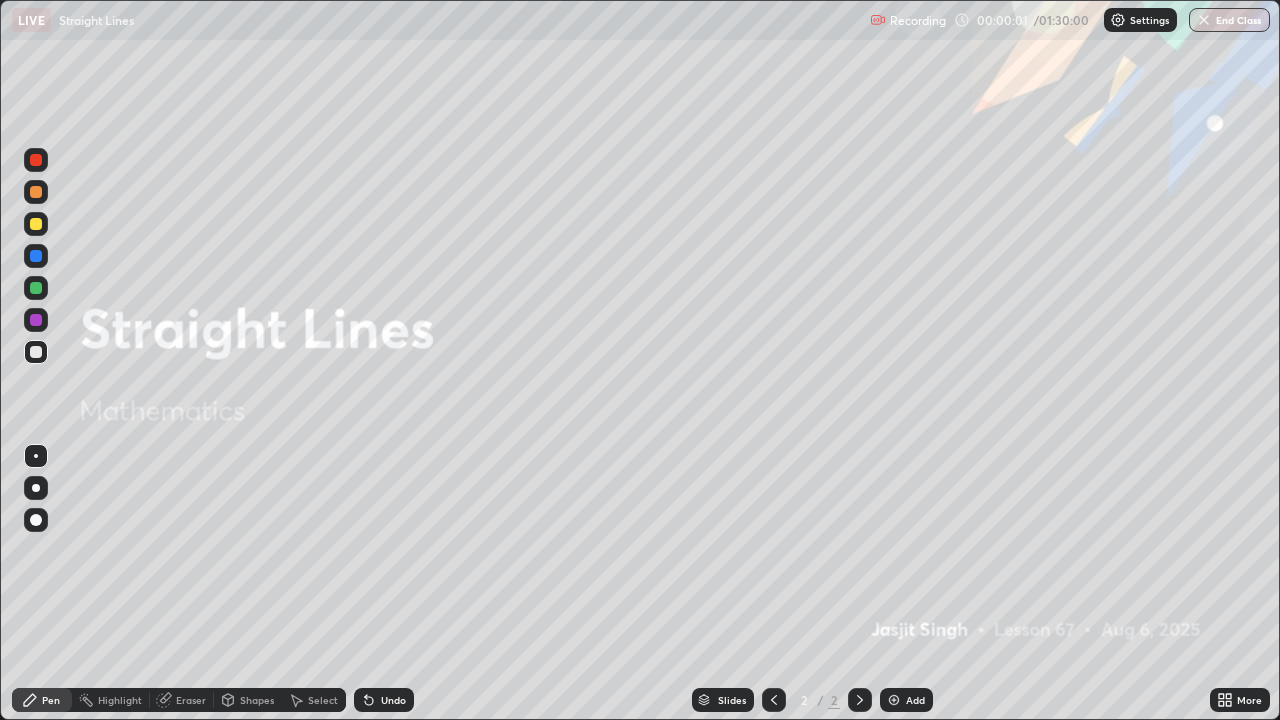 scroll, scrollTop: 99280, scrollLeft: 98720, axis: both 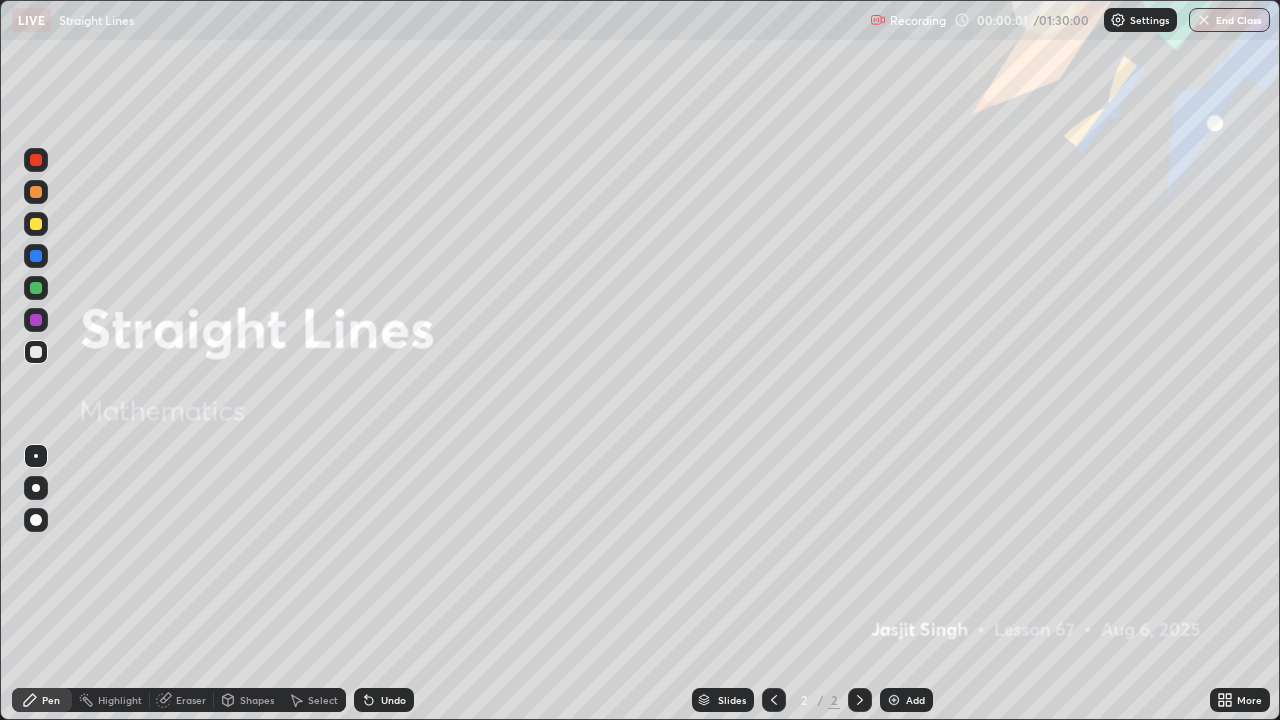 click on "Add" at bounding box center (906, 700) 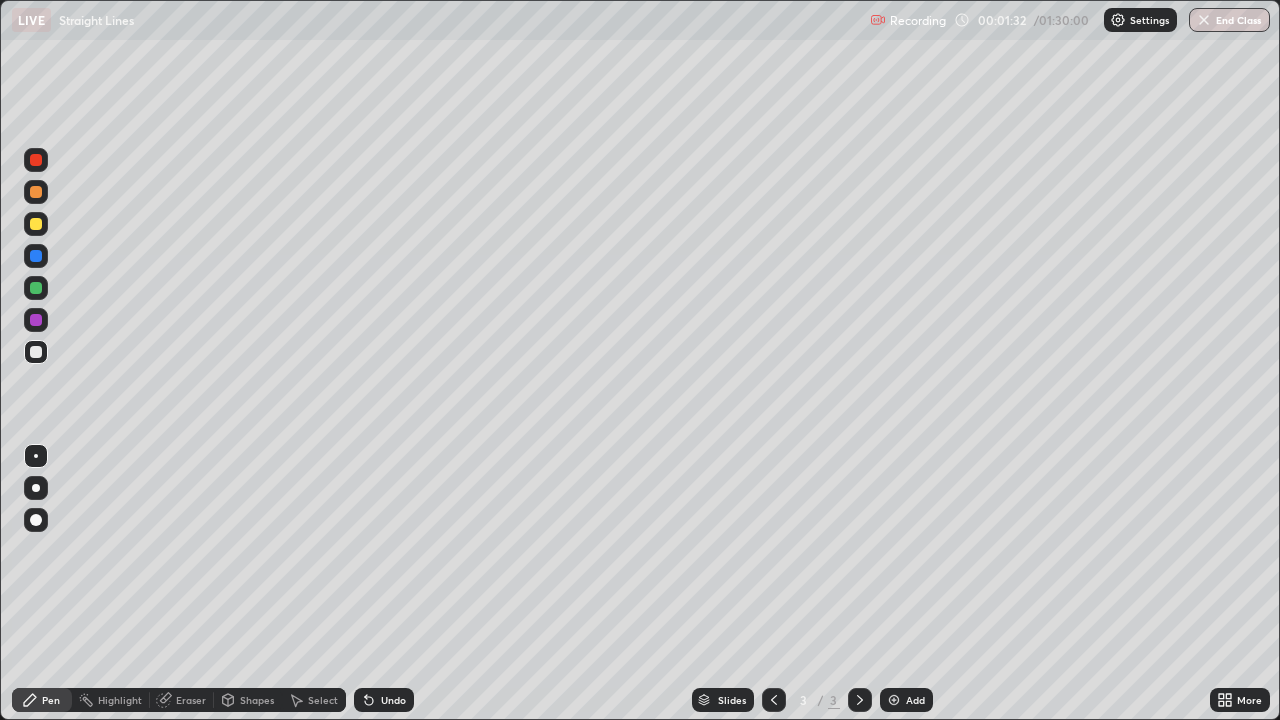 click at bounding box center [36, 488] 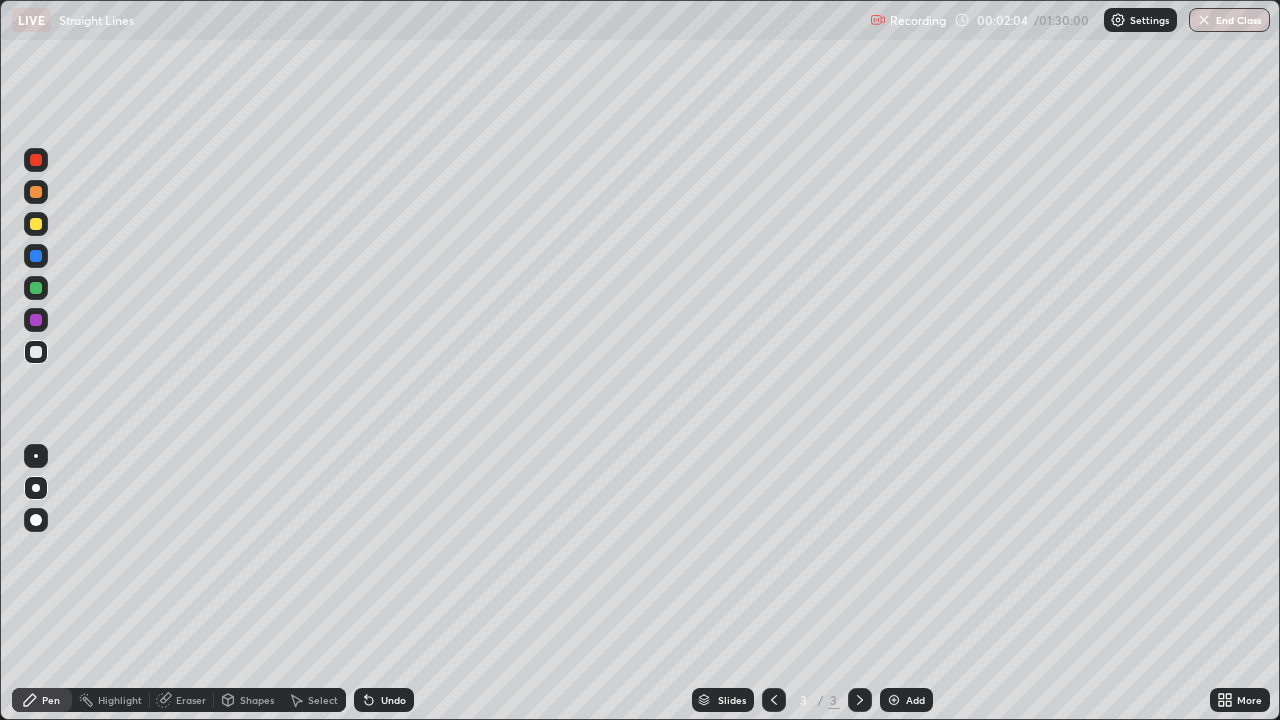 click on "Undo" at bounding box center [393, 700] 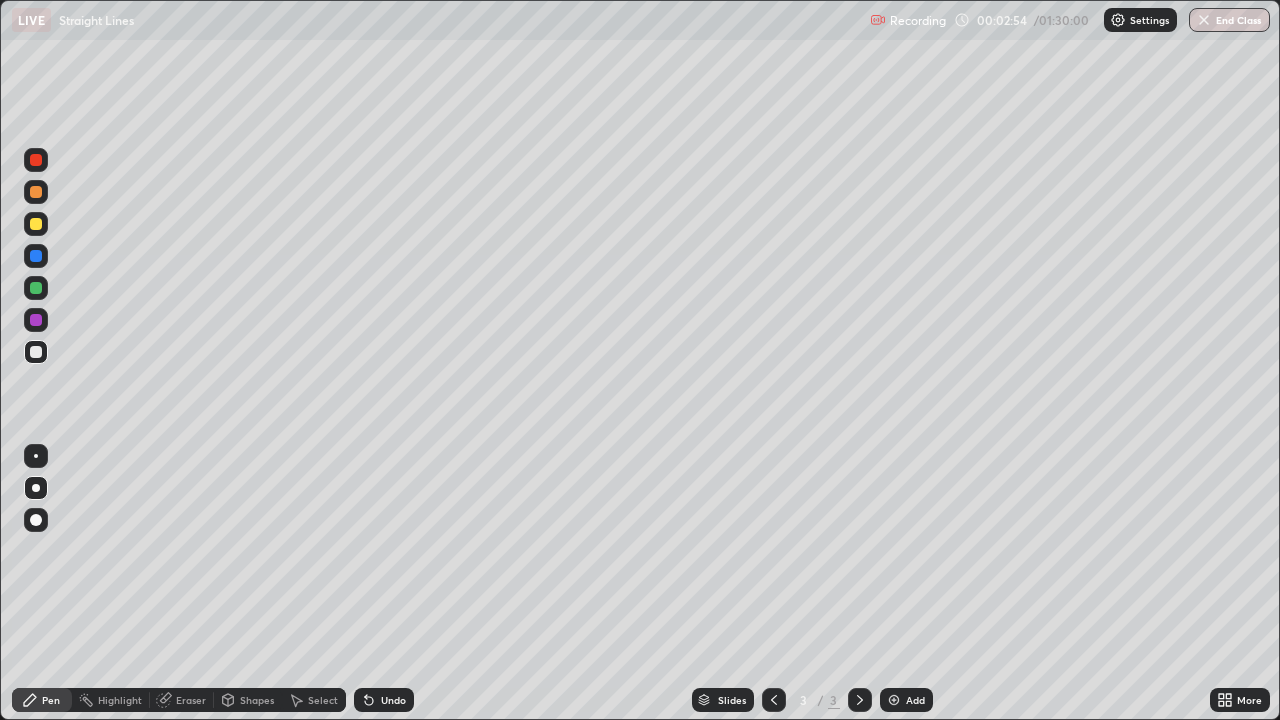 click on "Undo" at bounding box center [393, 700] 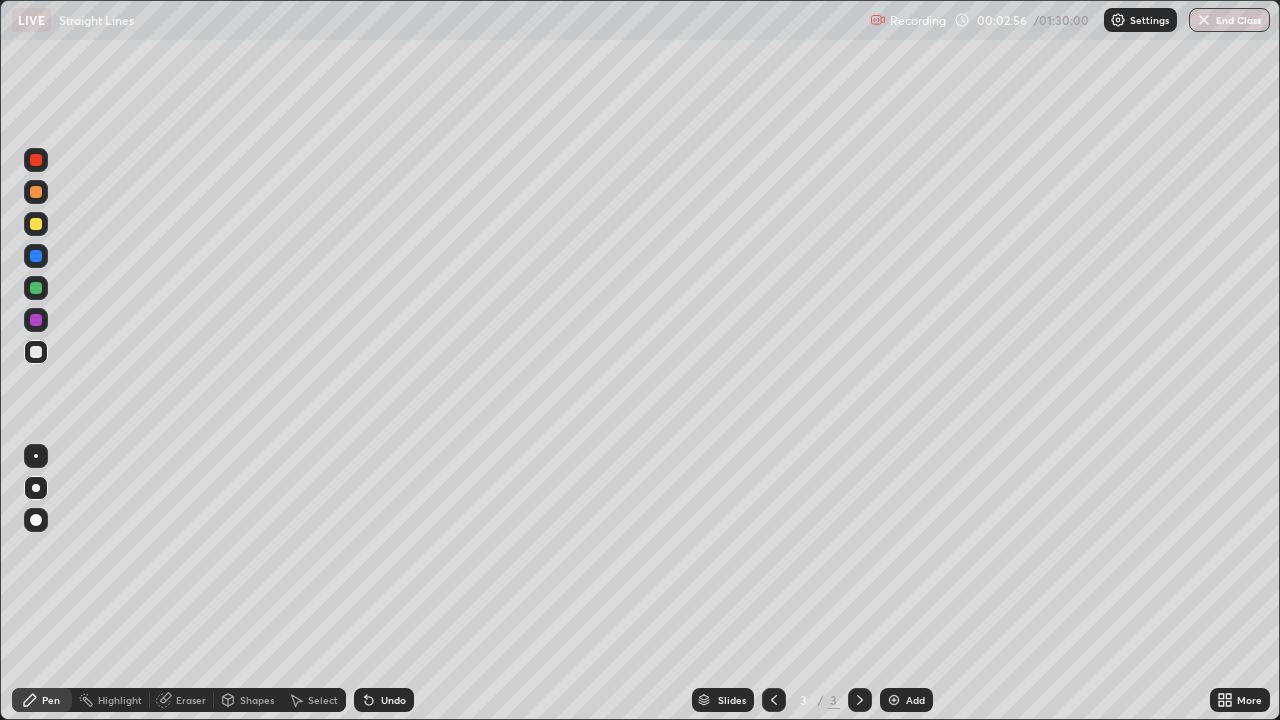 click at bounding box center [36, 224] 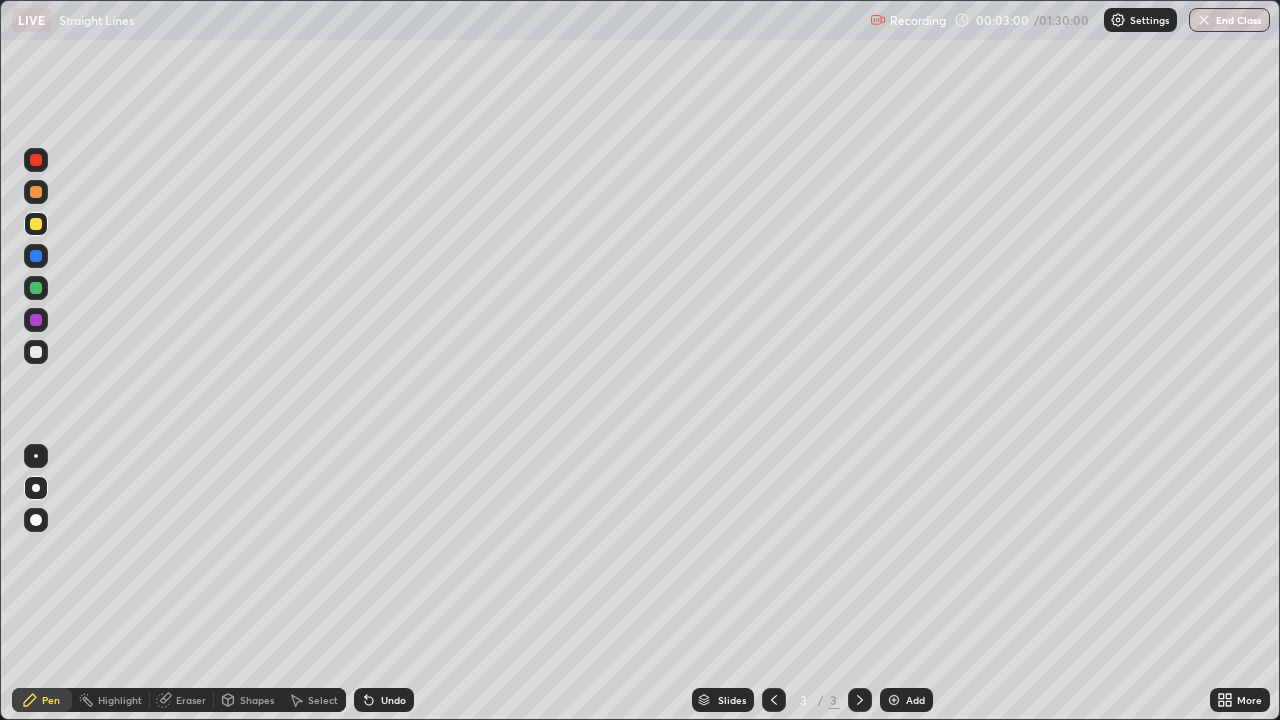 click at bounding box center (36, 288) 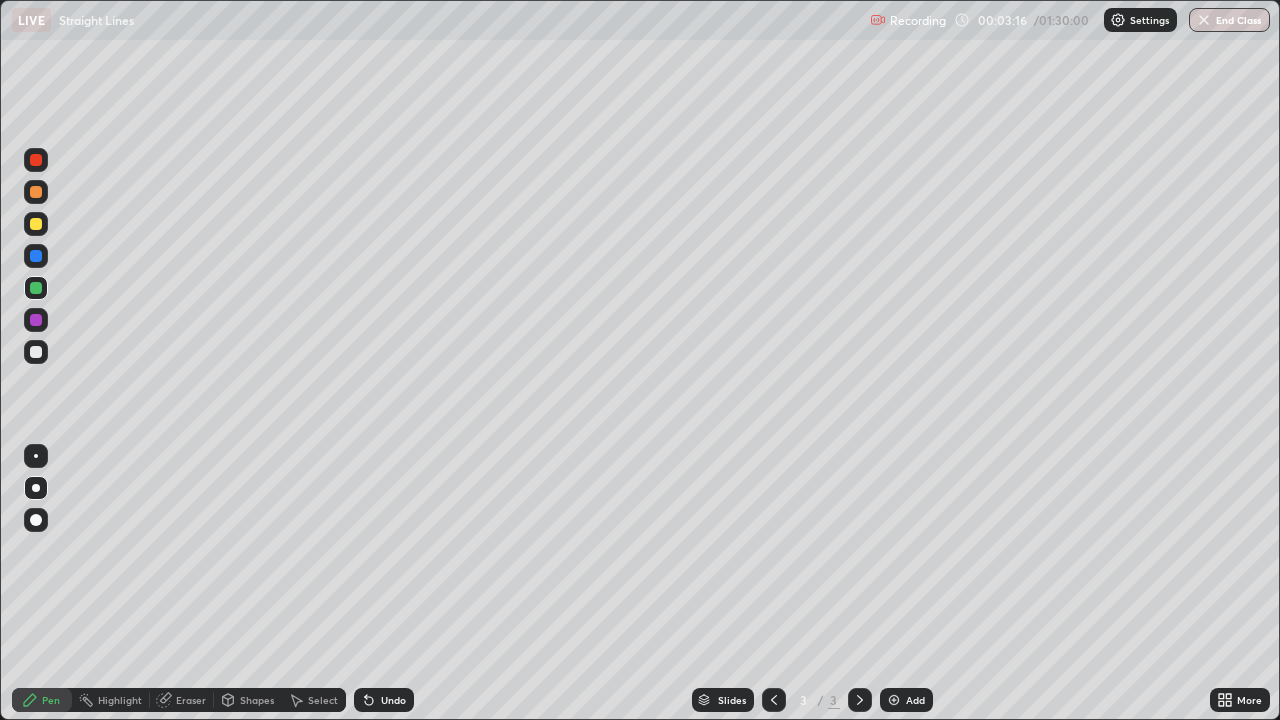 click on "Undo" at bounding box center [393, 700] 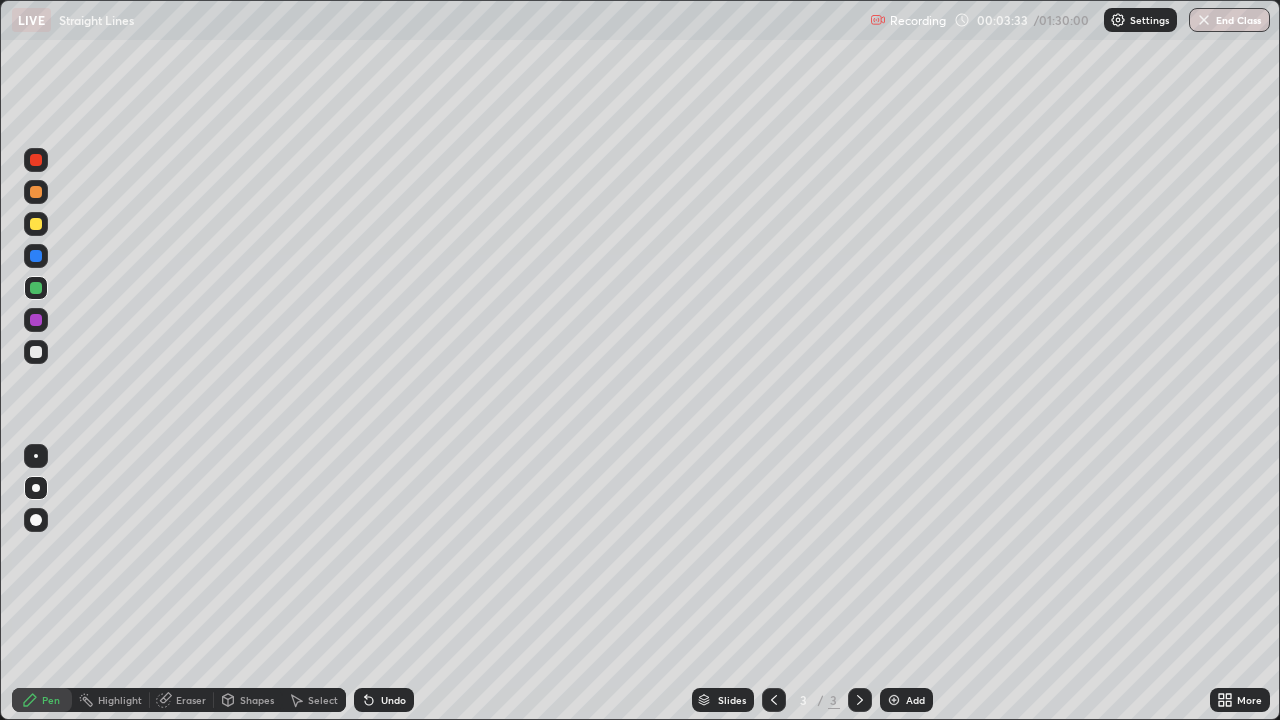 click at bounding box center (36, 256) 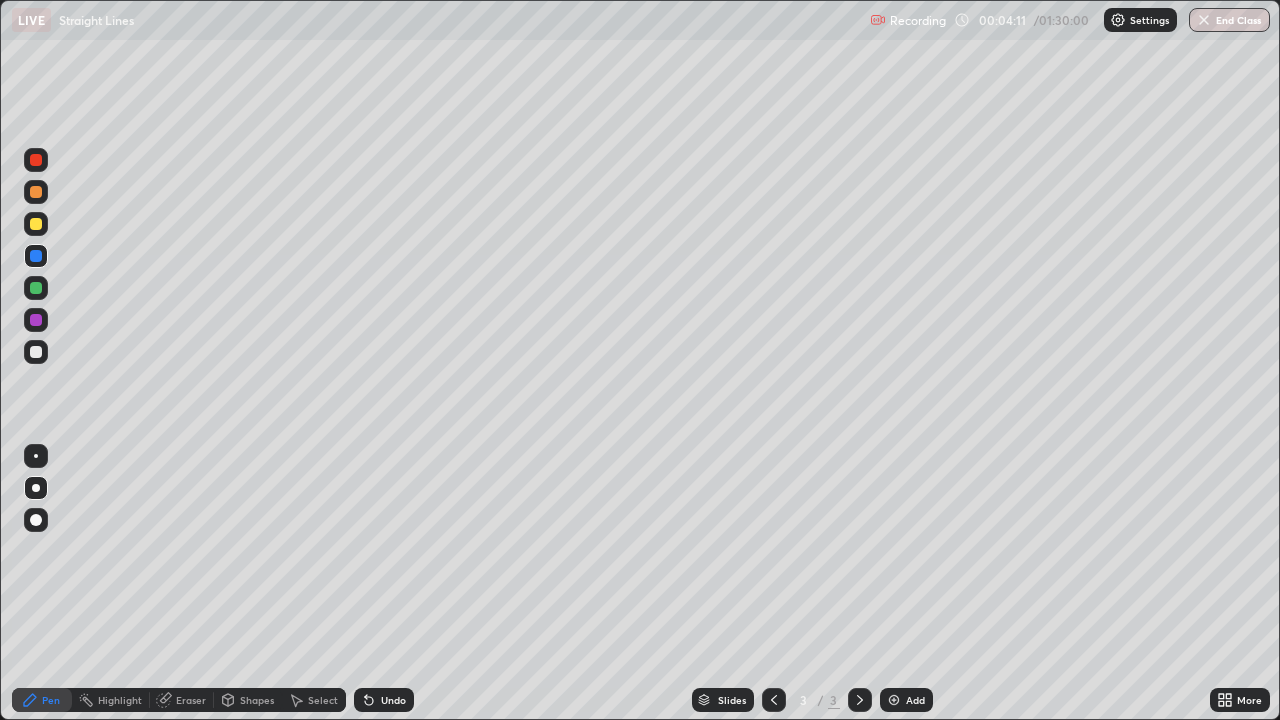 click on "Undo" at bounding box center [393, 700] 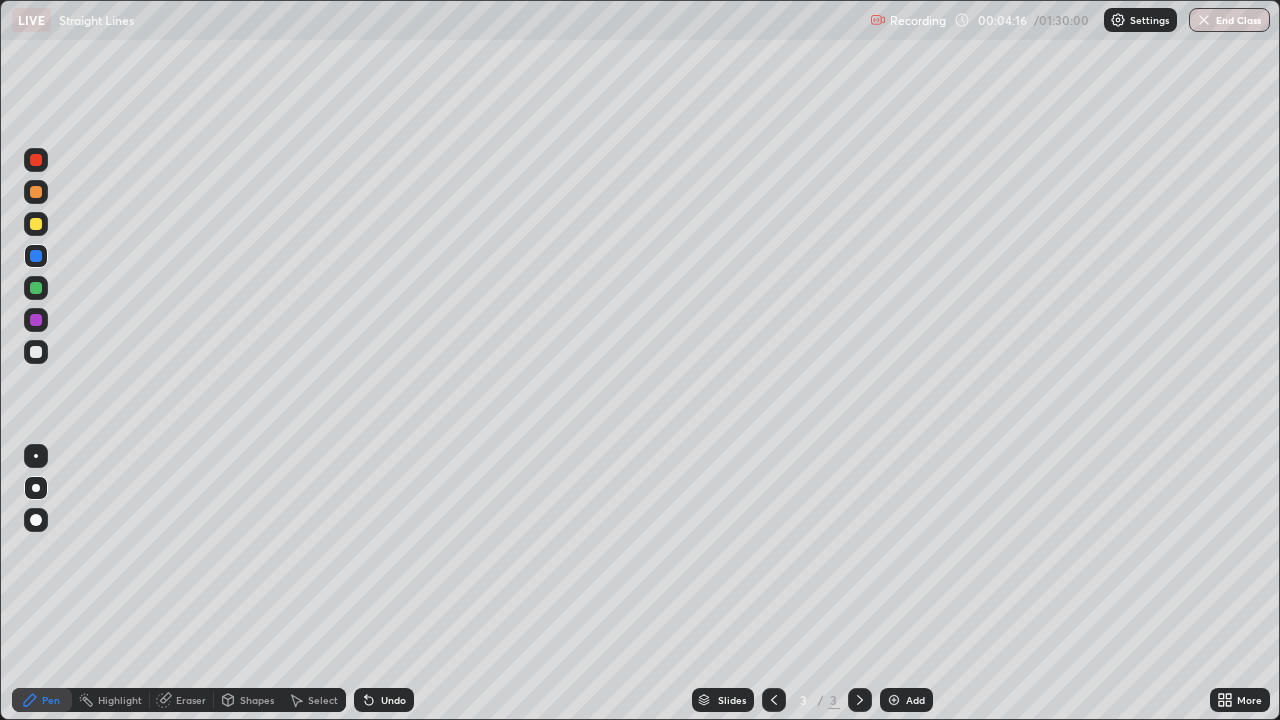 click on "Undo" at bounding box center (384, 700) 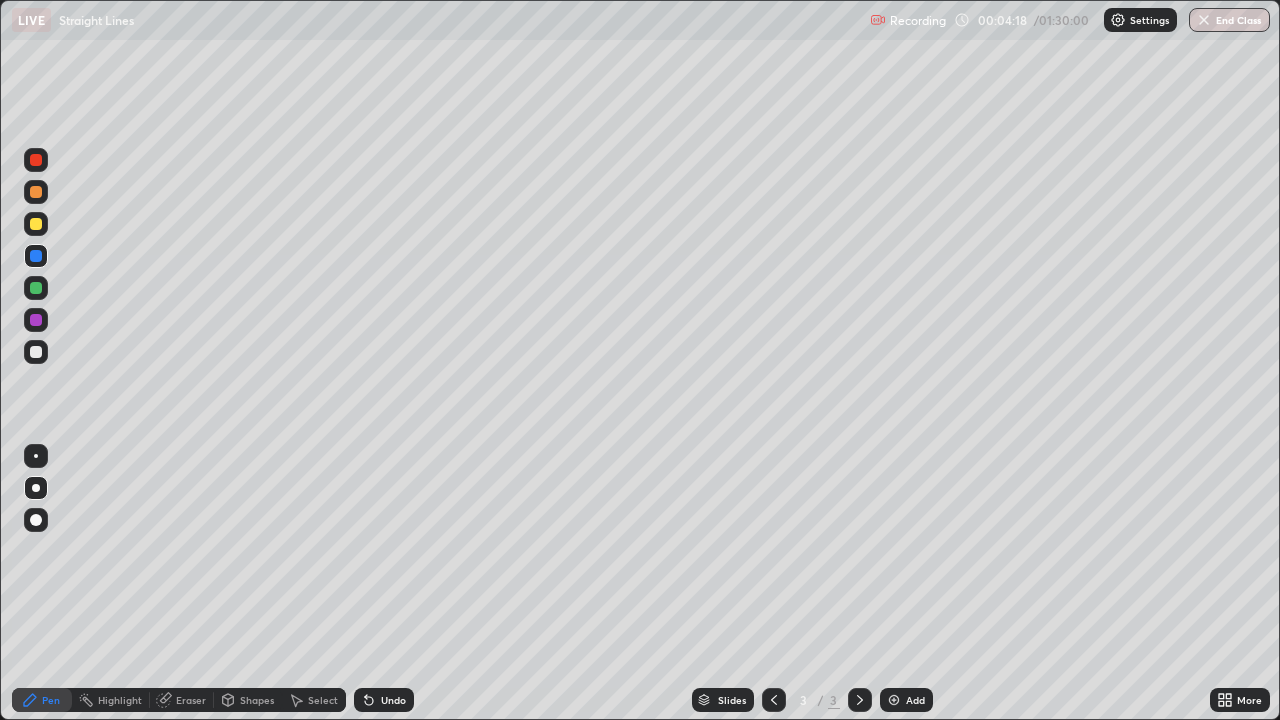 click at bounding box center (36, 352) 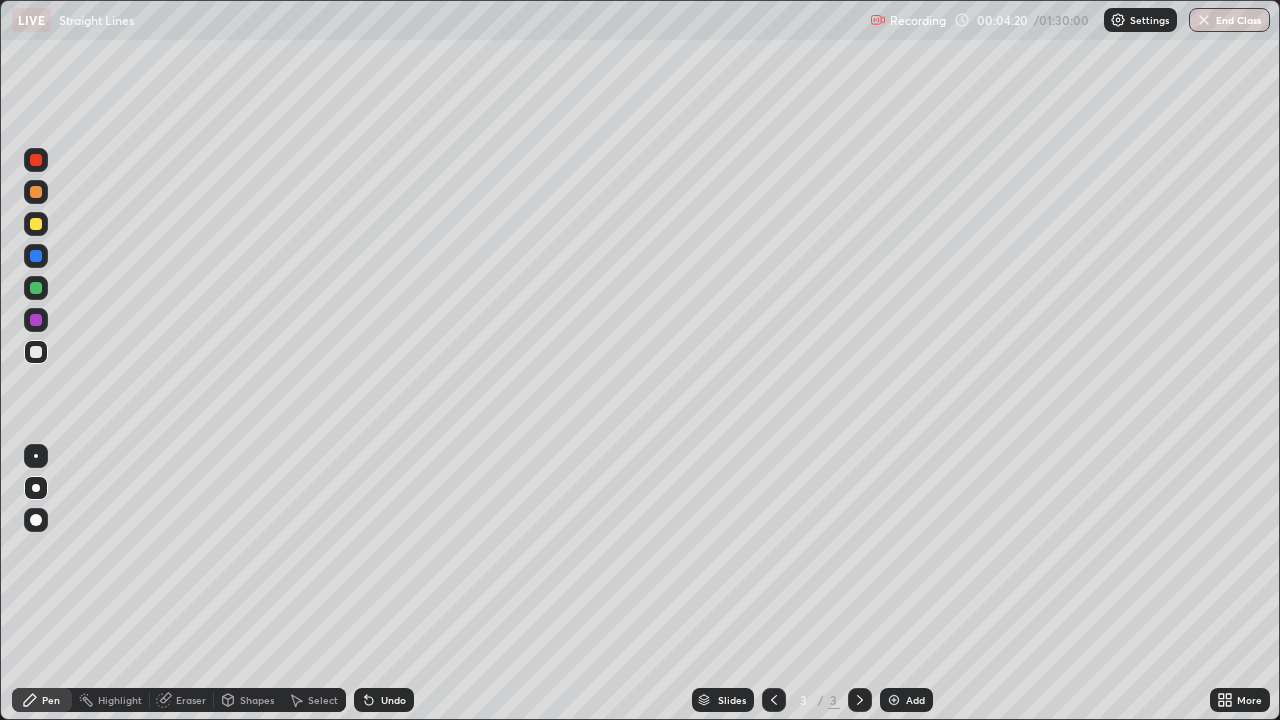 click at bounding box center [36, 320] 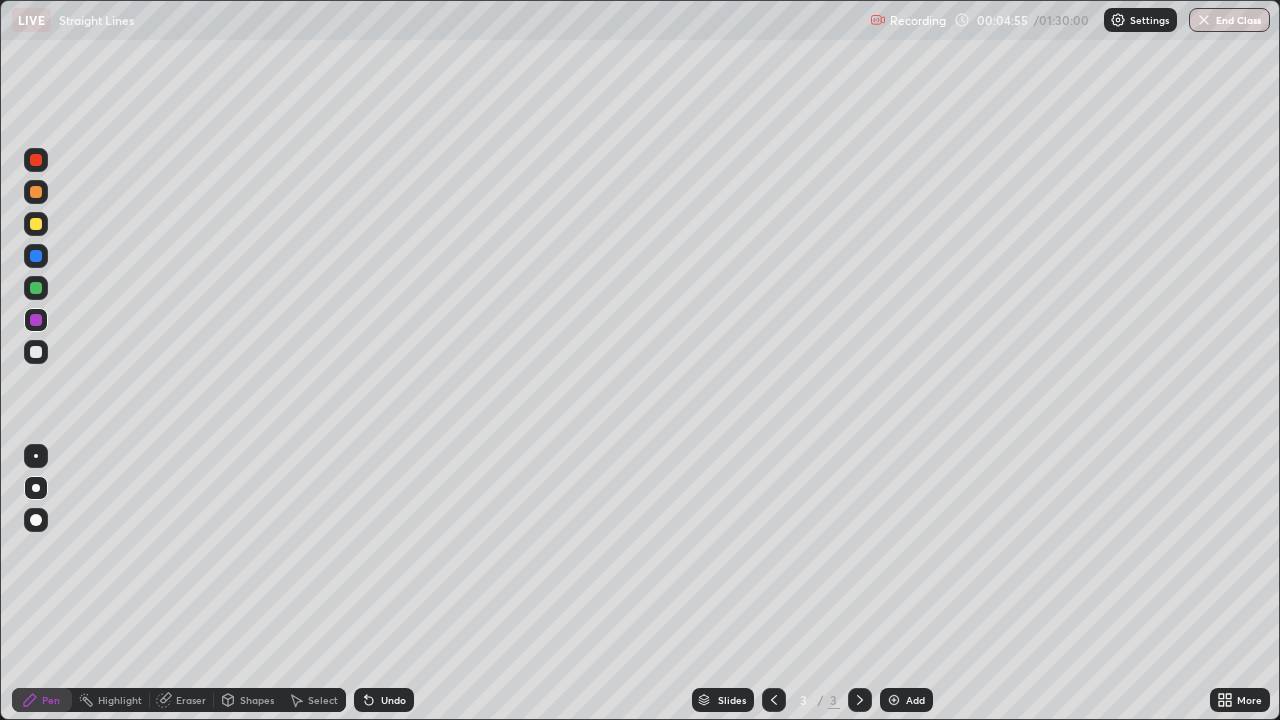 click on "Undo" at bounding box center (393, 700) 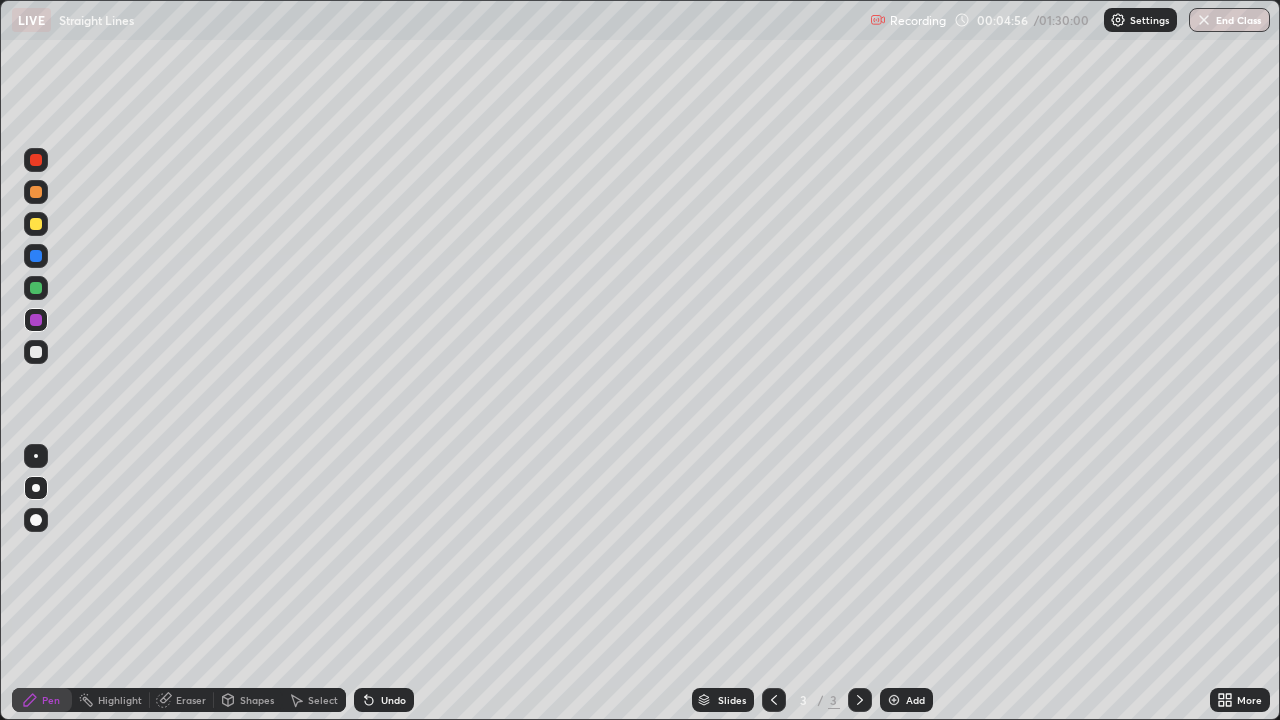 click on "Undo" at bounding box center [393, 700] 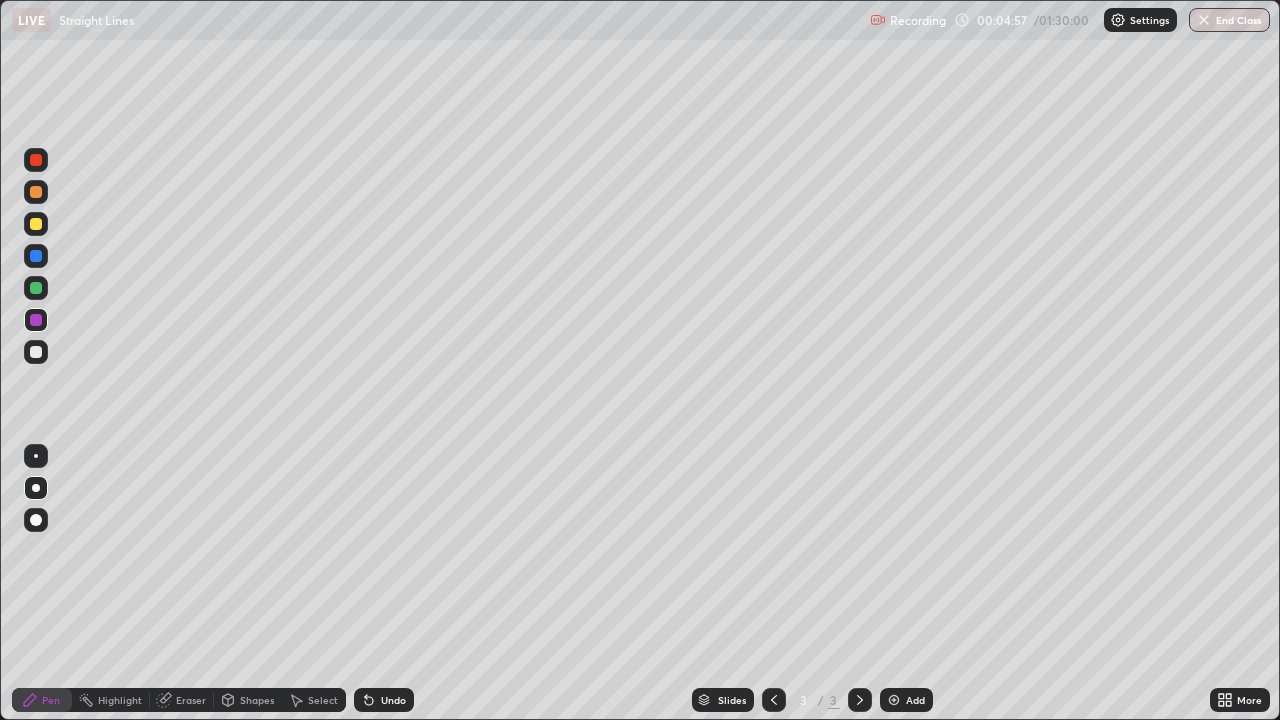 click on "Undo" at bounding box center (393, 700) 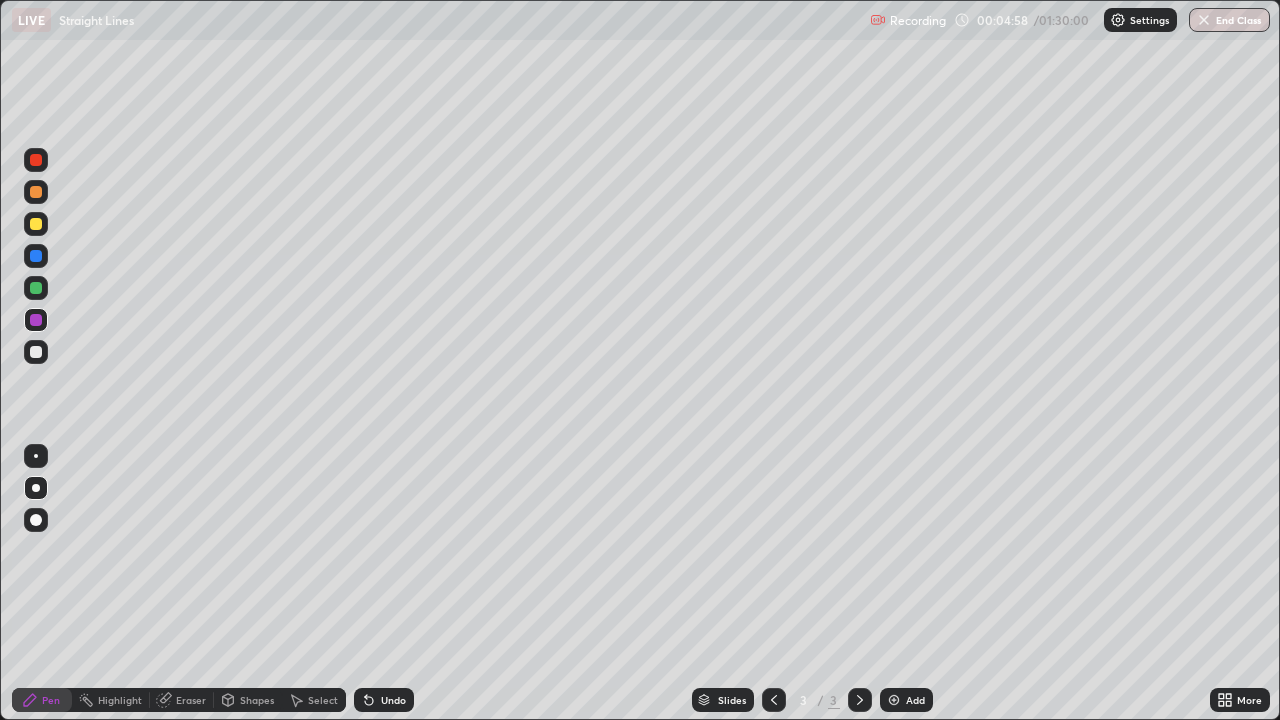 click on "Undo" at bounding box center [393, 700] 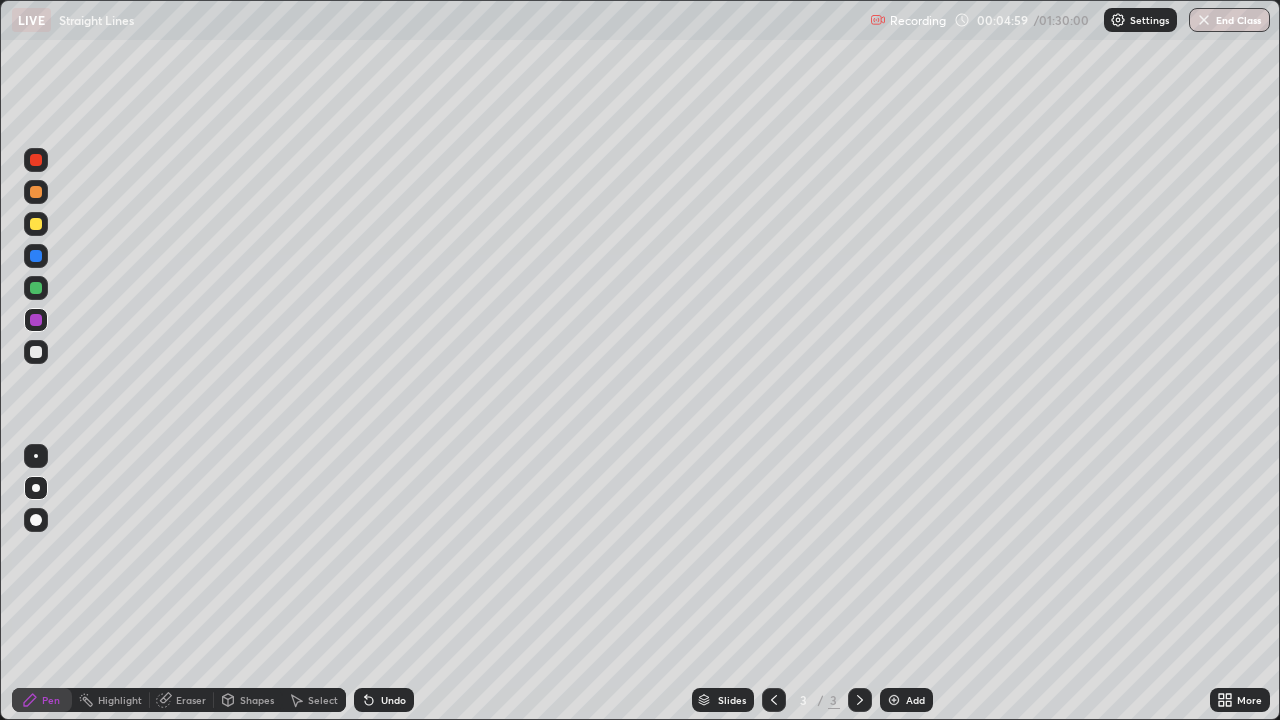 click on "Undo" at bounding box center [393, 700] 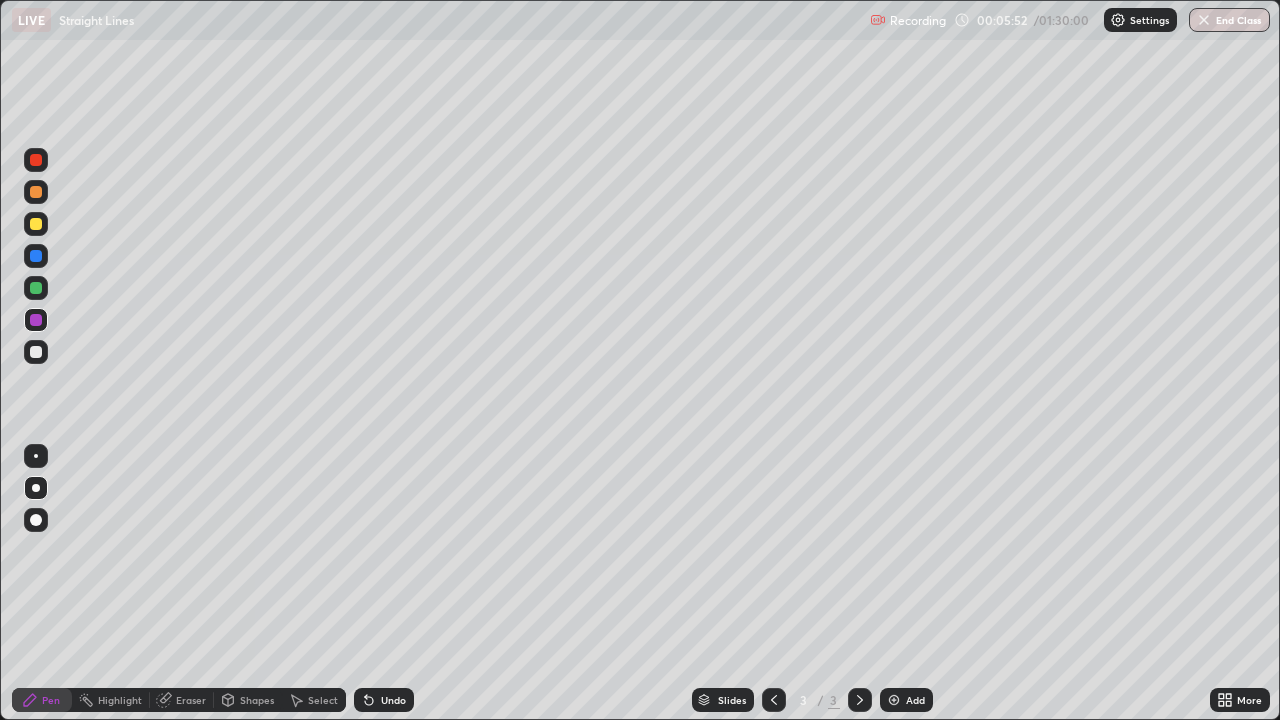 click at bounding box center (36, 352) 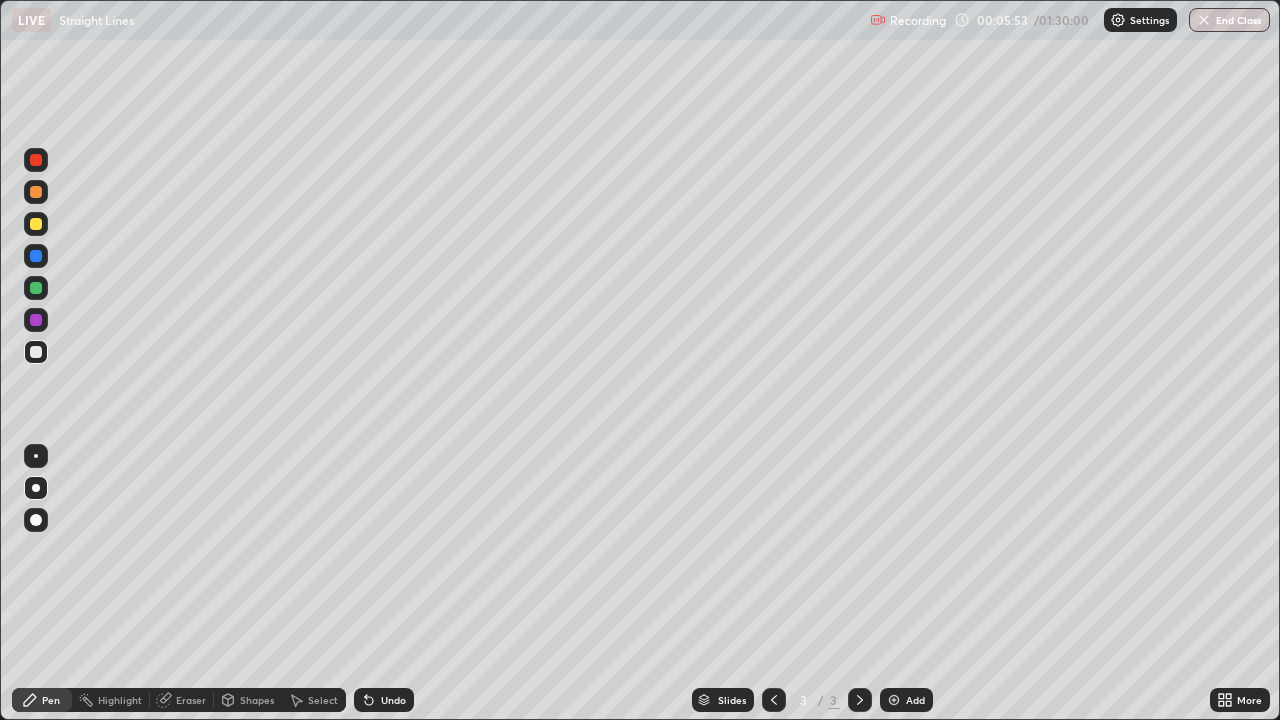 click at bounding box center [36, 256] 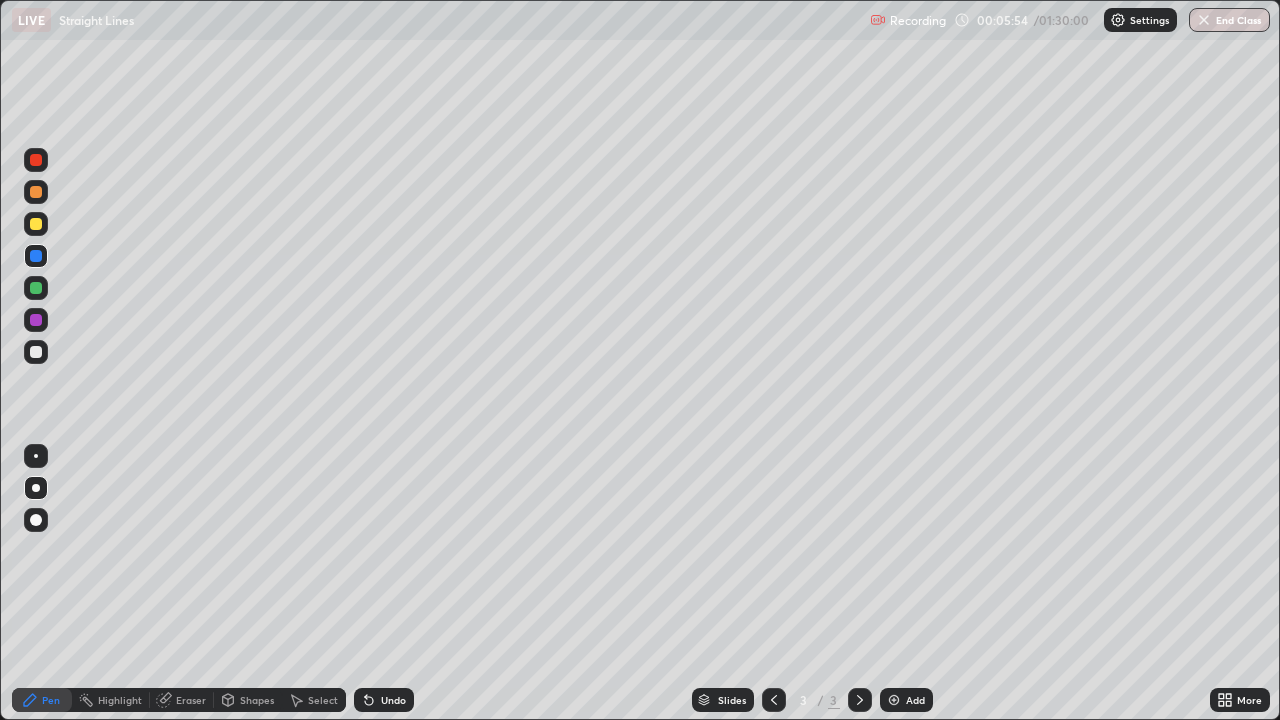 click at bounding box center [36, 320] 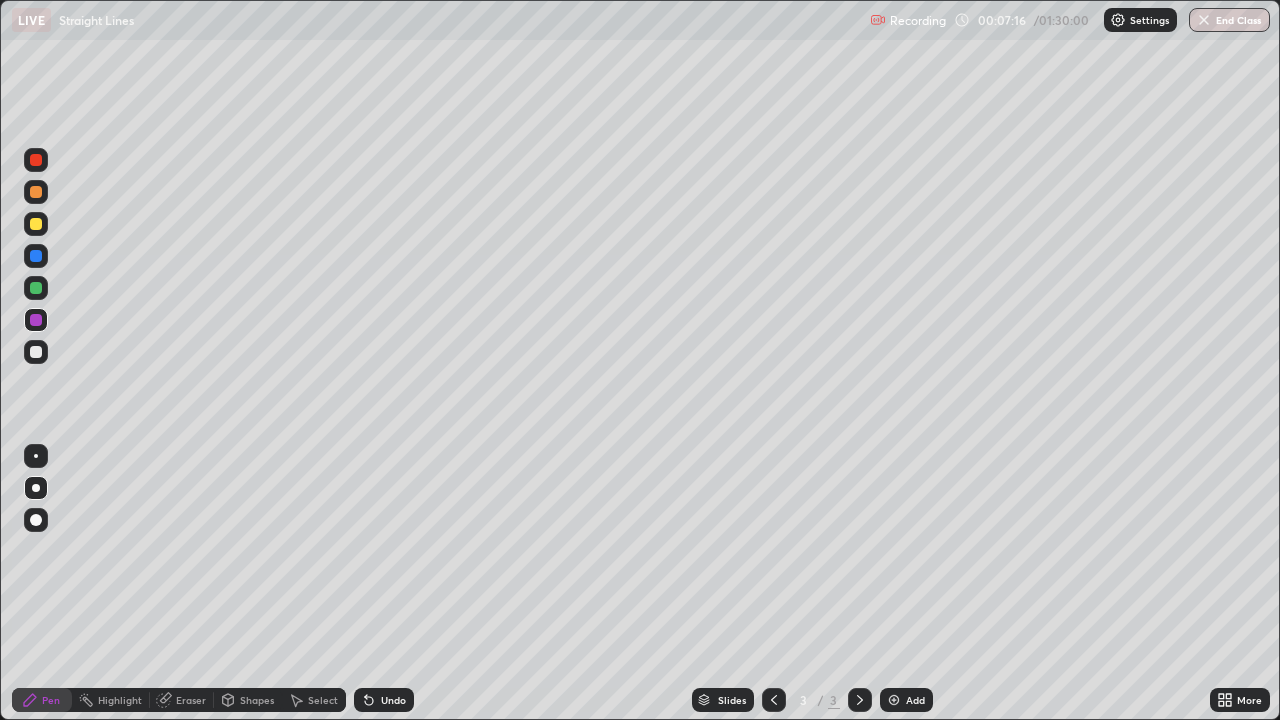 click at bounding box center (894, 700) 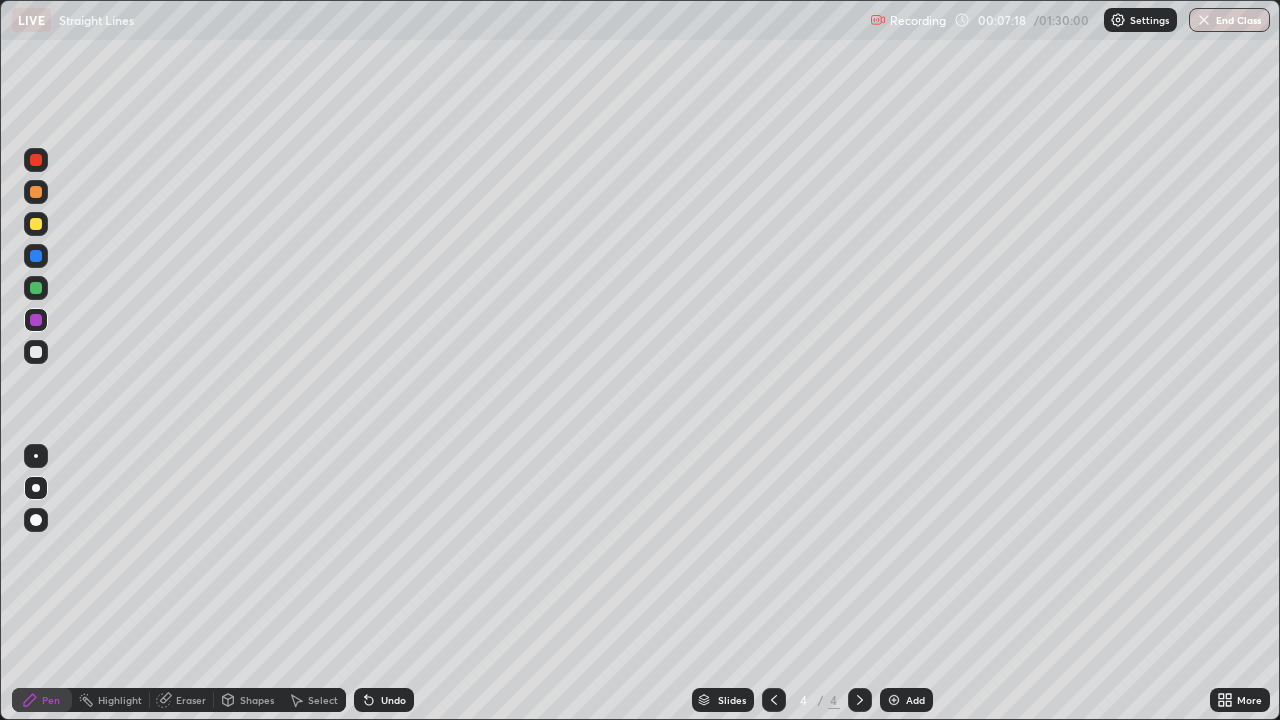 click at bounding box center [36, 224] 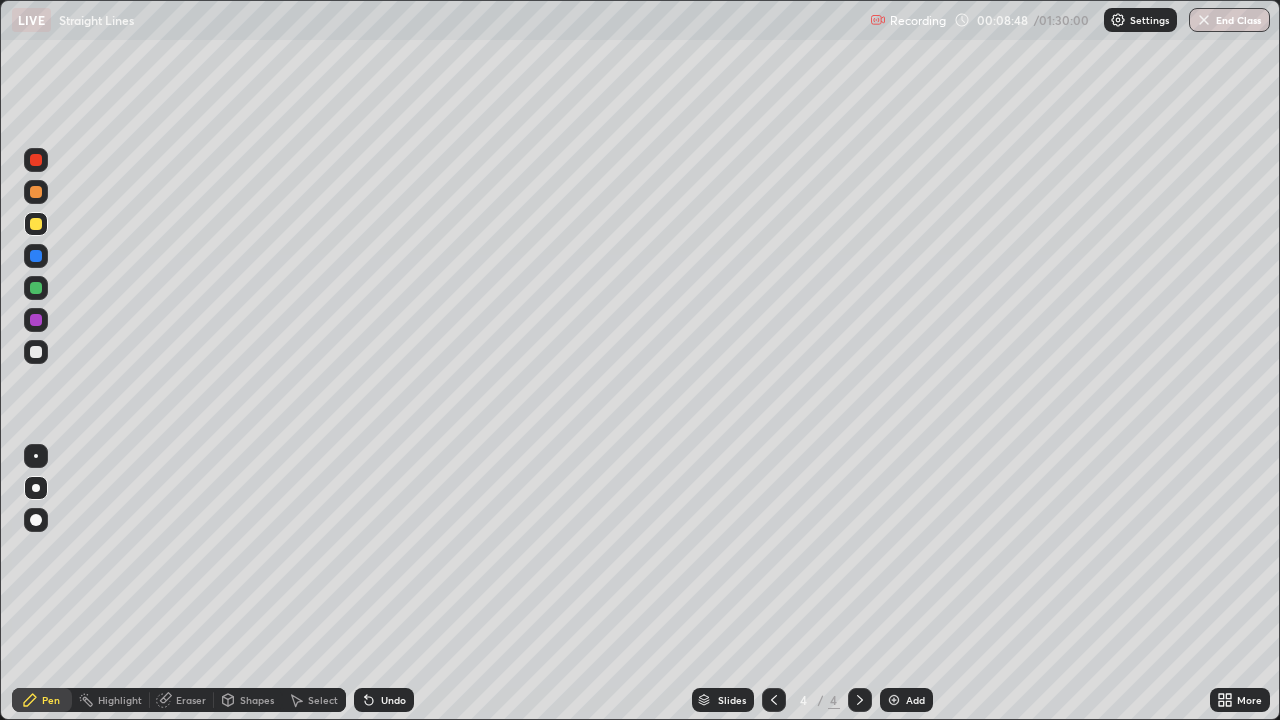 click at bounding box center (36, 320) 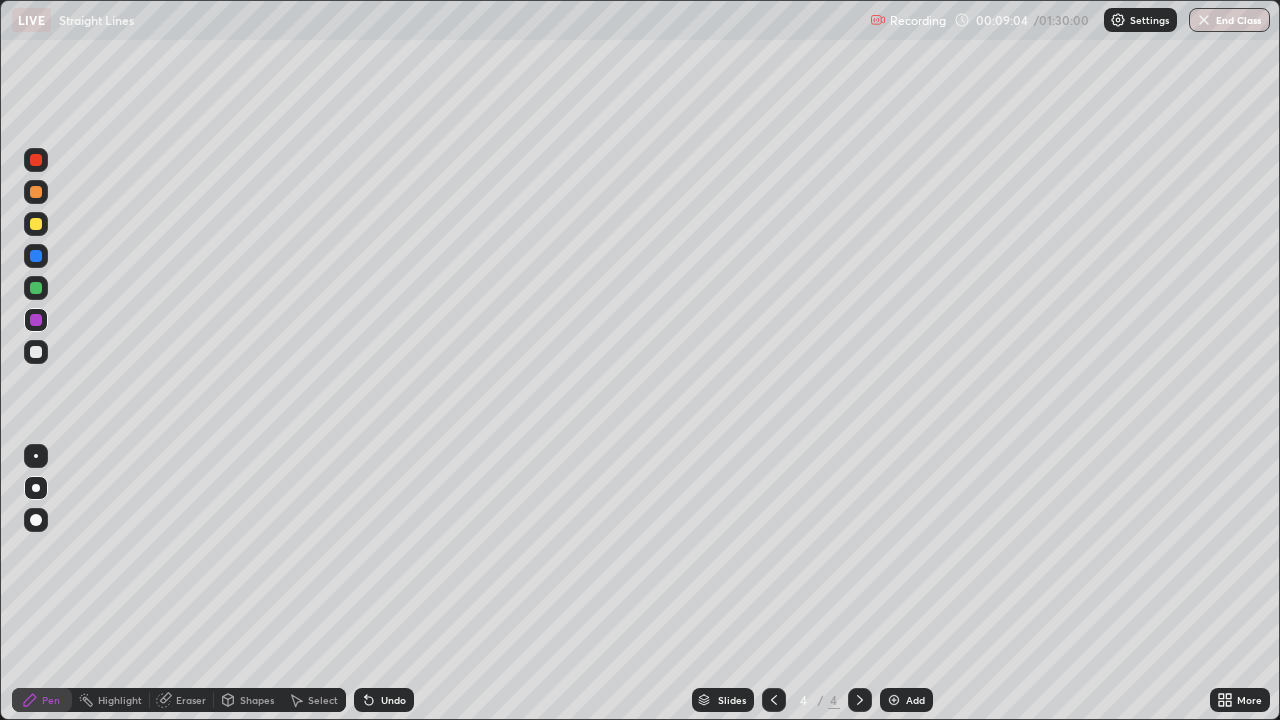 click on "Undo" at bounding box center (384, 700) 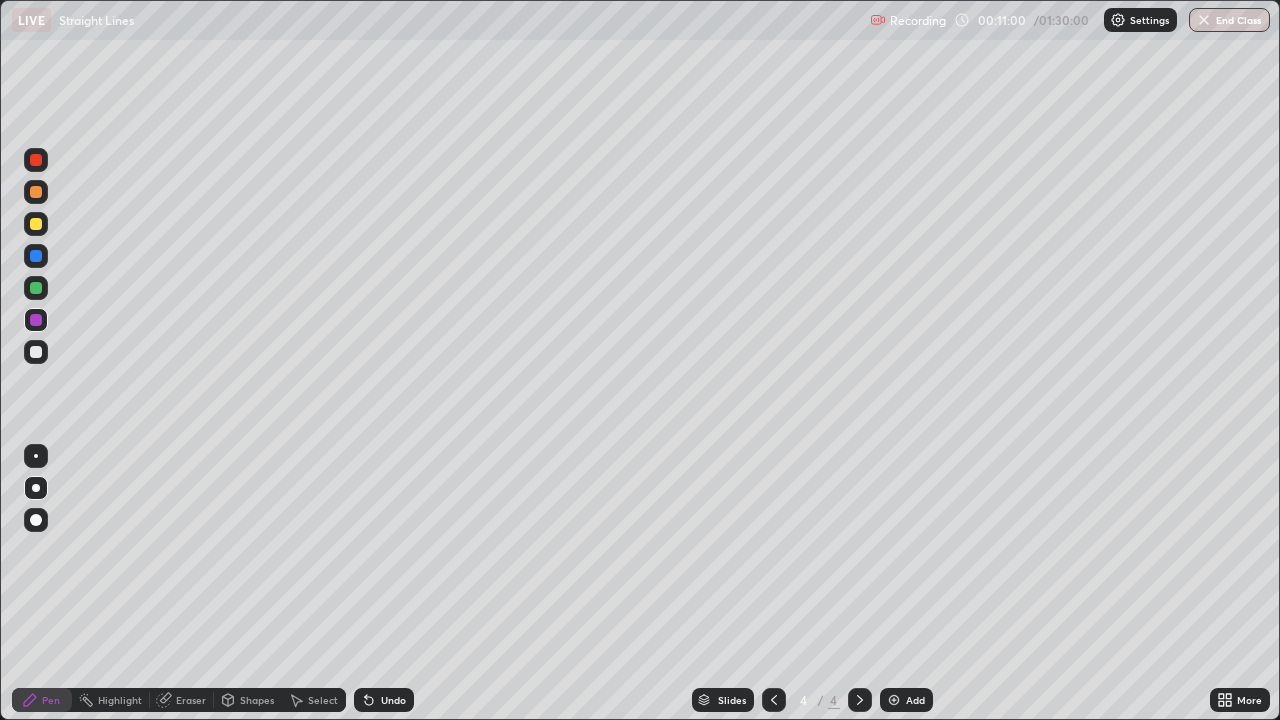 click on "Undo" at bounding box center [393, 700] 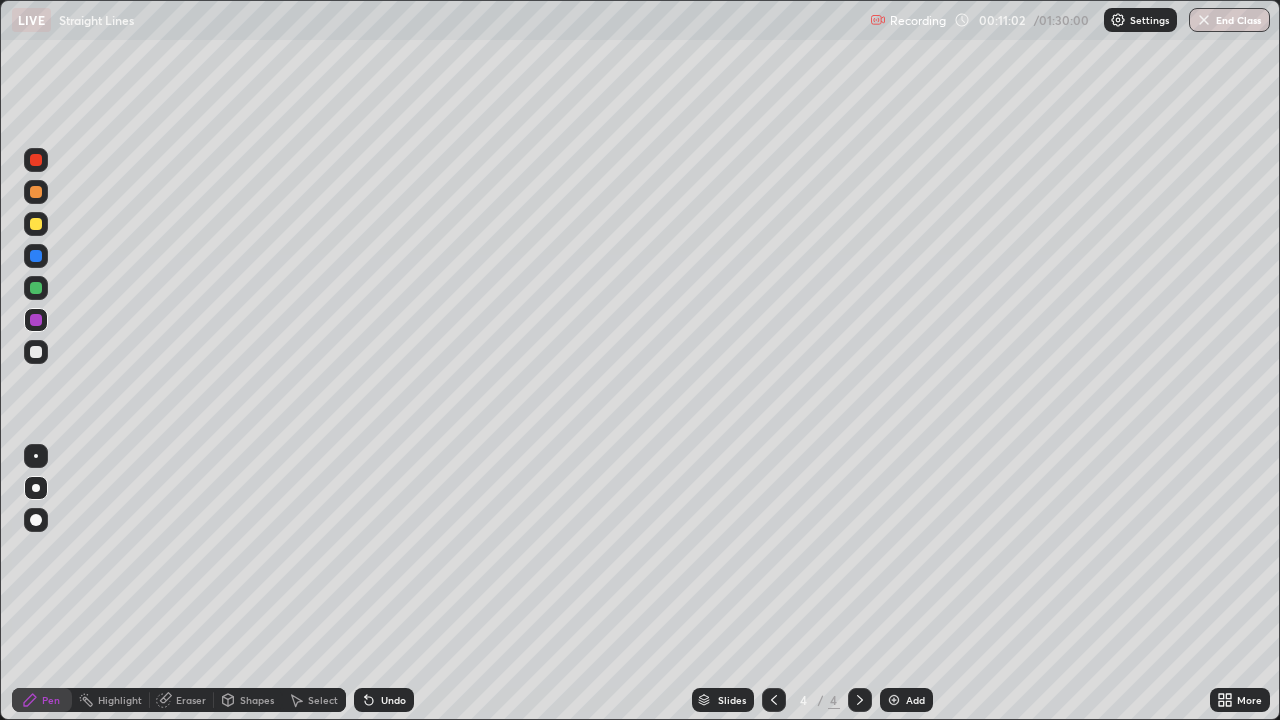 click on "Undo" at bounding box center (393, 700) 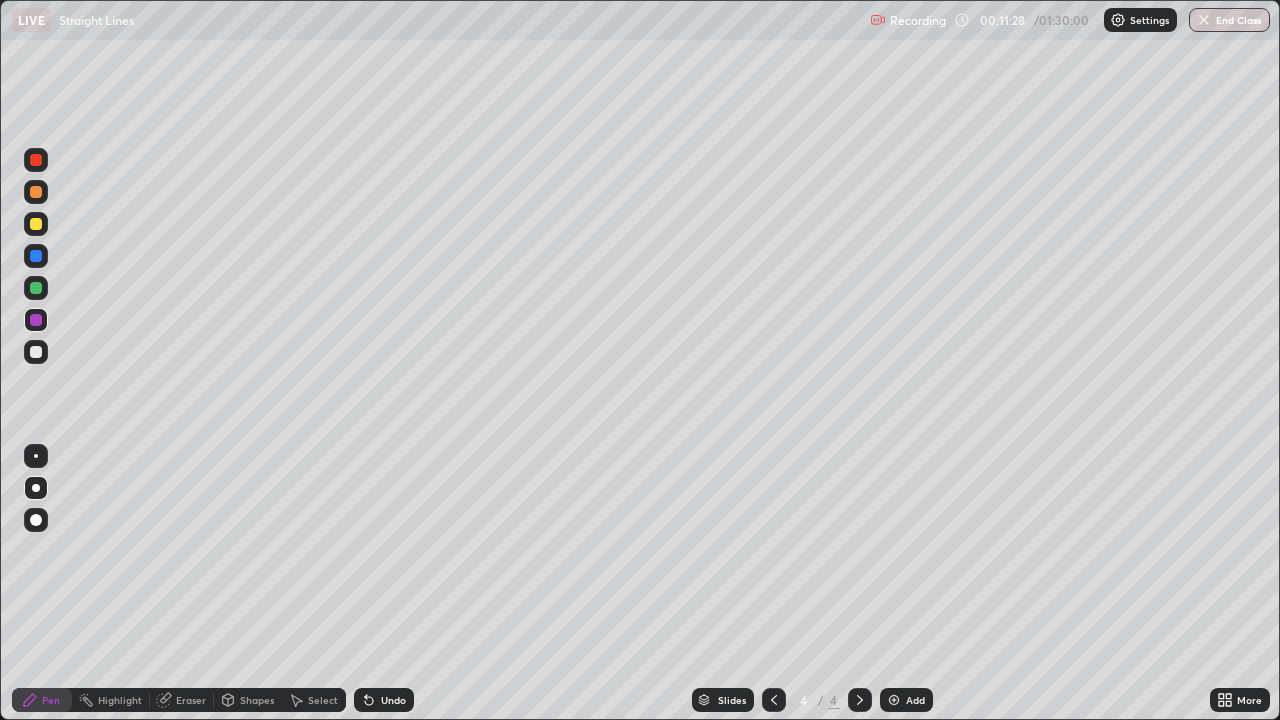 click at bounding box center [36, 256] 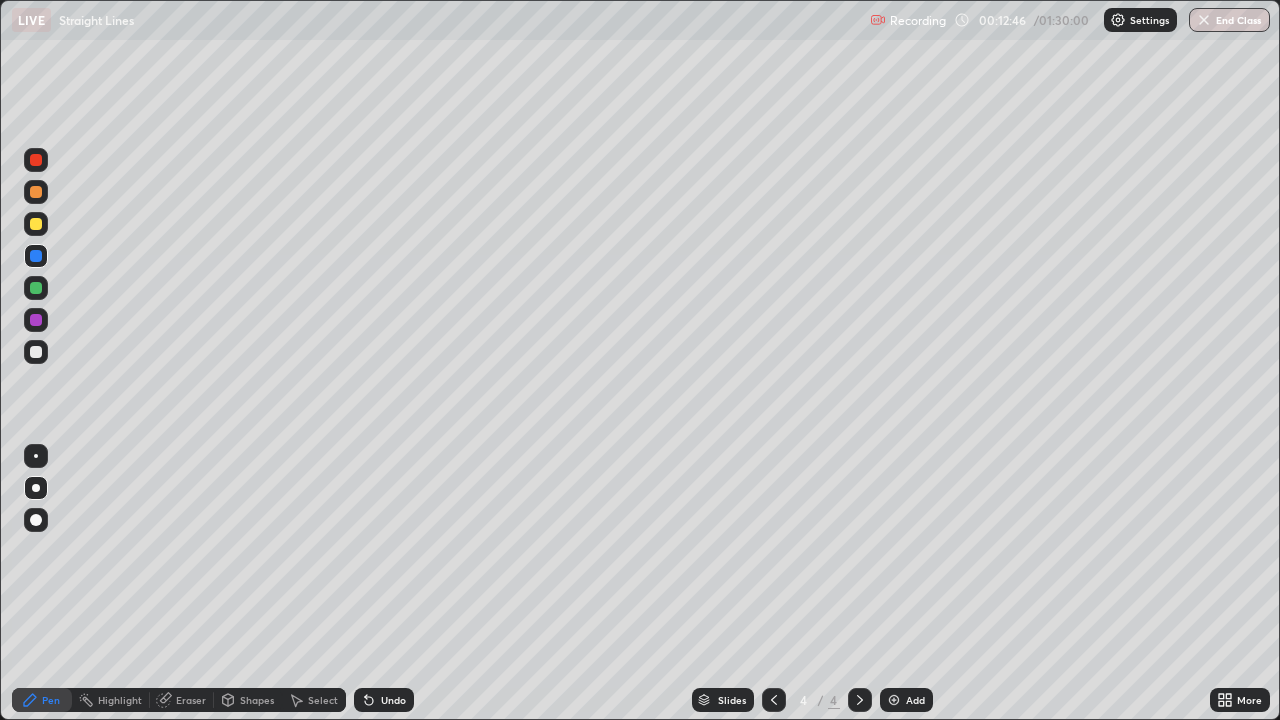 click on "Undo" at bounding box center [393, 700] 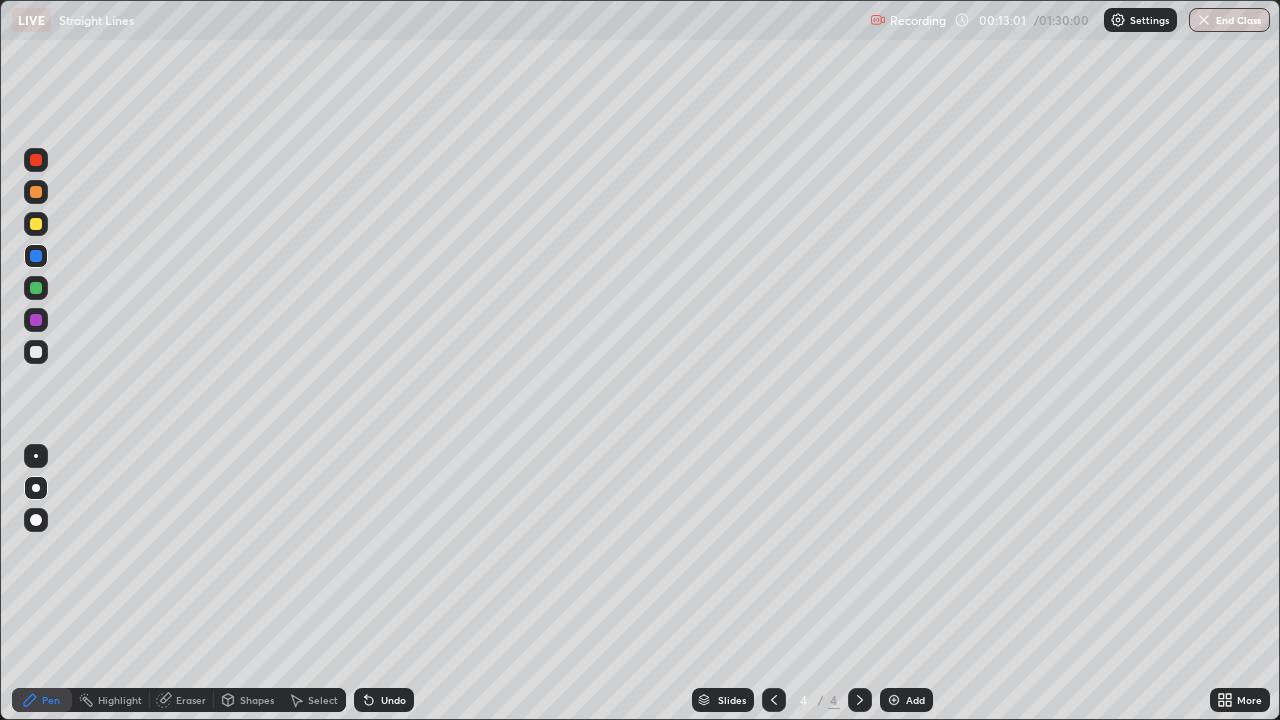 click 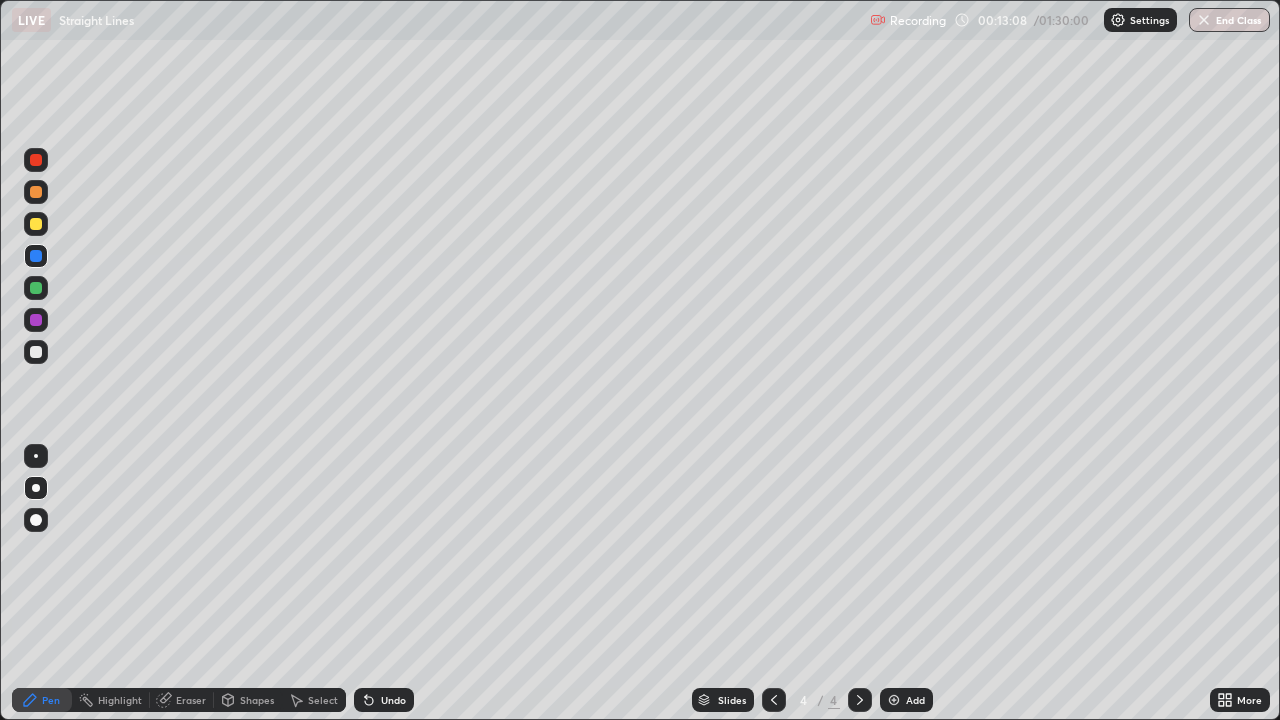 click on "Eraser" at bounding box center (191, 700) 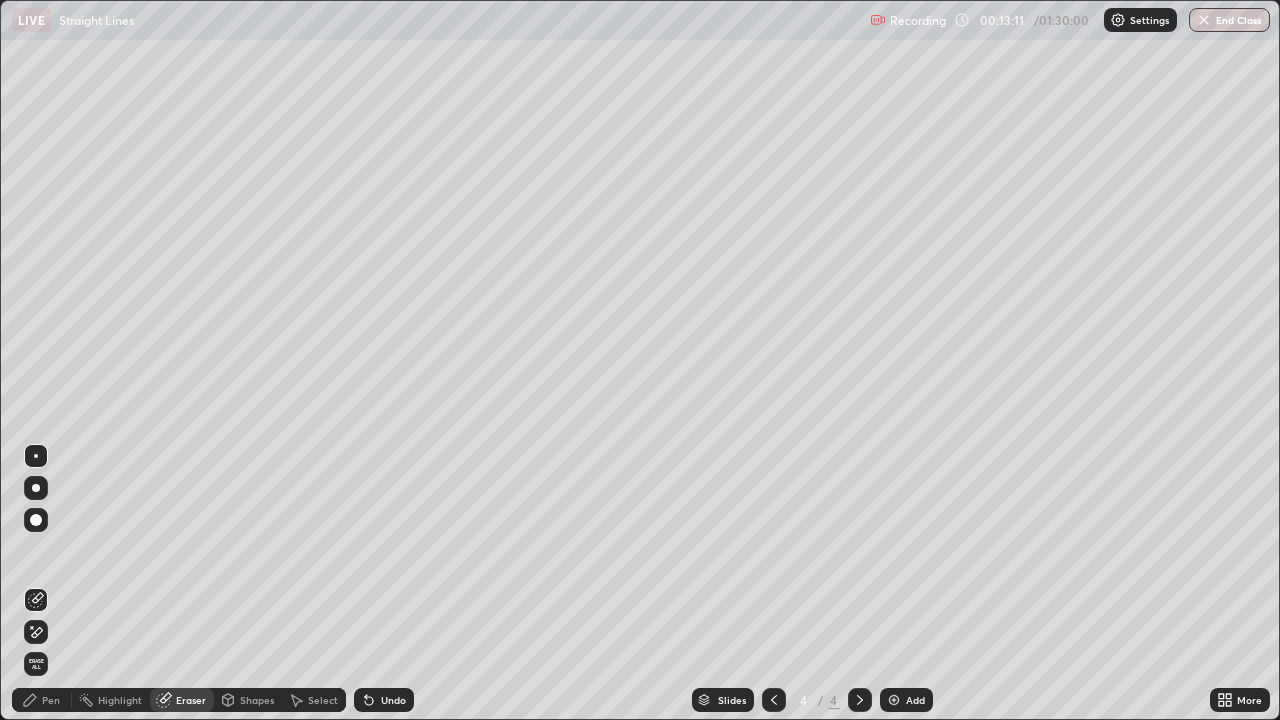 click on "Pen" at bounding box center (51, 700) 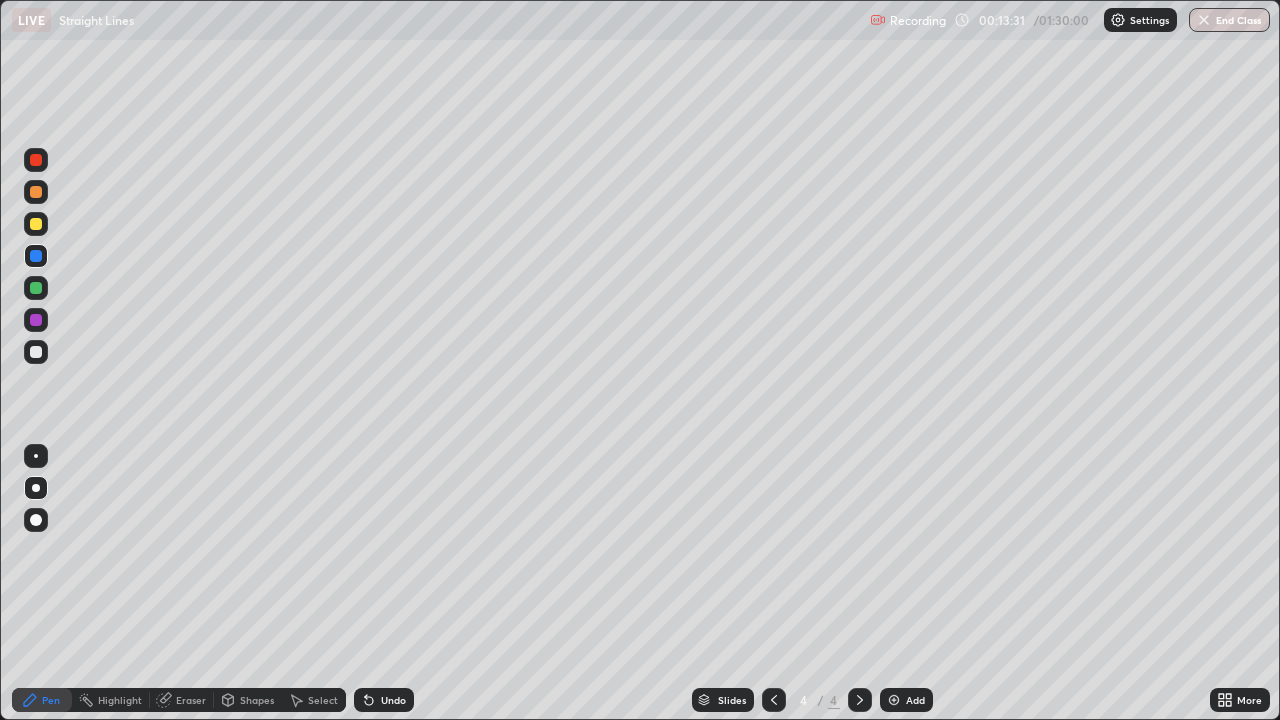 click at bounding box center [894, 700] 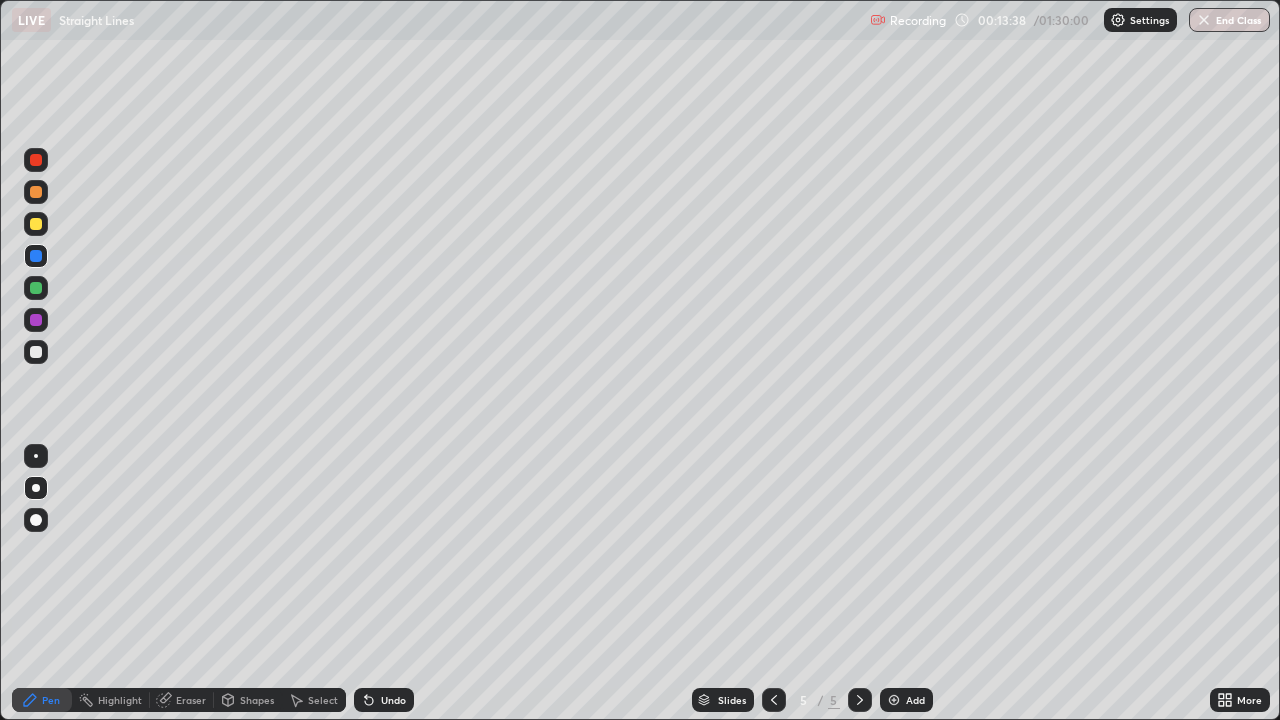 click on "Undo" at bounding box center [393, 700] 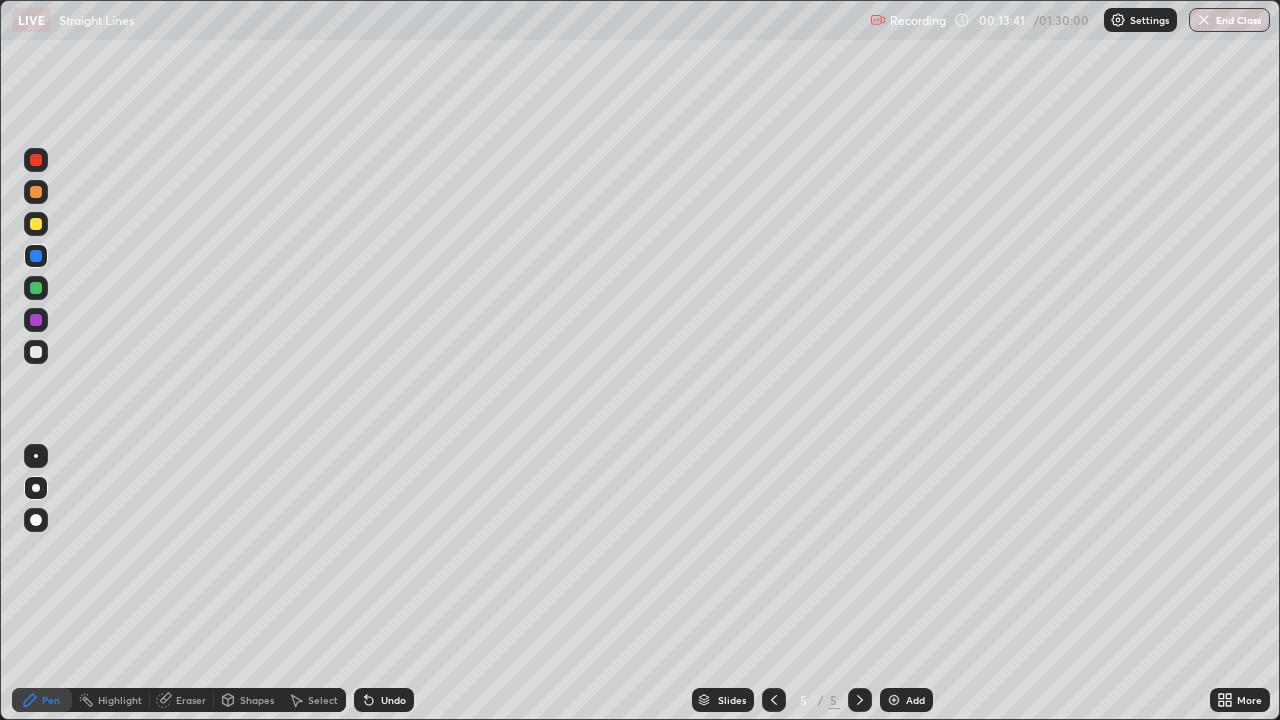 click at bounding box center [774, 700] 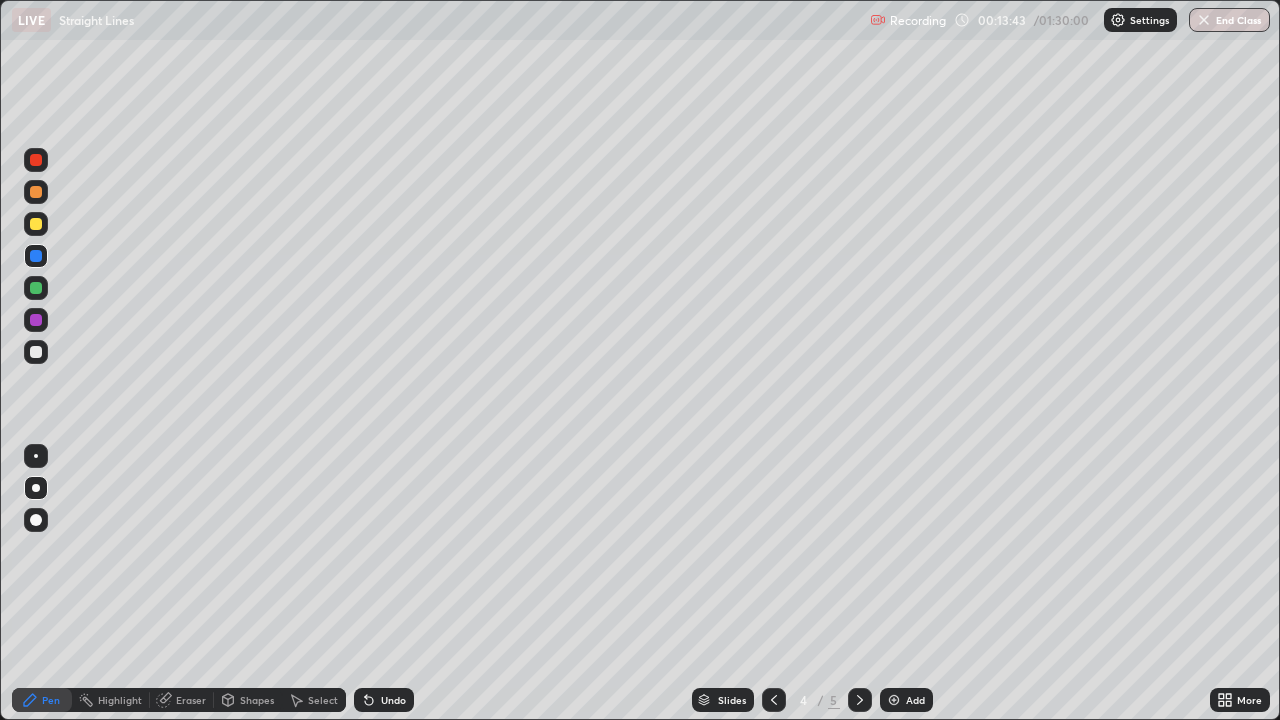 click 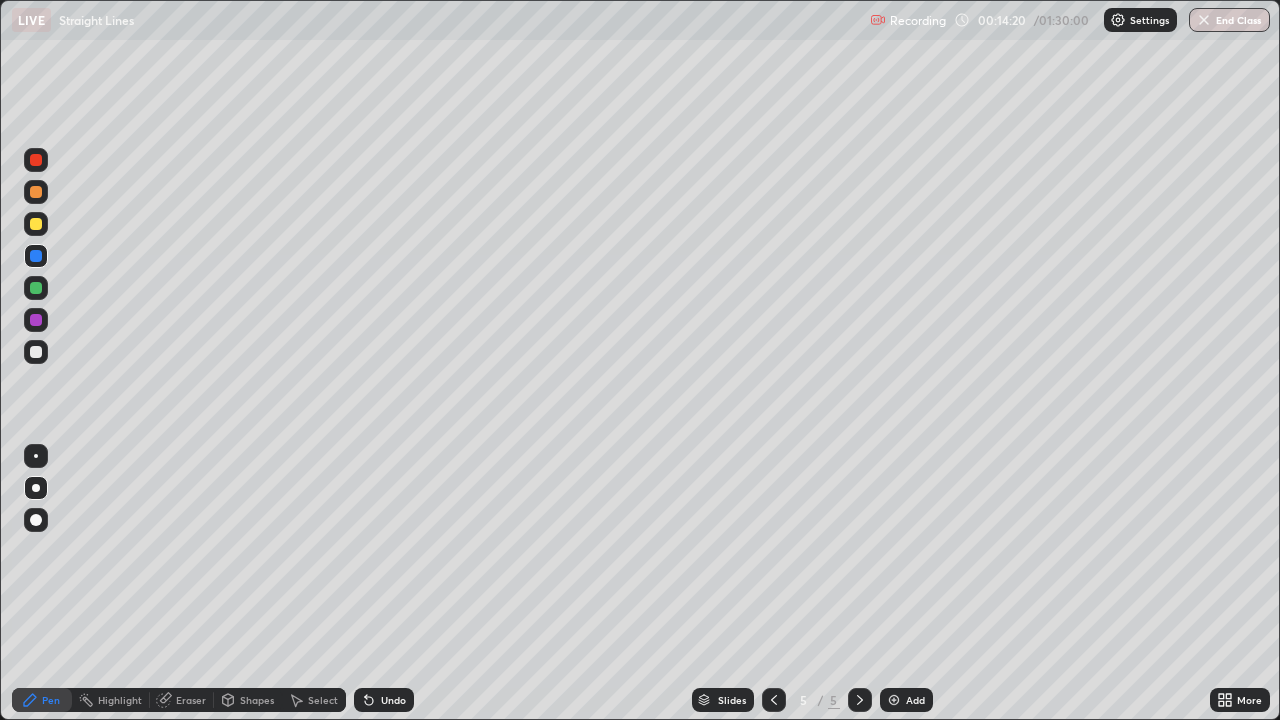 click at bounding box center (36, 288) 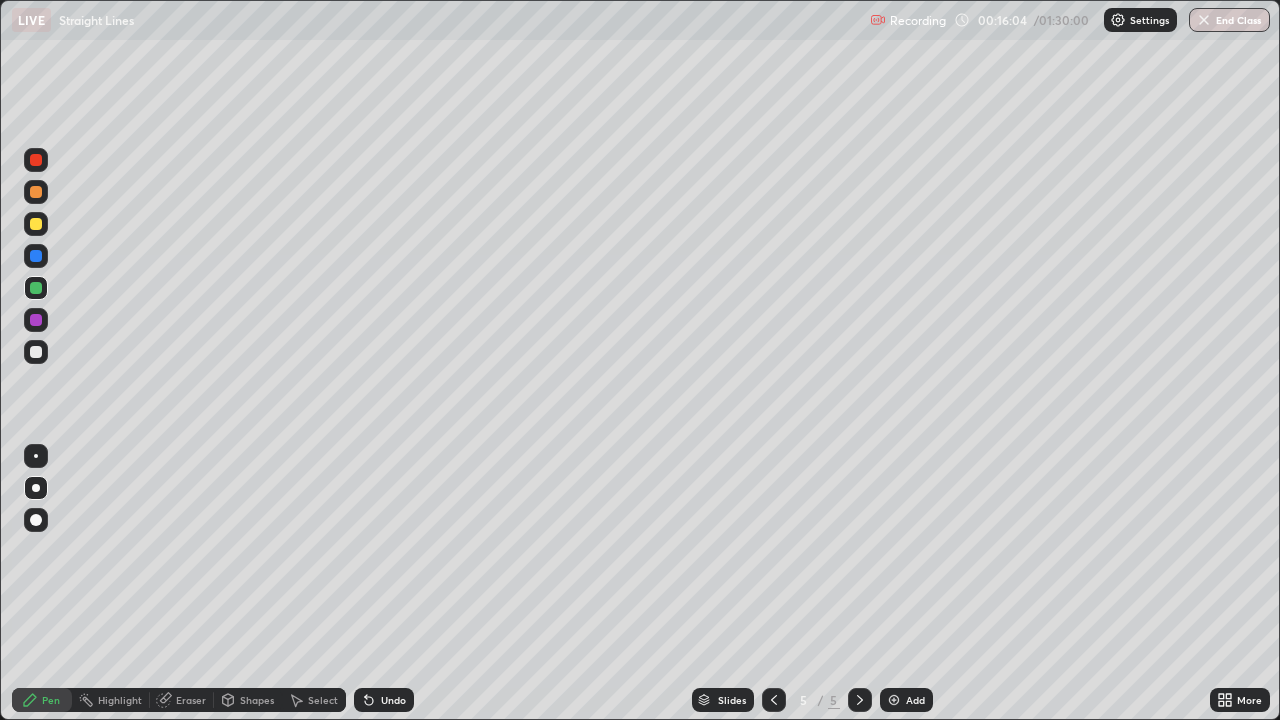 click on "Undo" at bounding box center [384, 700] 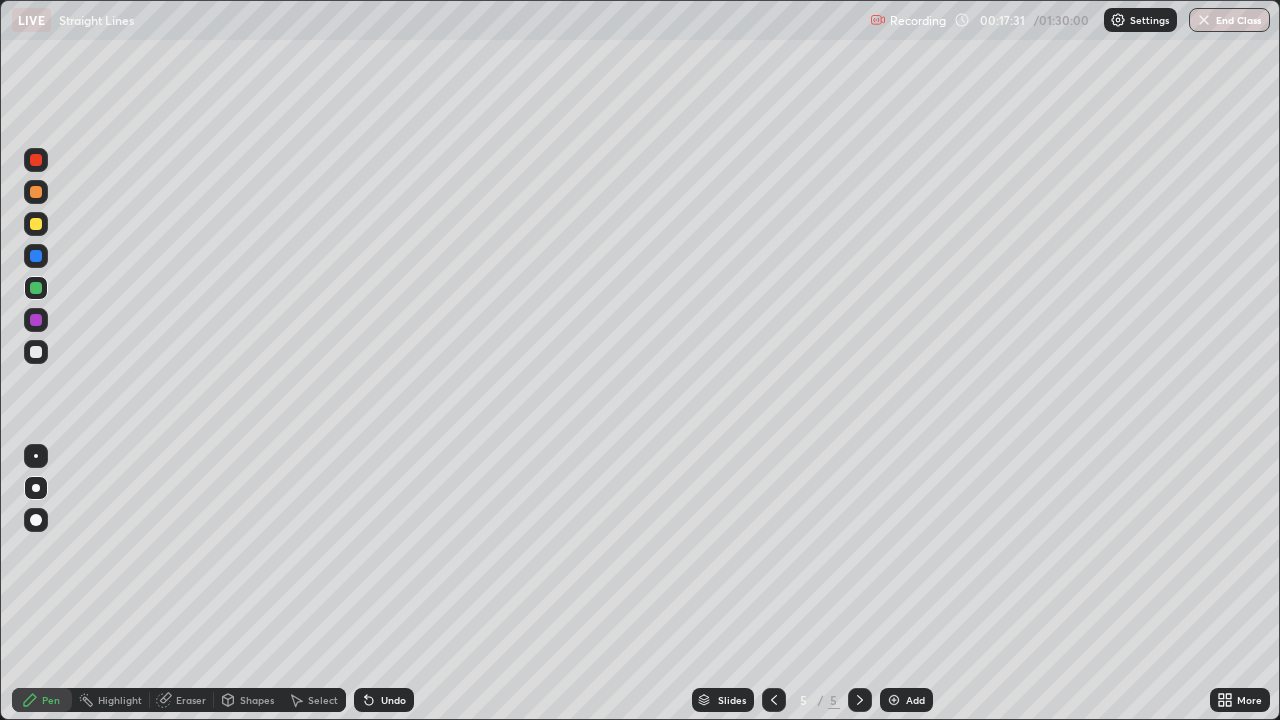 click 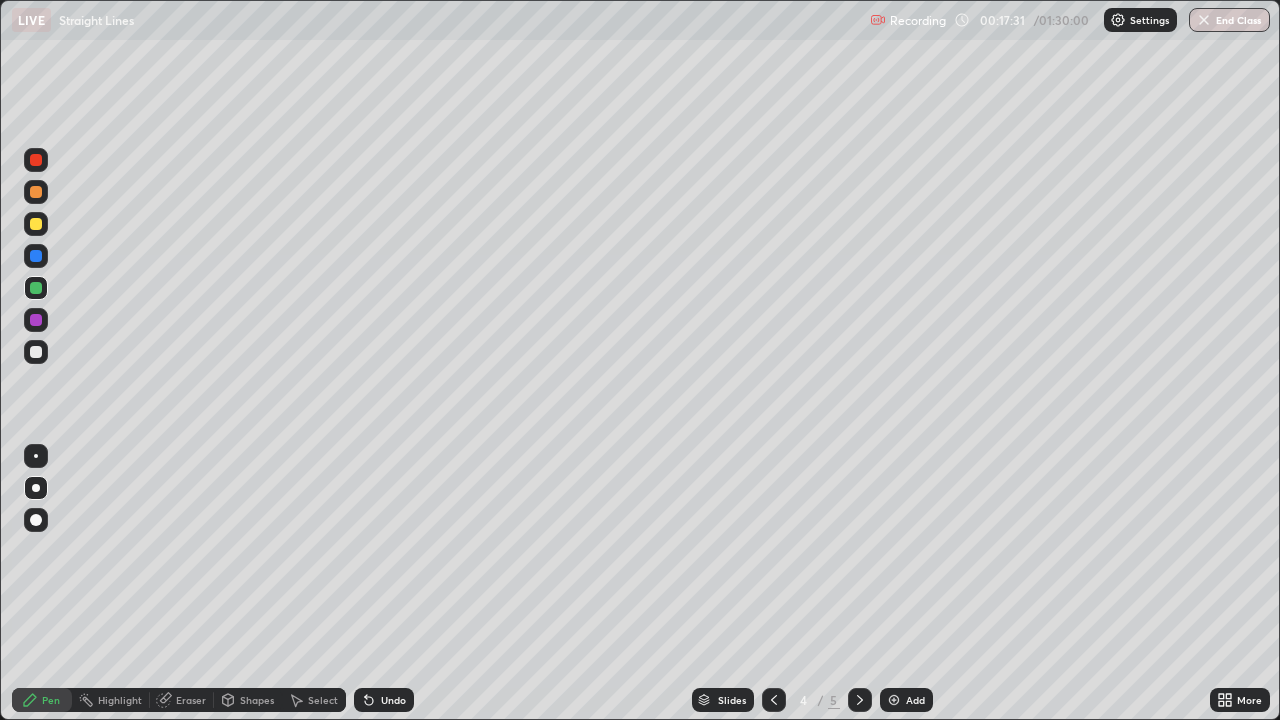 click 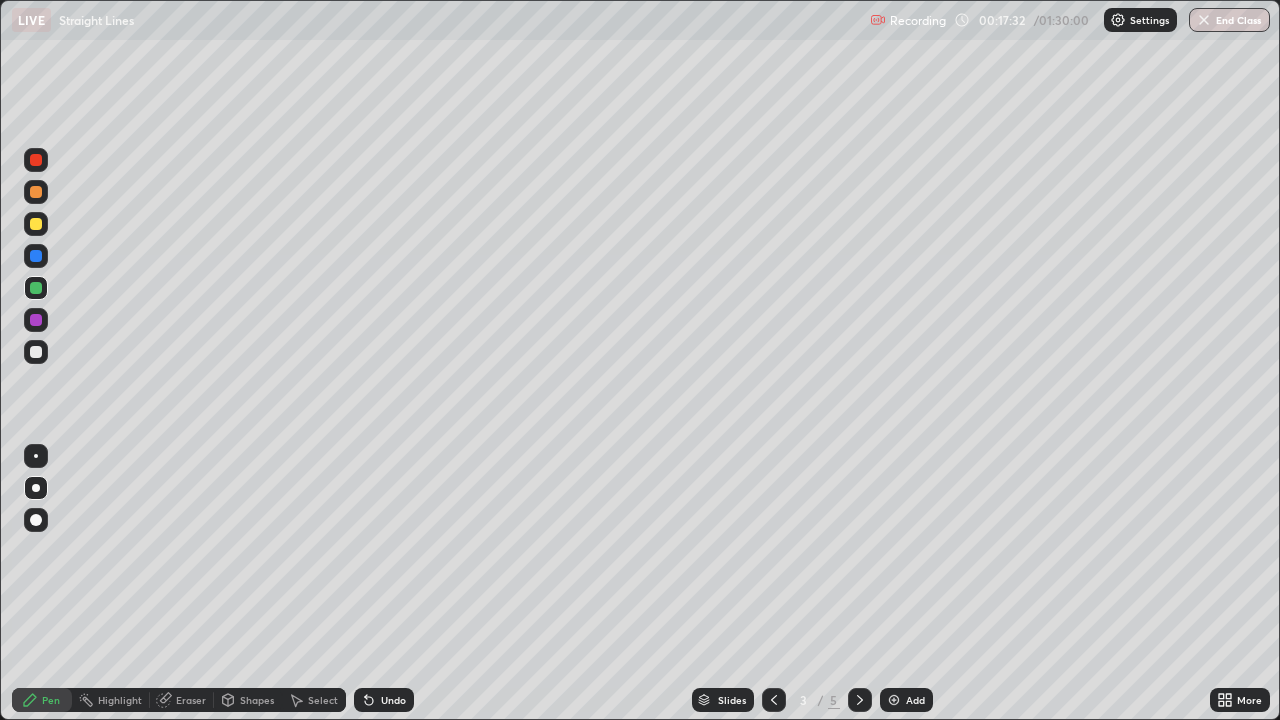 click 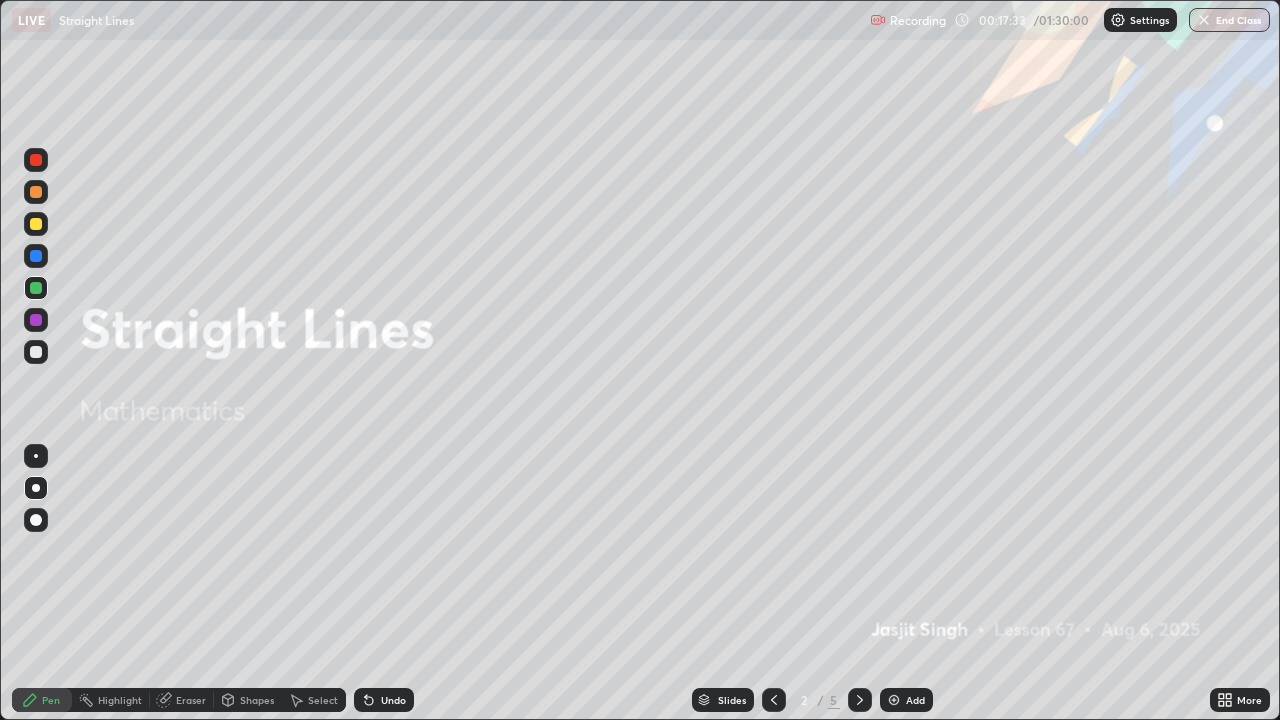 click at bounding box center [860, 700] 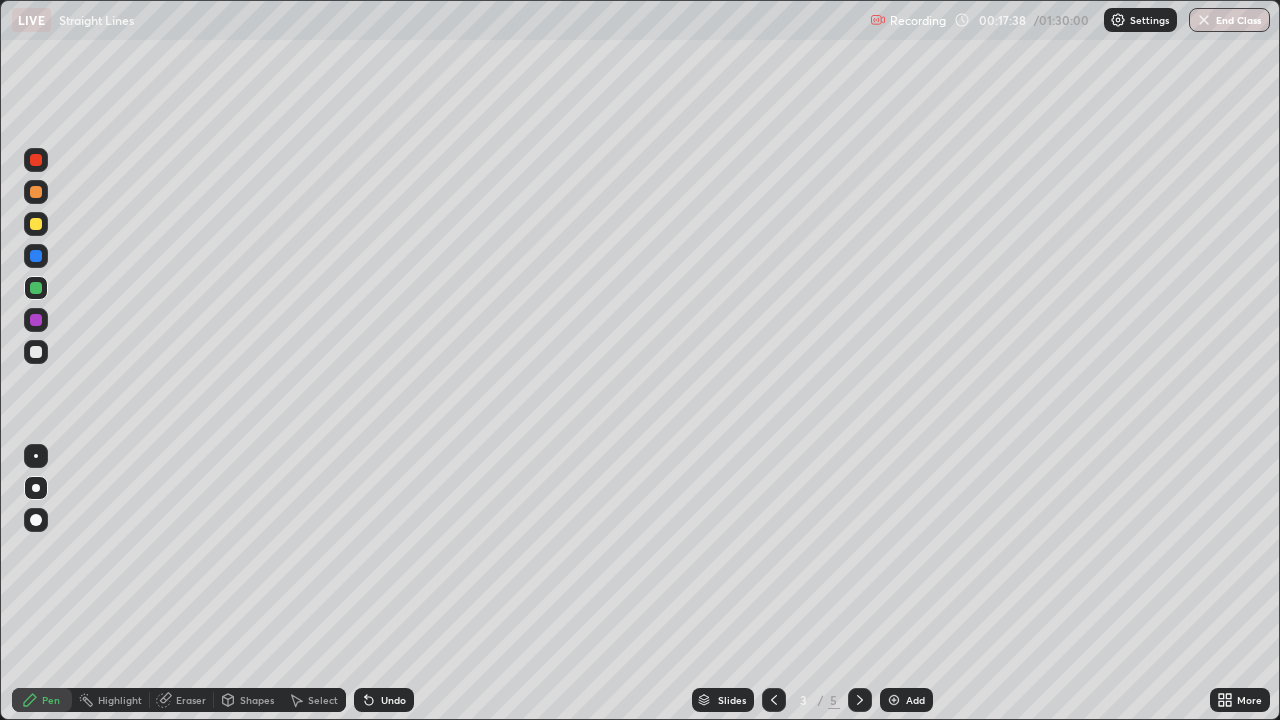 click at bounding box center (894, 700) 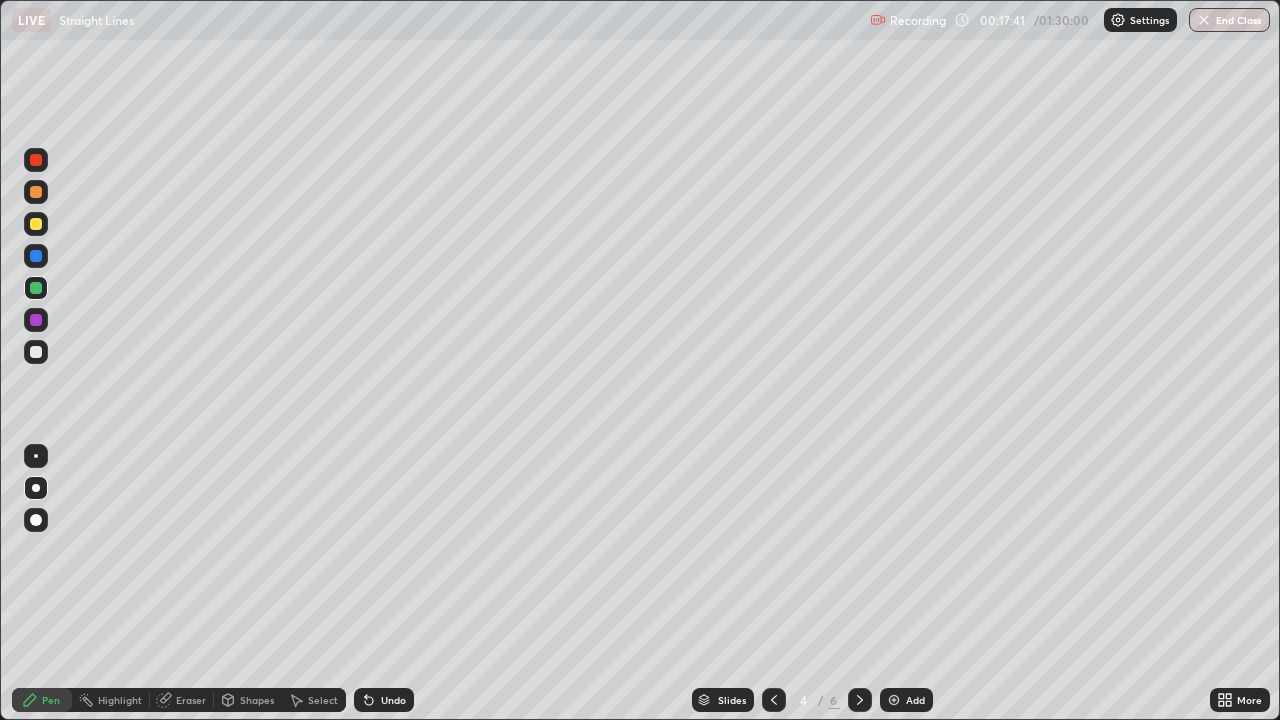click at bounding box center (36, 224) 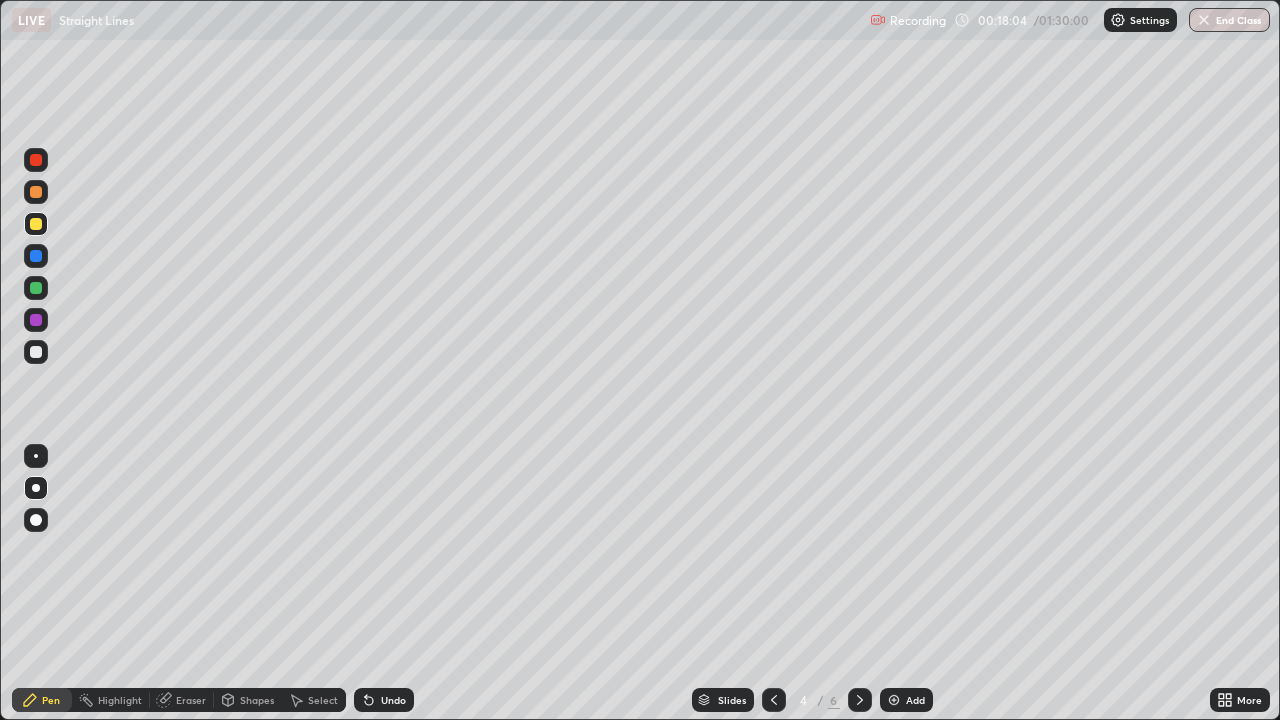 click on "Undo" at bounding box center (384, 700) 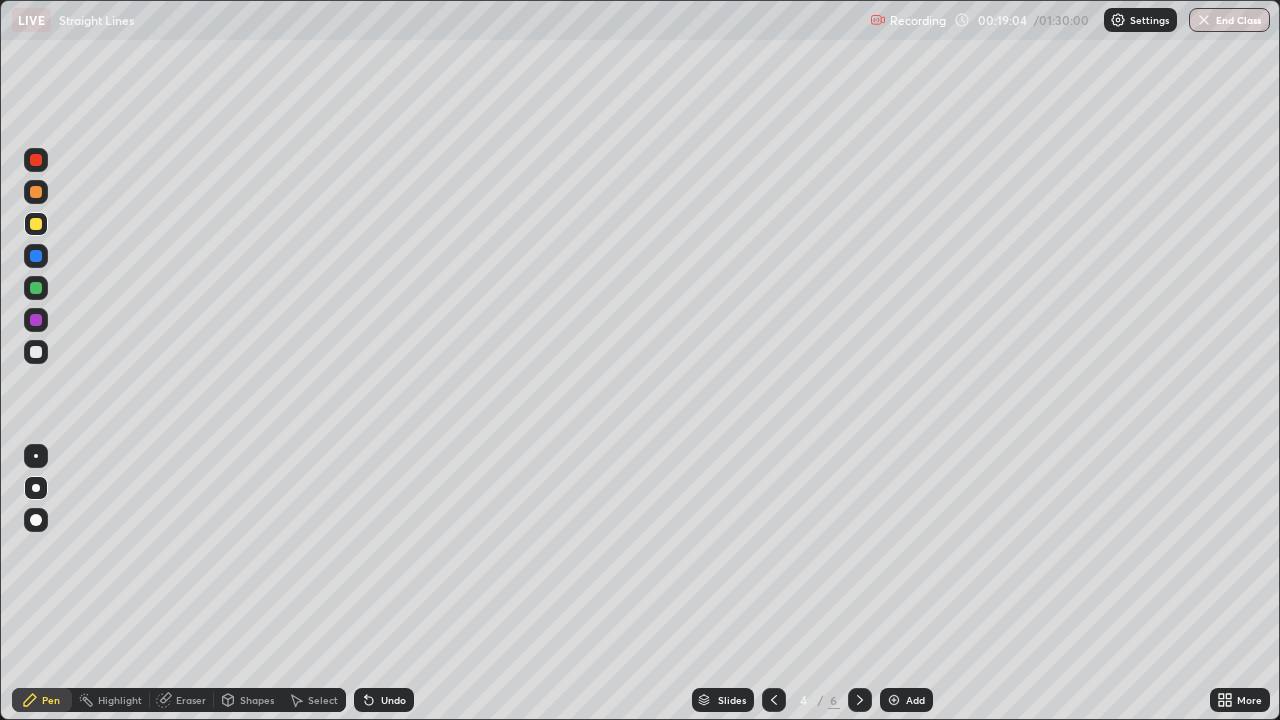 click on "Undo" at bounding box center (384, 700) 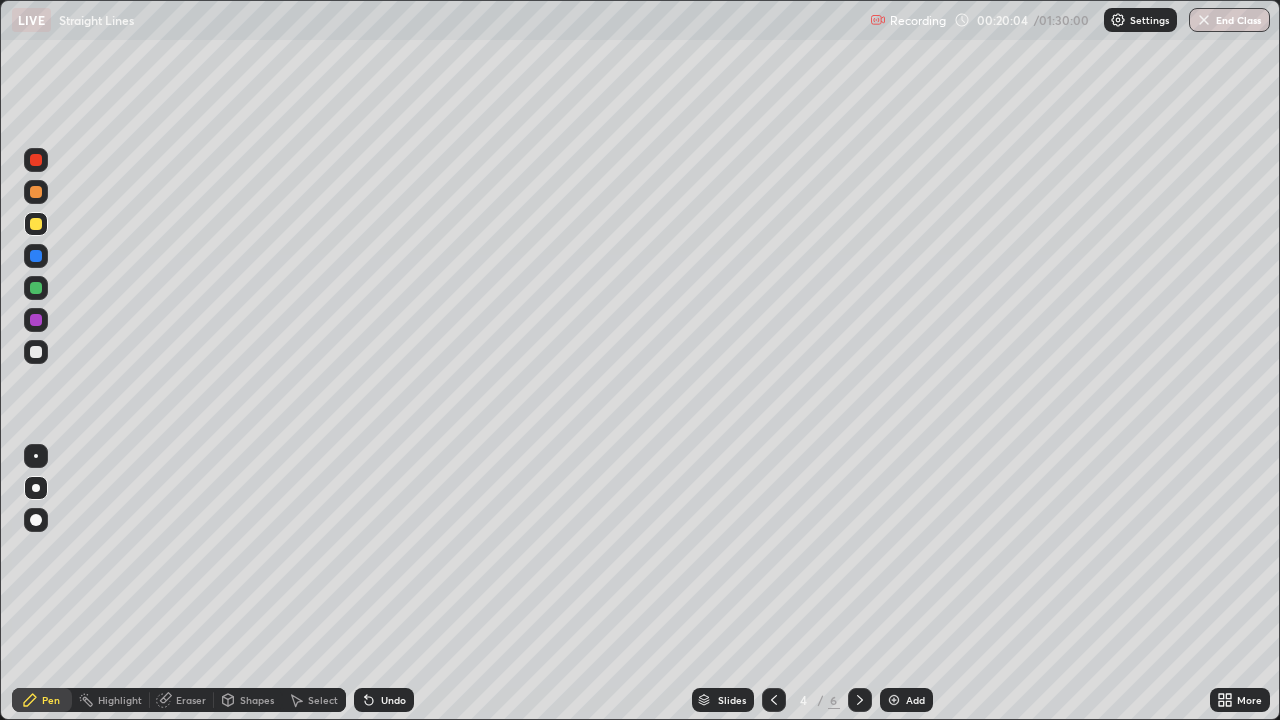 click on "Undo" at bounding box center [384, 700] 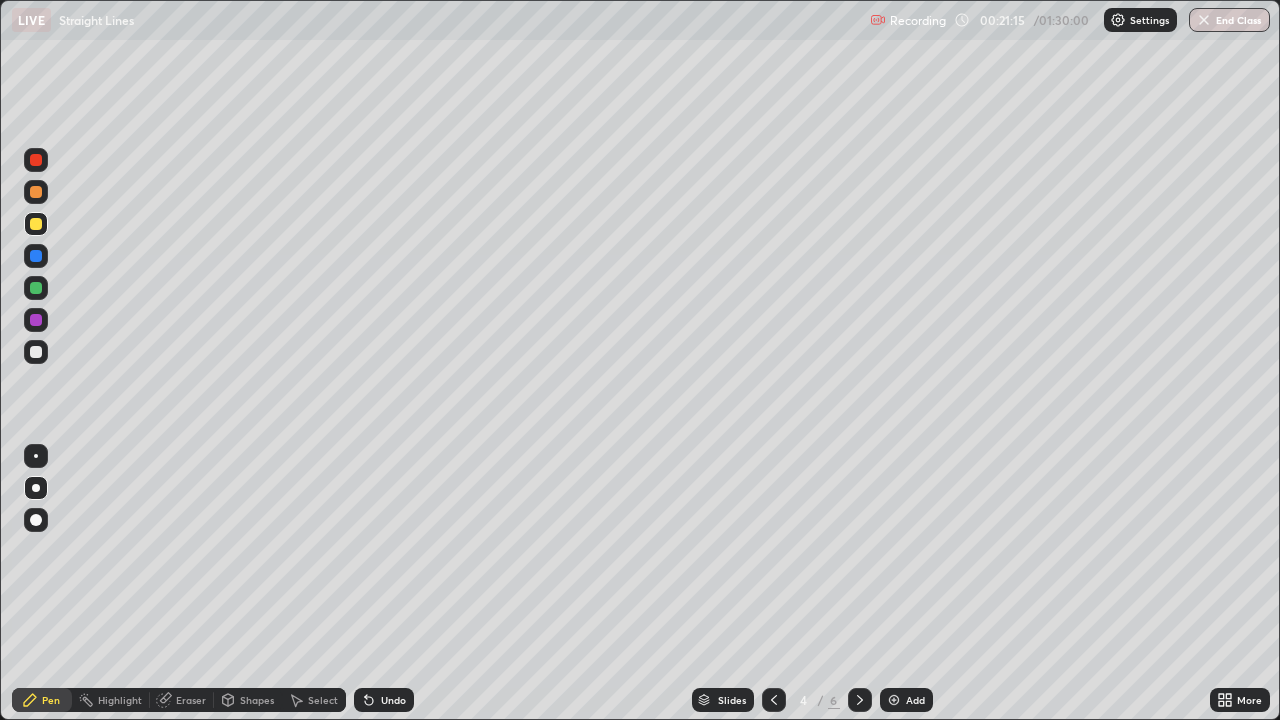 click at bounding box center [36, 352] 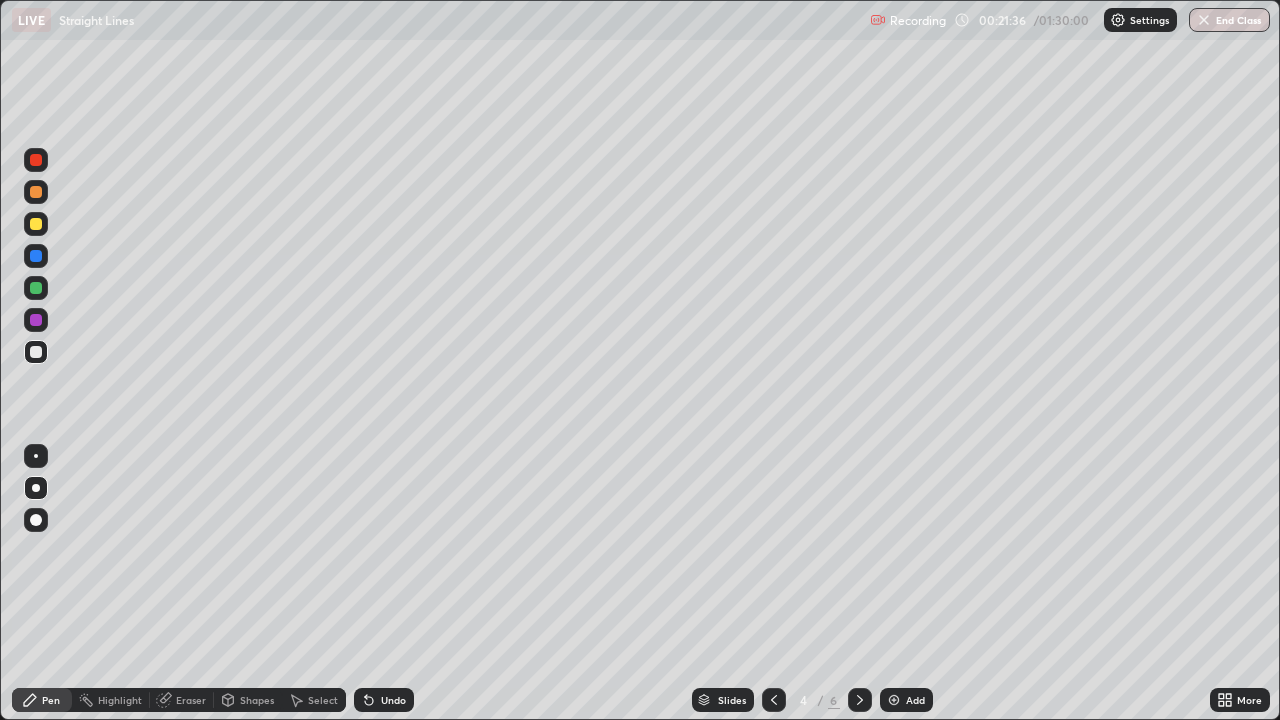 click on "Undo" at bounding box center [393, 700] 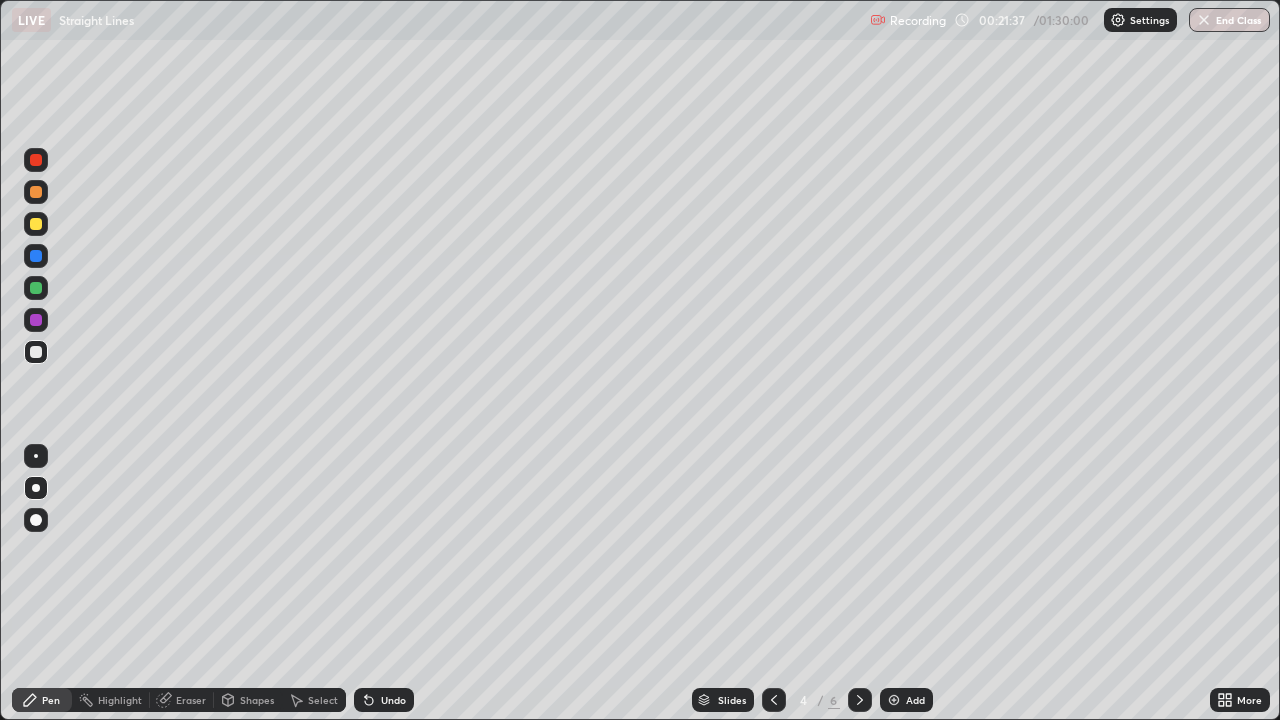 click at bounding box center (36, 256) 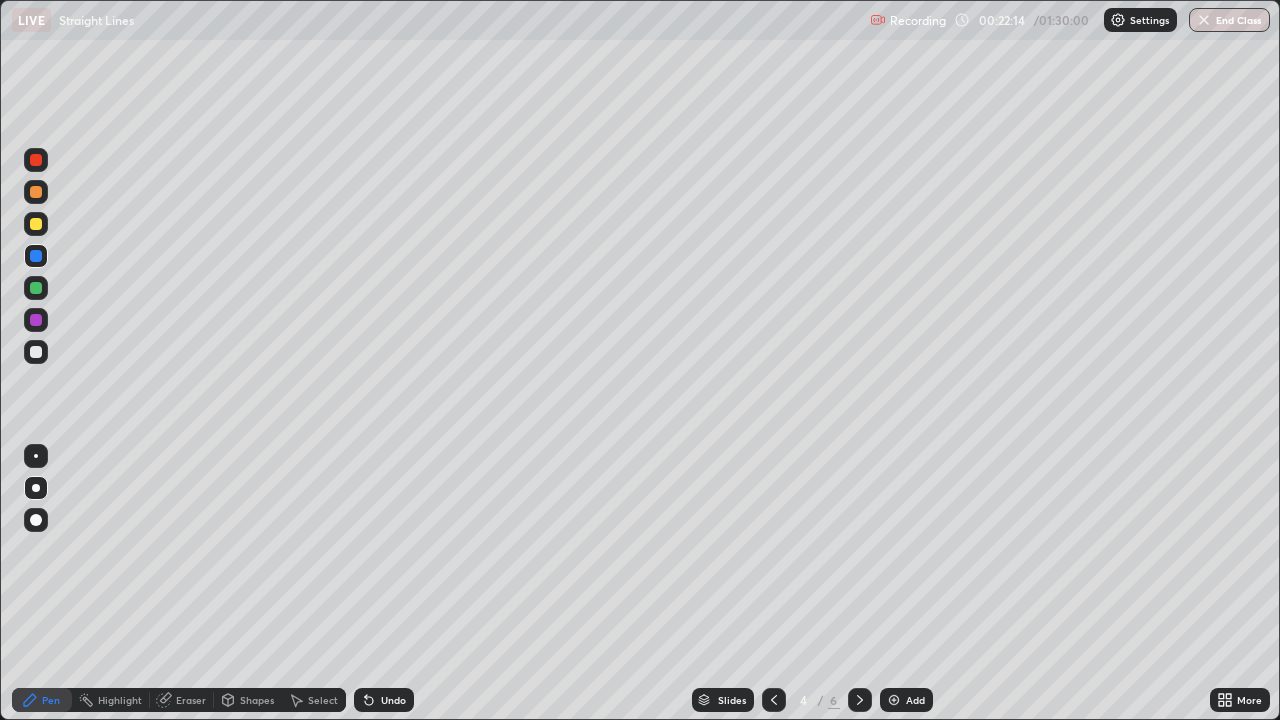 click on "Undo" at bounding box center (393, 700) 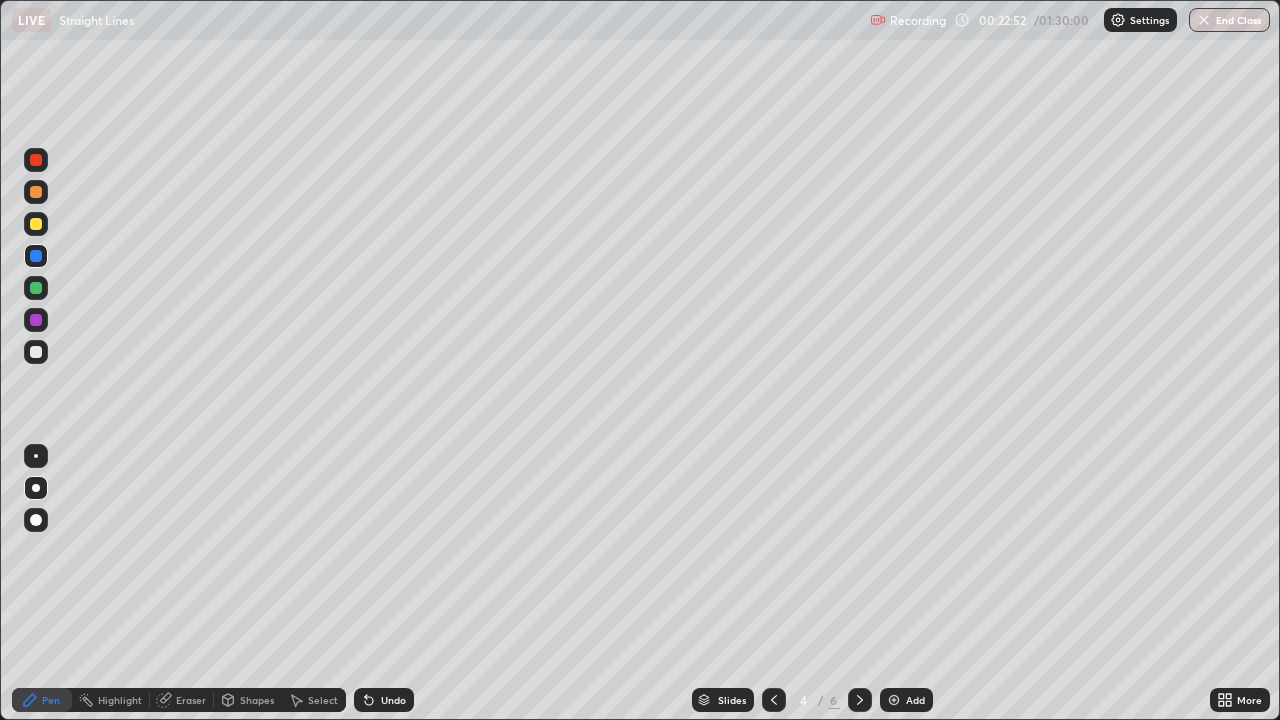 click on "Undo" at bounding box center (393, 700) 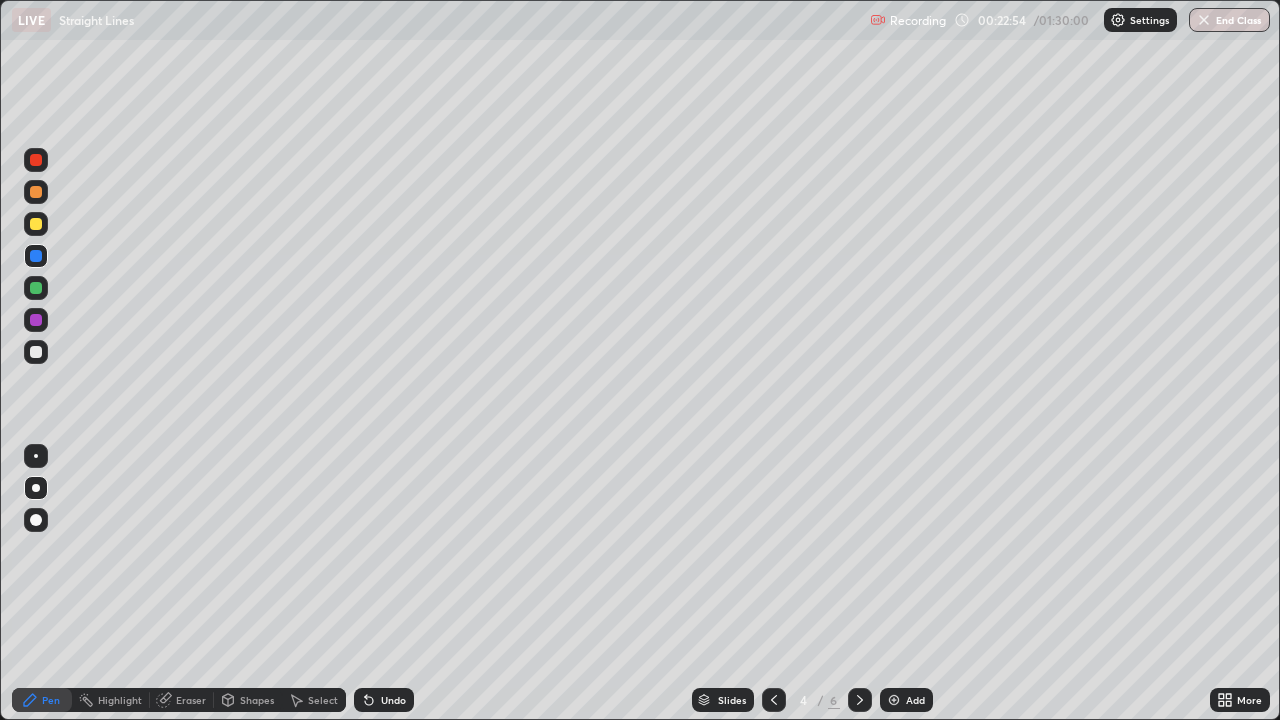 click at bounding box center (36, 288) 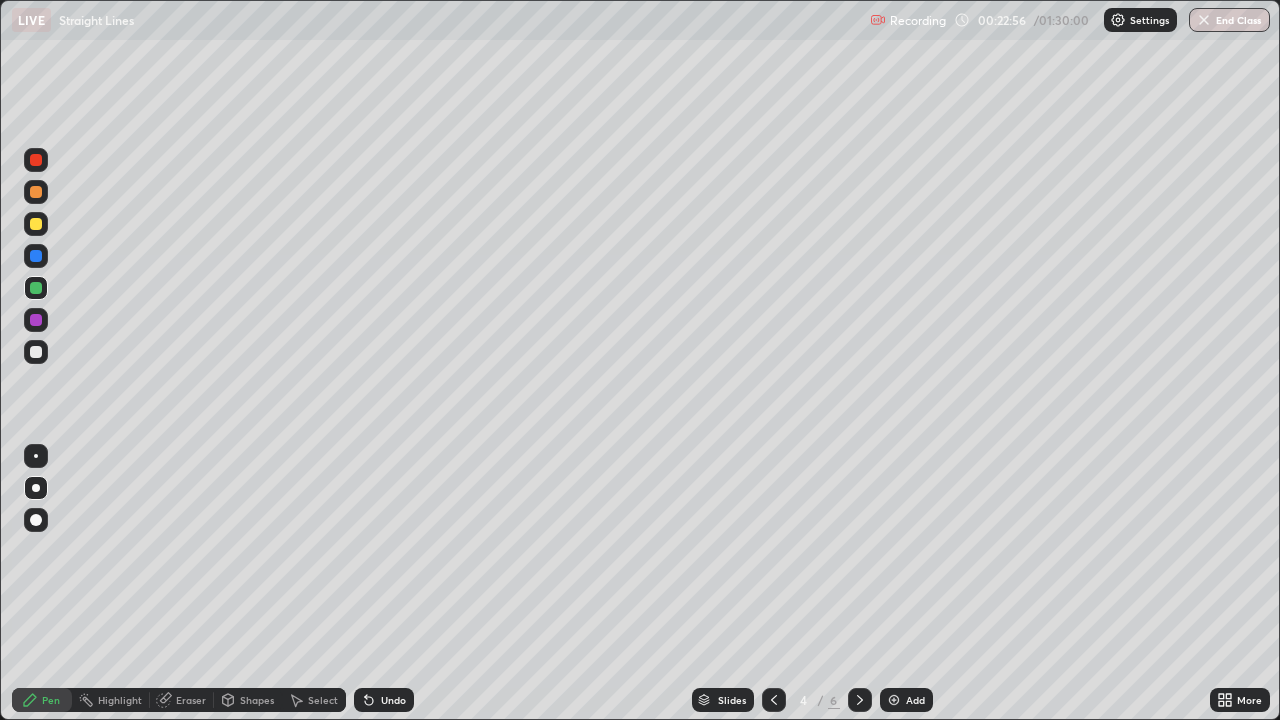click at bounding box center [36, 192] 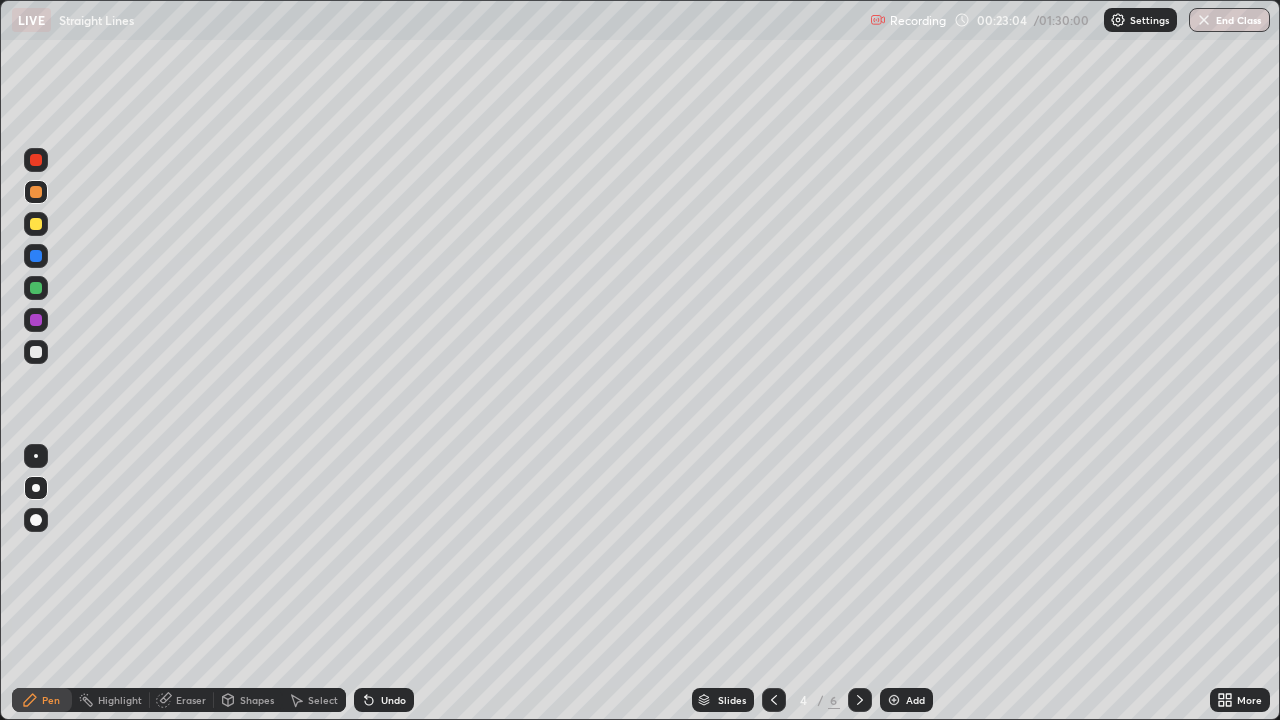 click on "Undo" at bounding box center [393, 700] 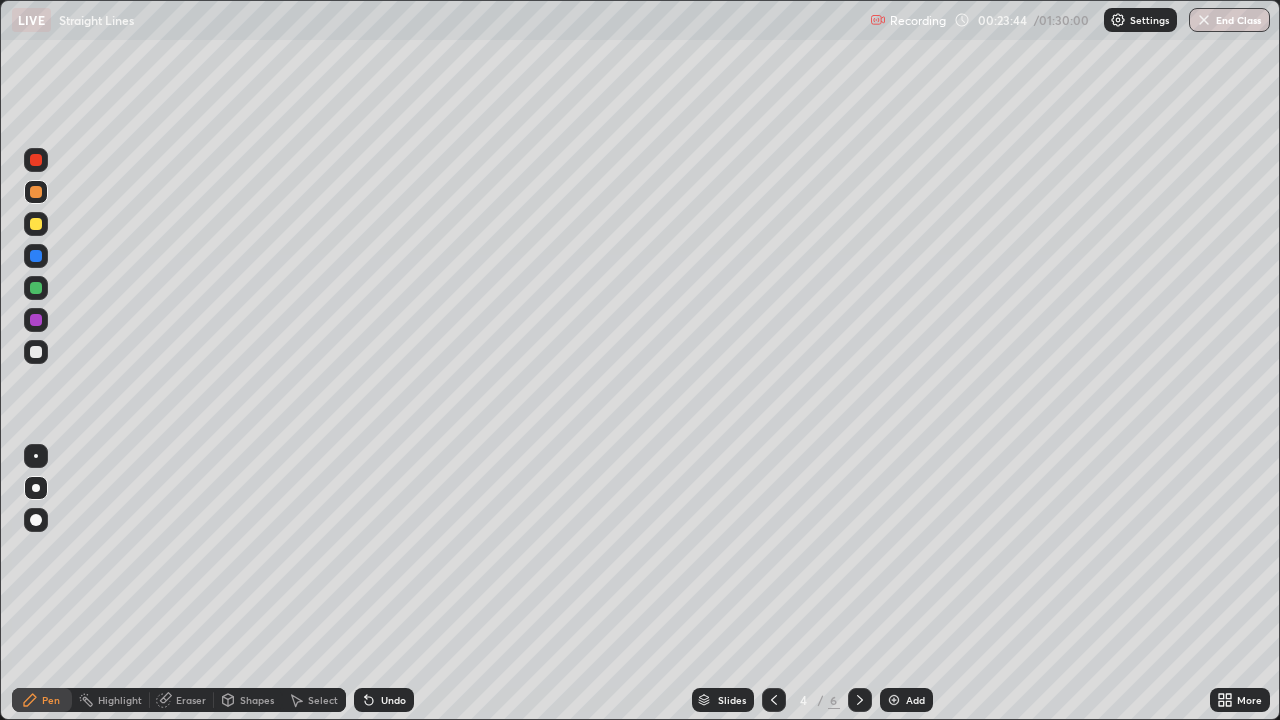 click 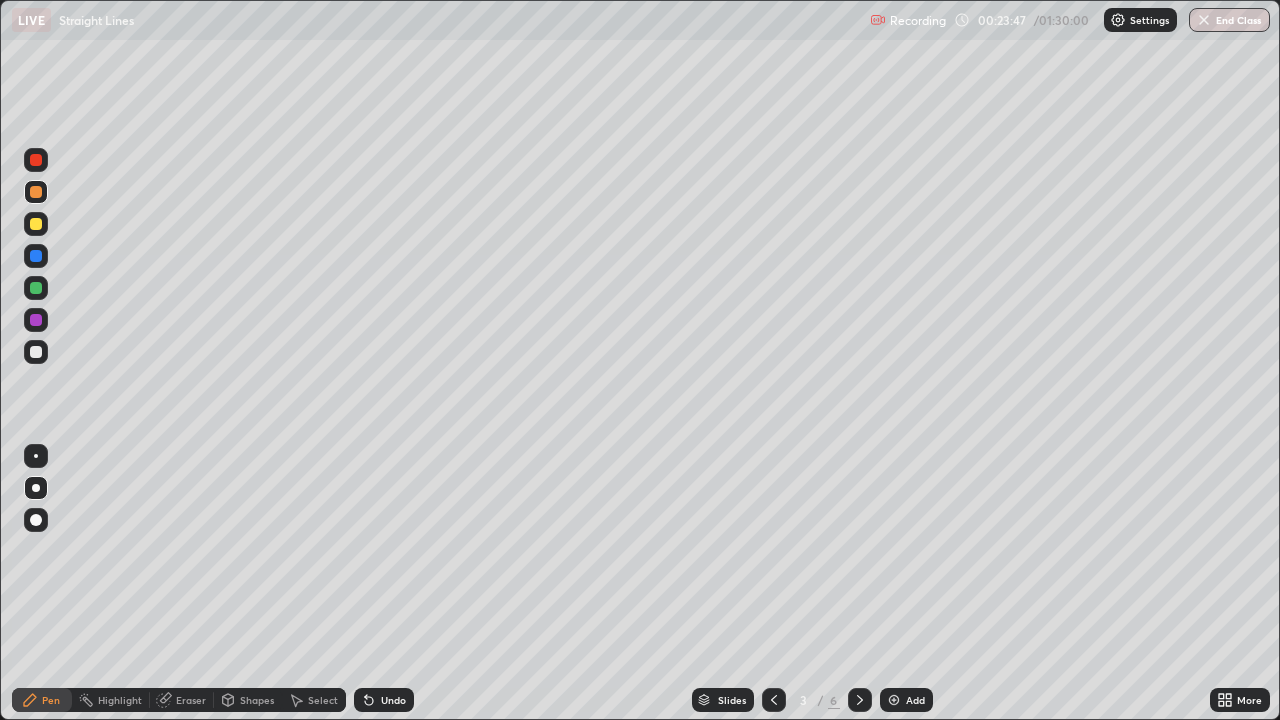 click on "Add" at bounding box center [915, 700] 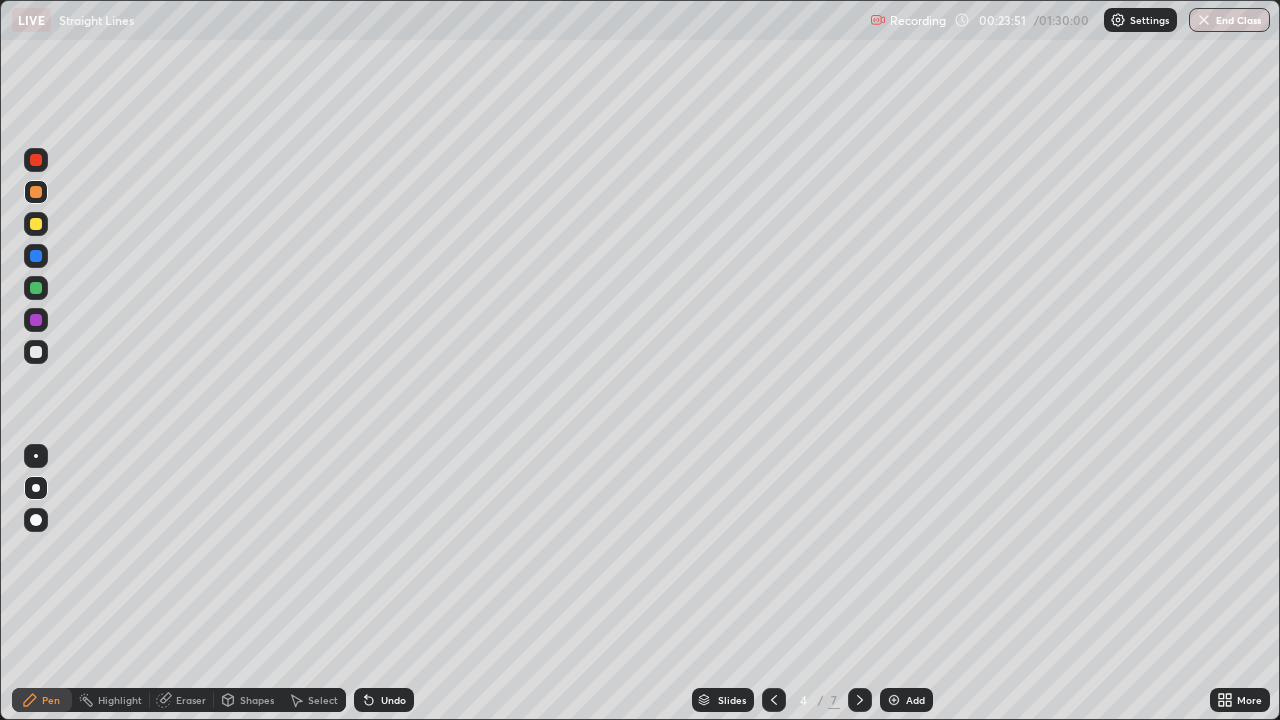 click at bounding box center (36, 288) 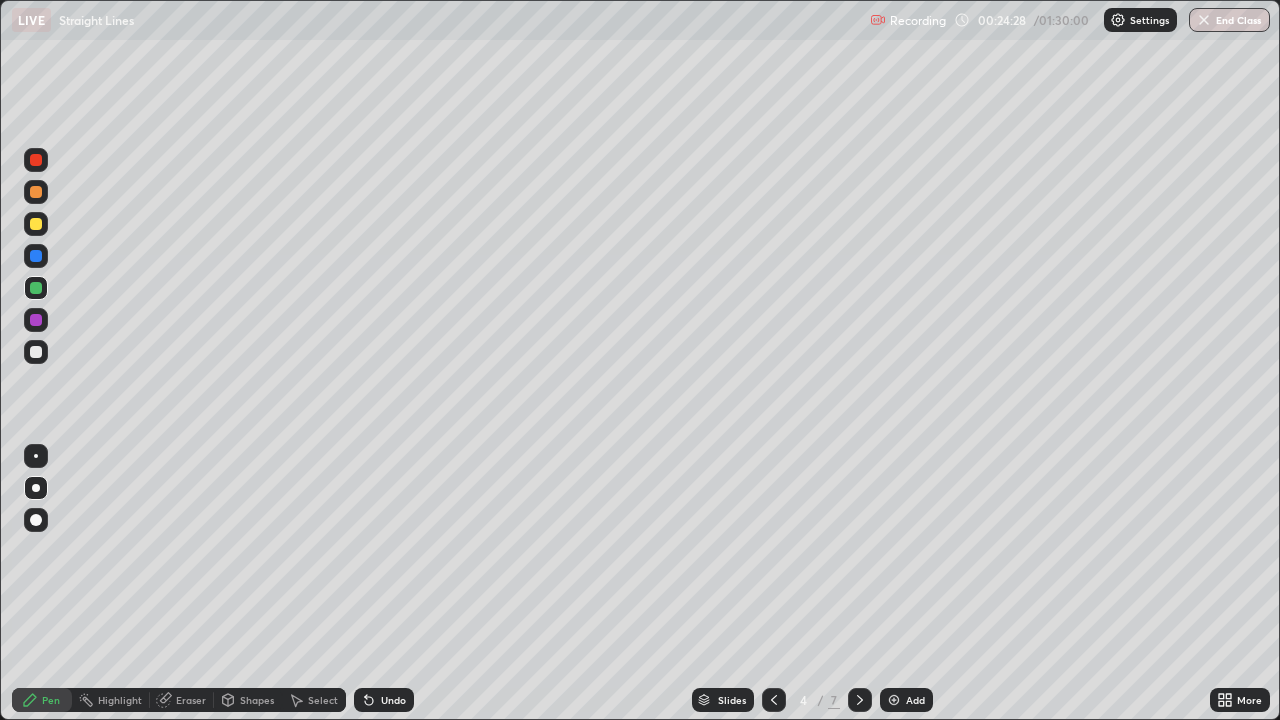 click on "Undo" at bounding box center (393, 700) 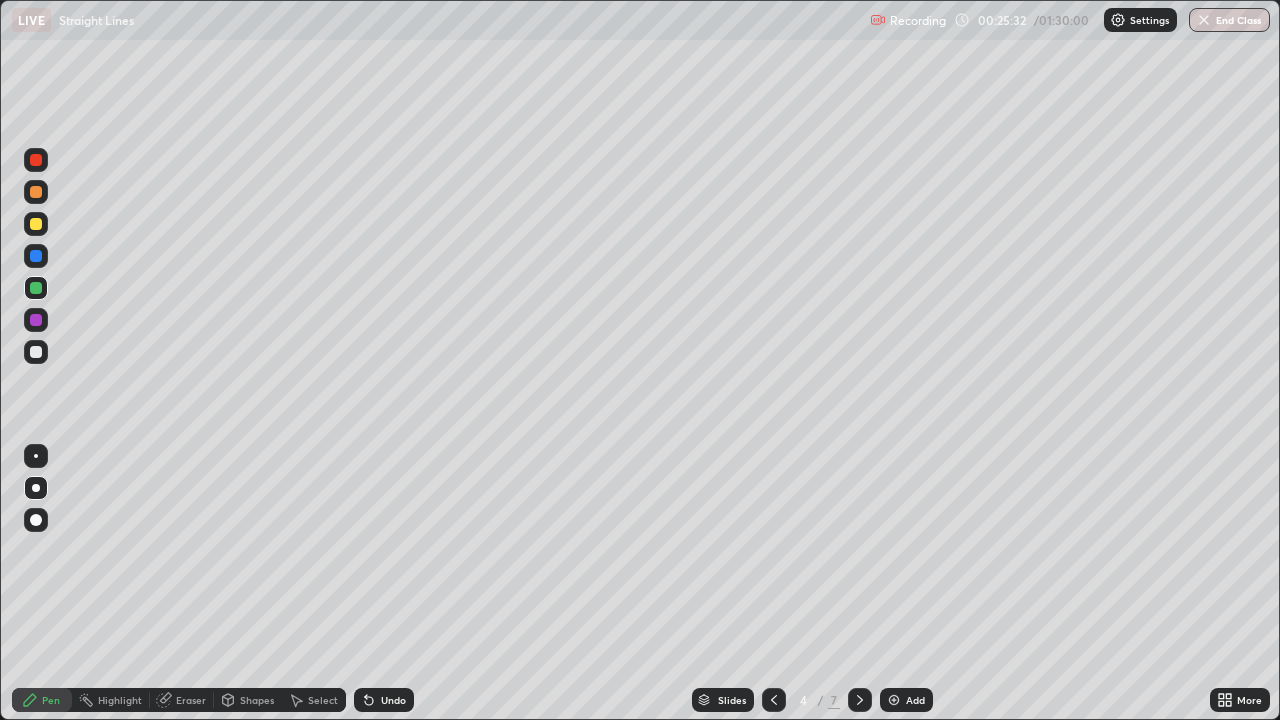 click at bounding box center (36, 320) 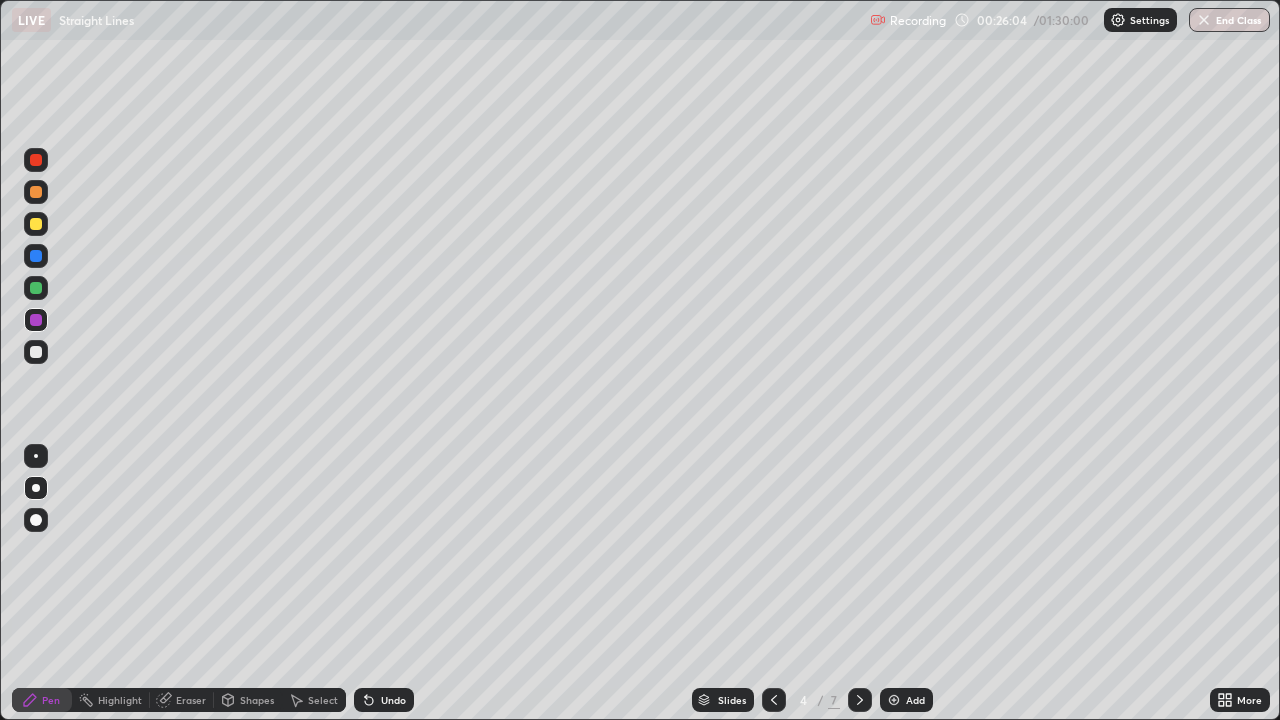 click on "Undo" at bounding box center [384, 700] 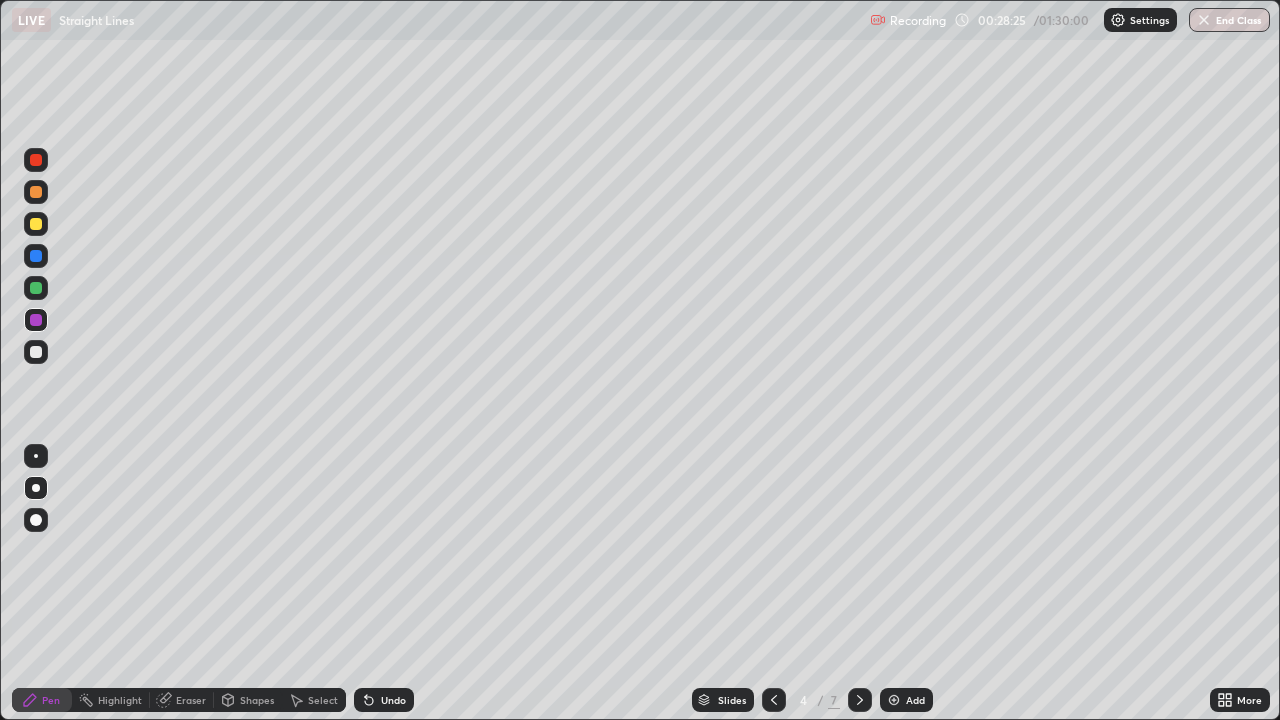 click at bounding box center [36, 256] 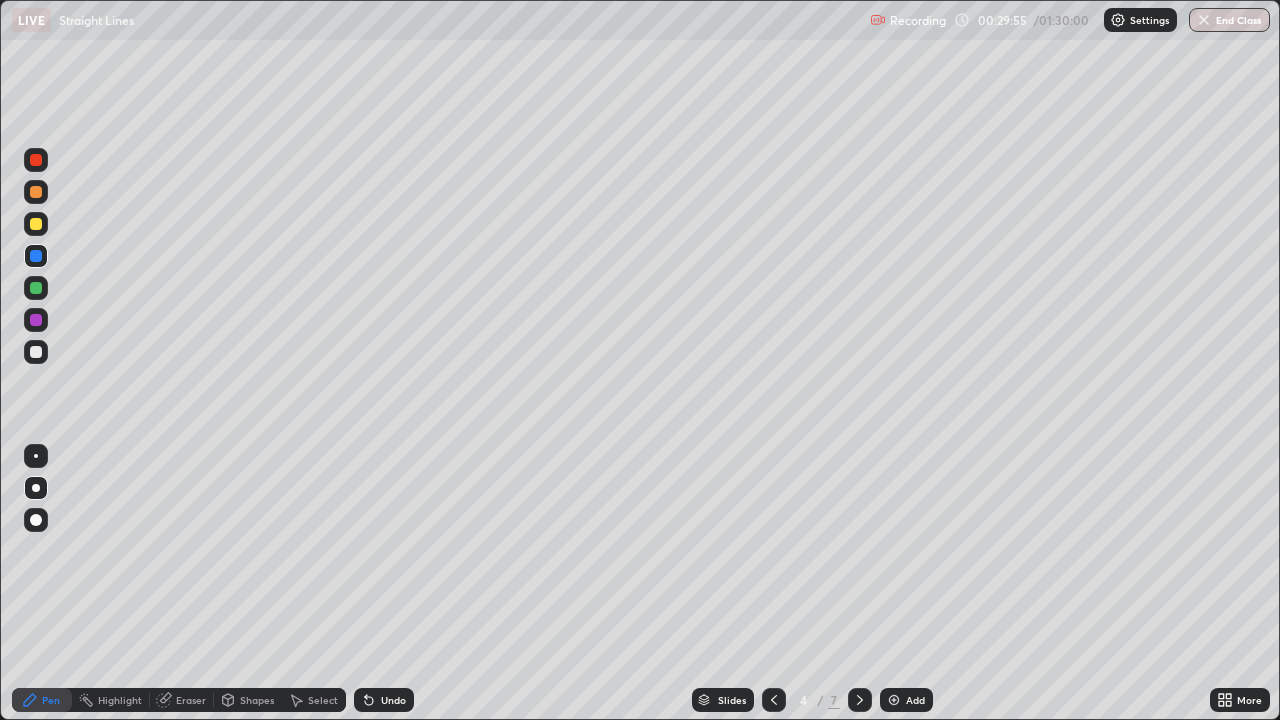 click on "Undo" at bounding box center [384, 700] 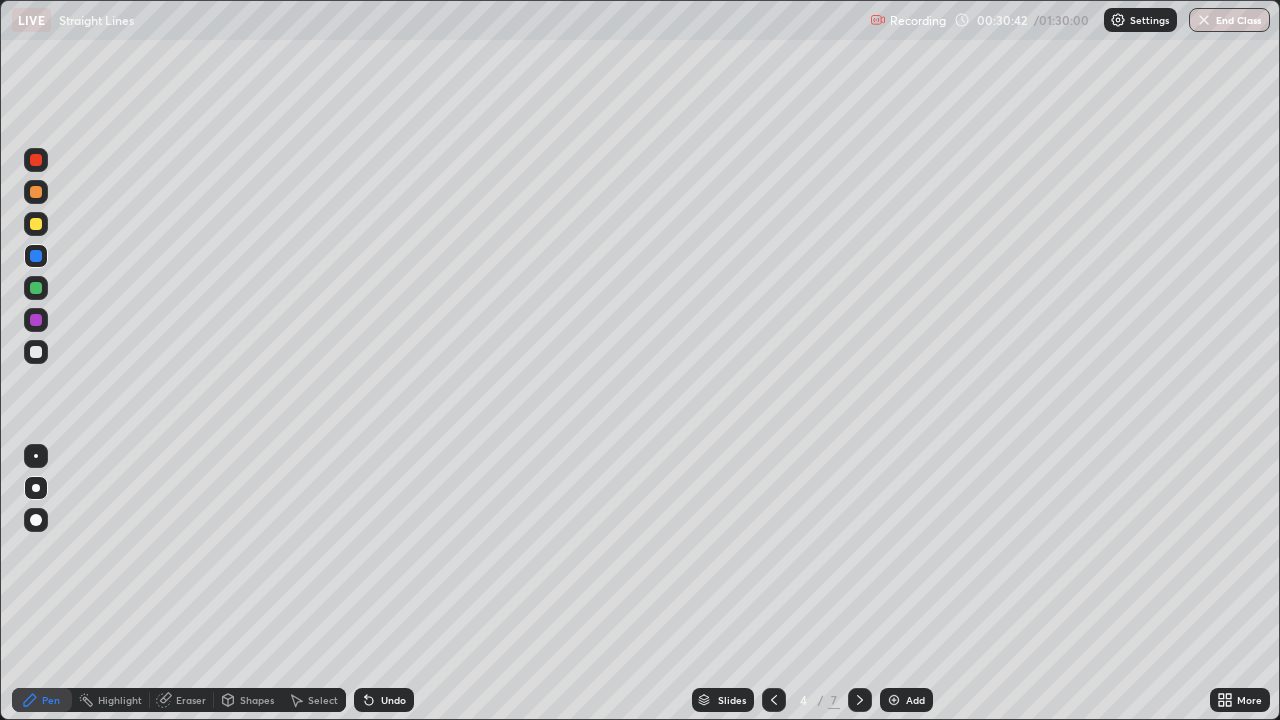 click on "Add" at bounding box center [915, 700] 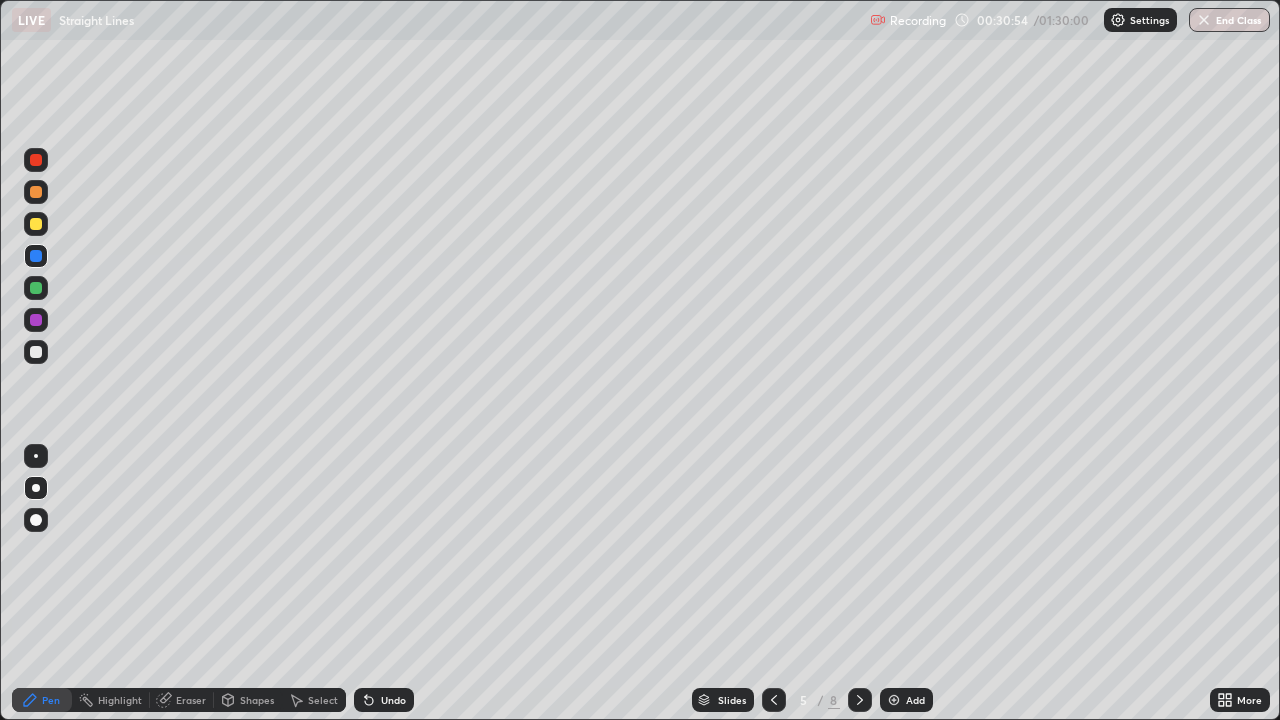 click at bounding box center (36, 224) 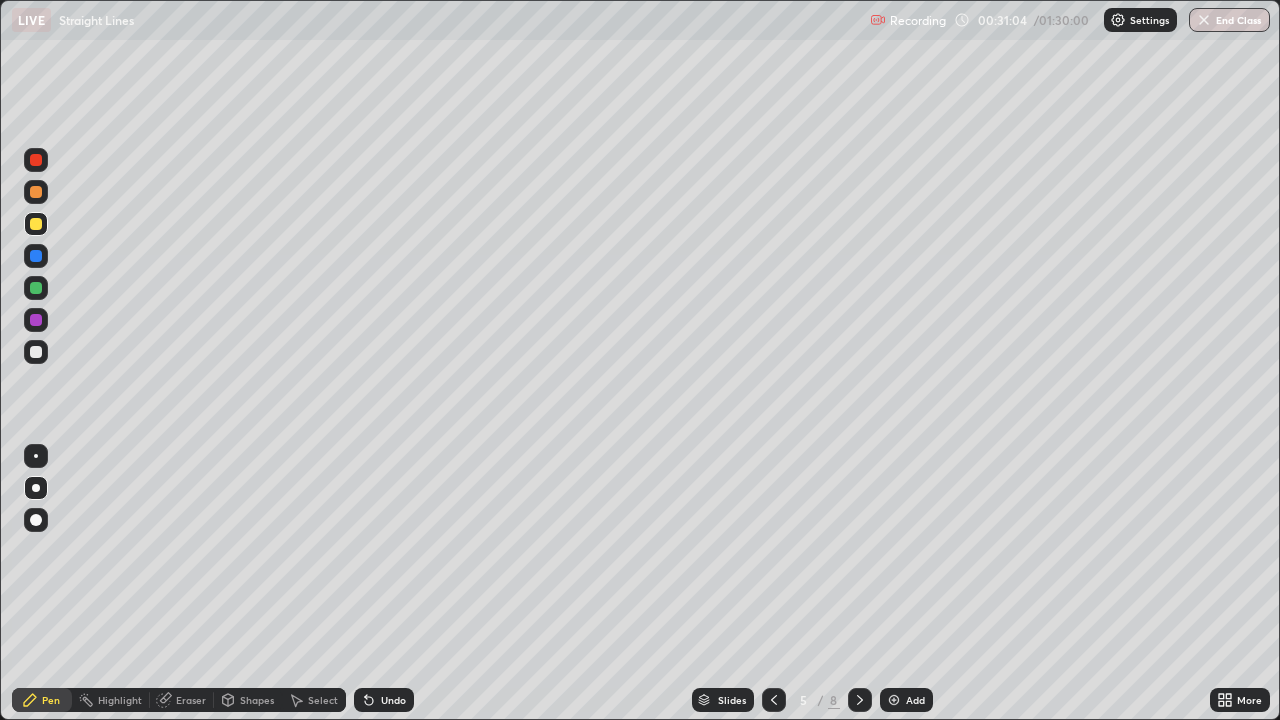 click on "Undo" at bounding box center [384, 700] 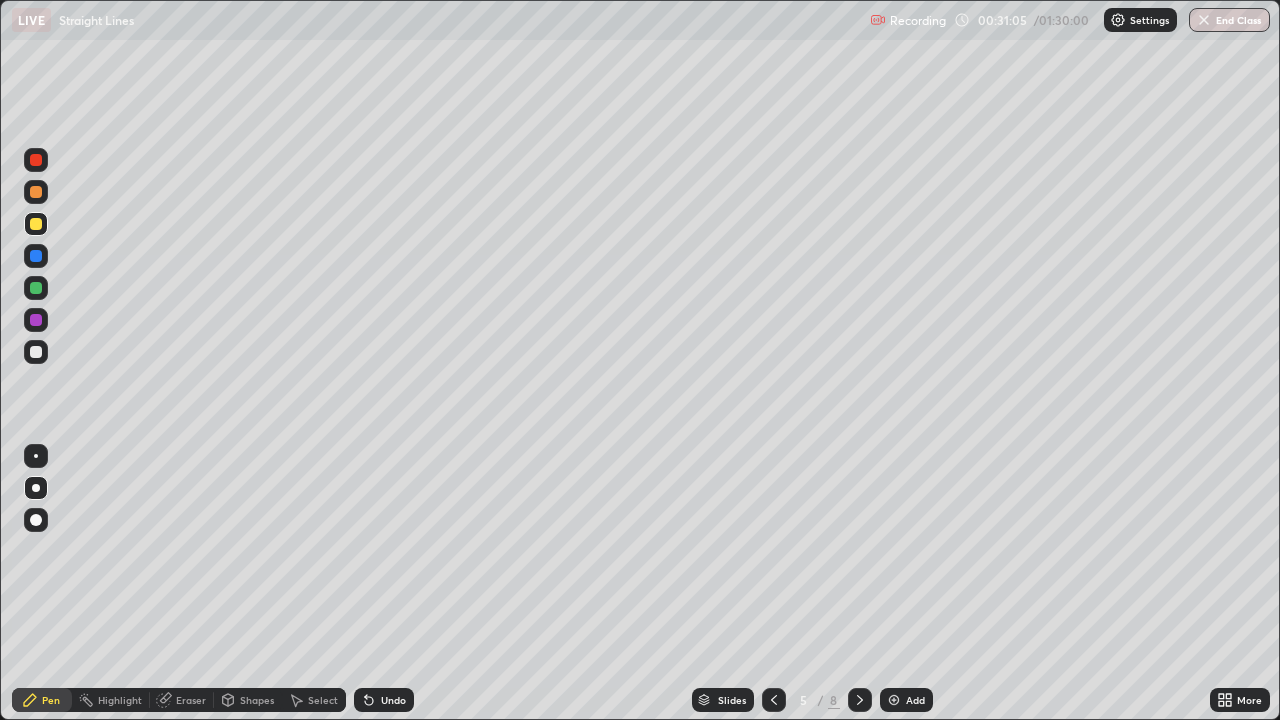 click on "Undo" at bounding box center [393, 700] 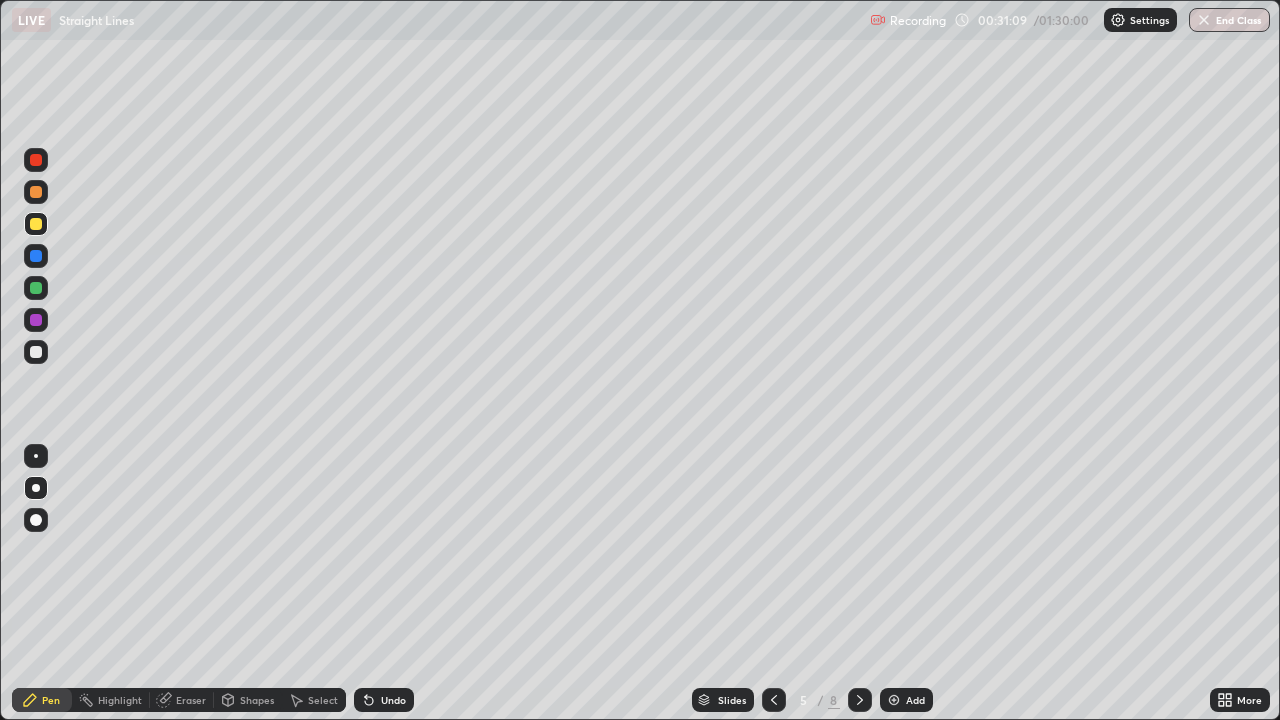 click on "Undo" at bounding box center (393, 700) 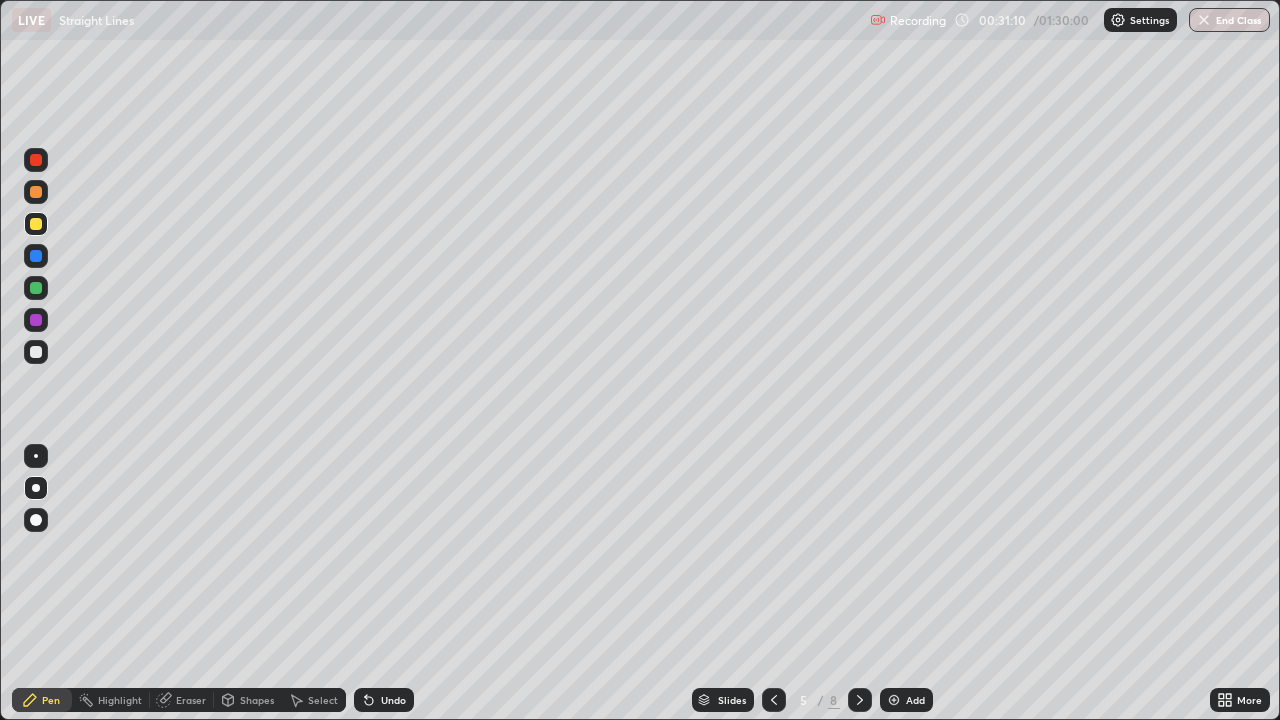 click on "Undo" at bounding box center [384, 700] 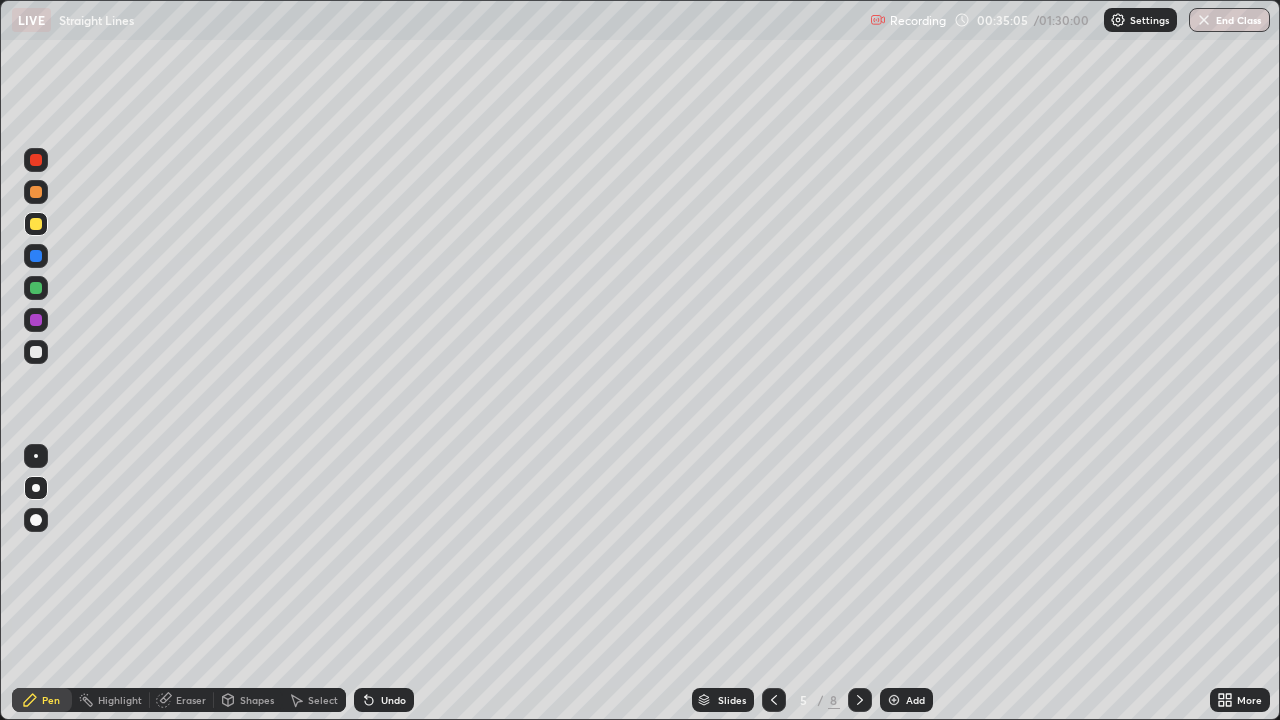 click on "Undo" at bounding box center [393, 700] 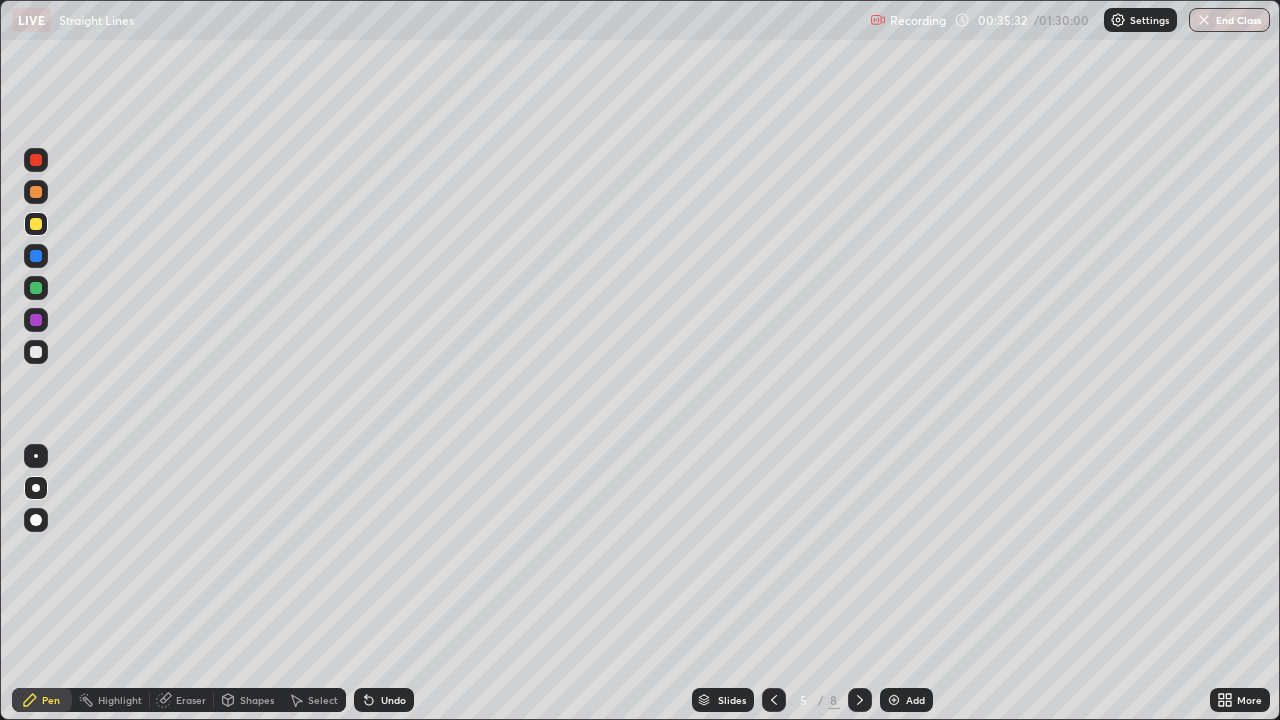 click at bounding box center (894, 700) 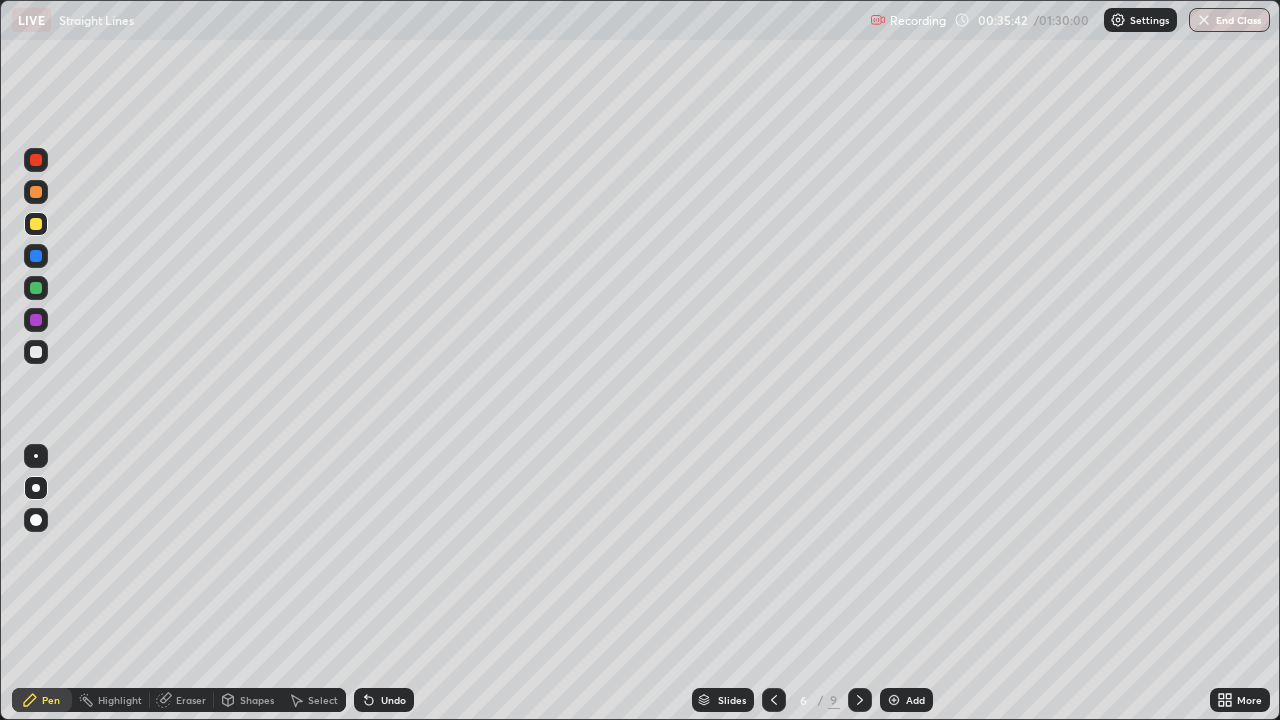 click 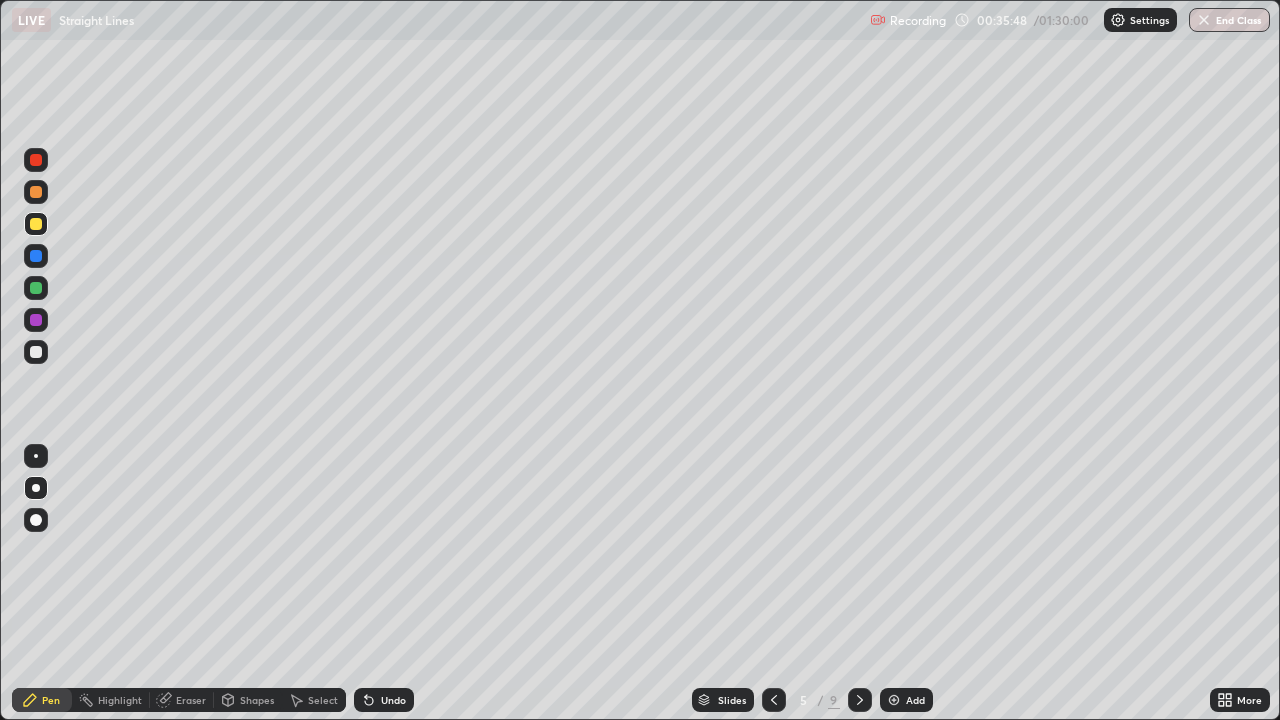 click at bounding box center [860, 700] 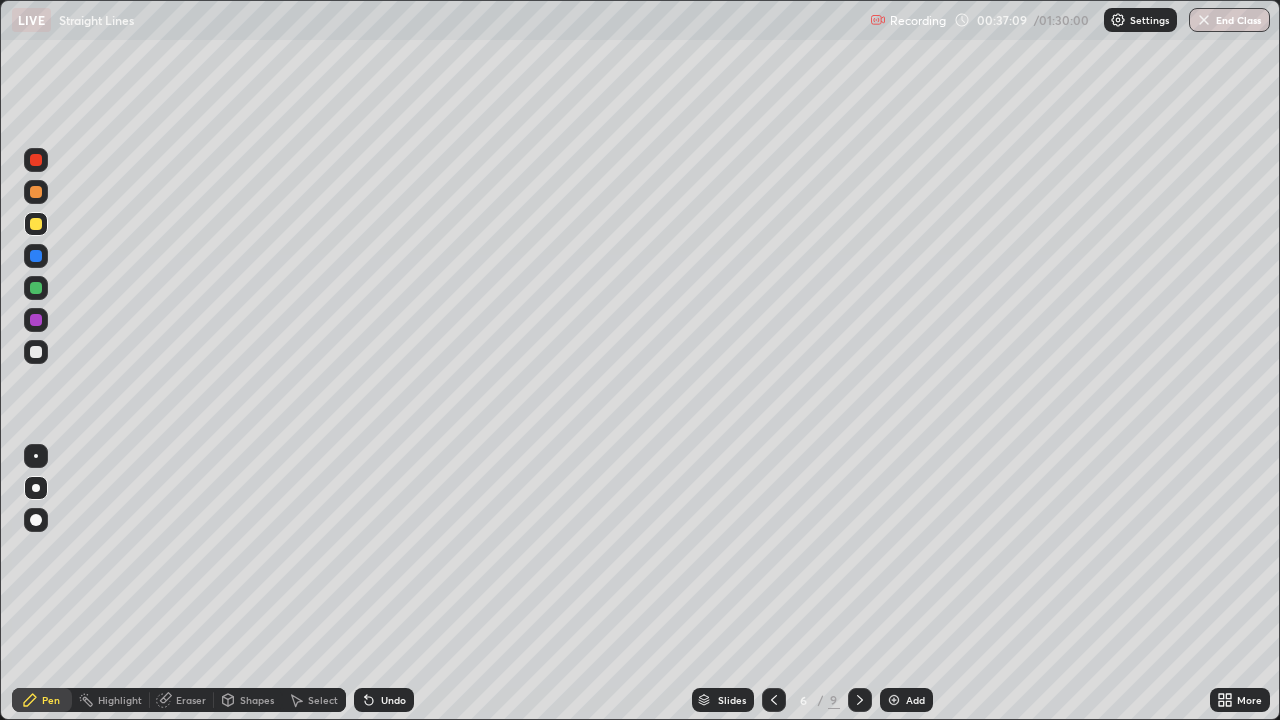 click 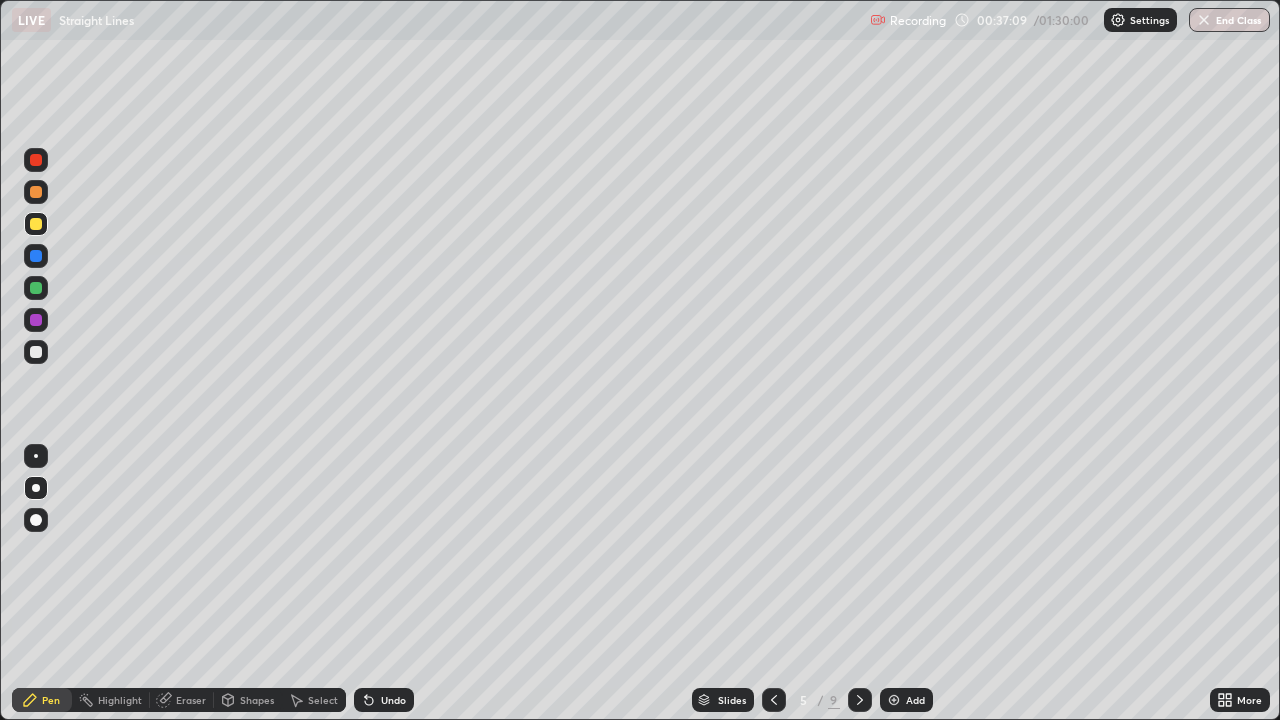click 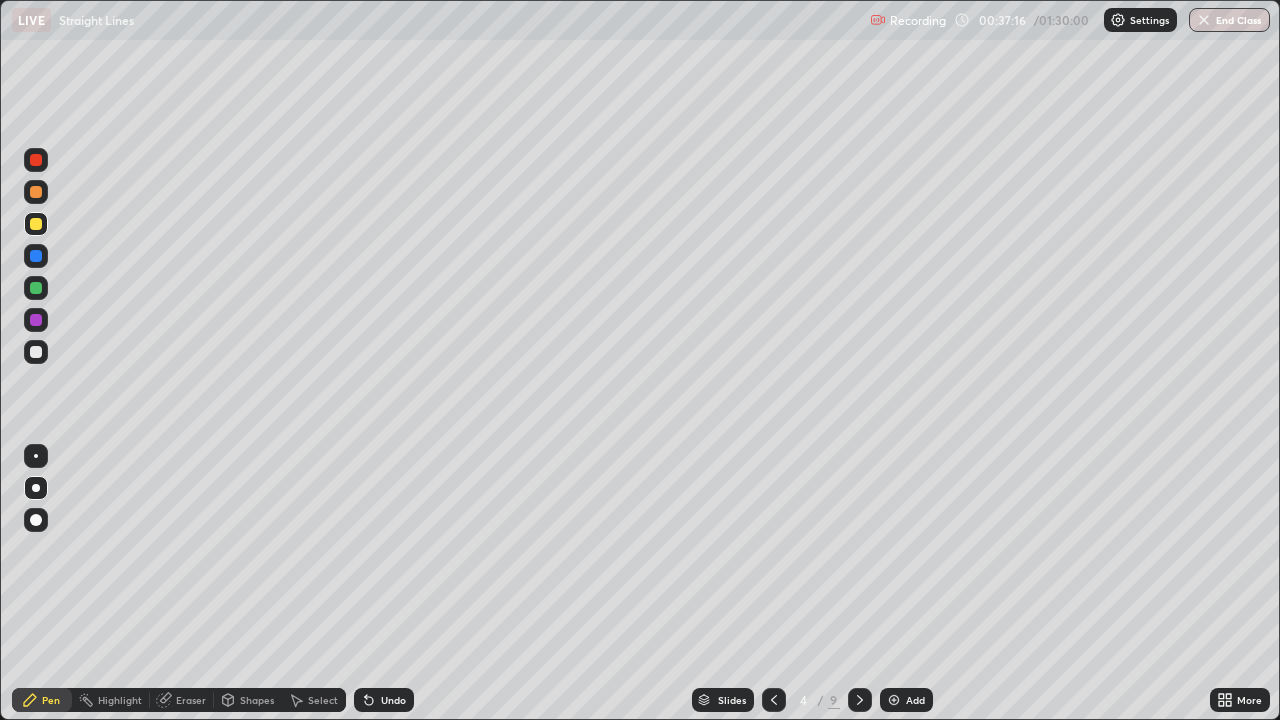 click 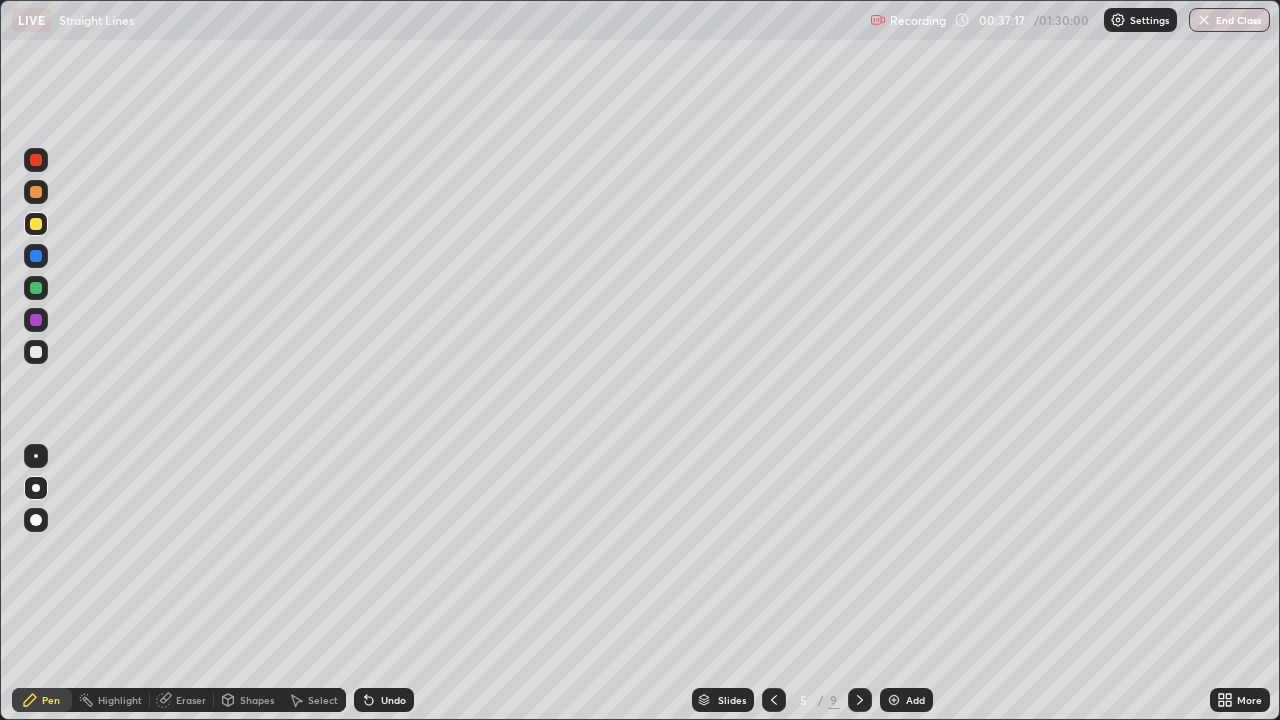 click at bounding box center [860, 700] 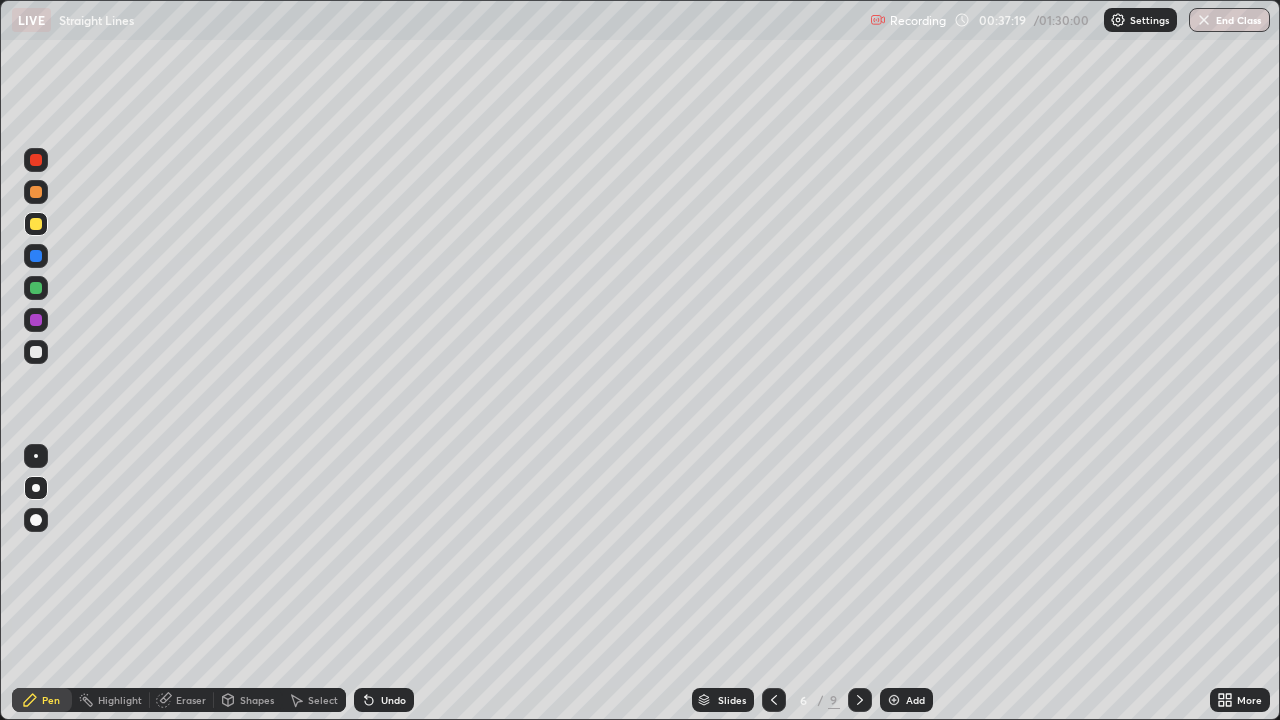 click 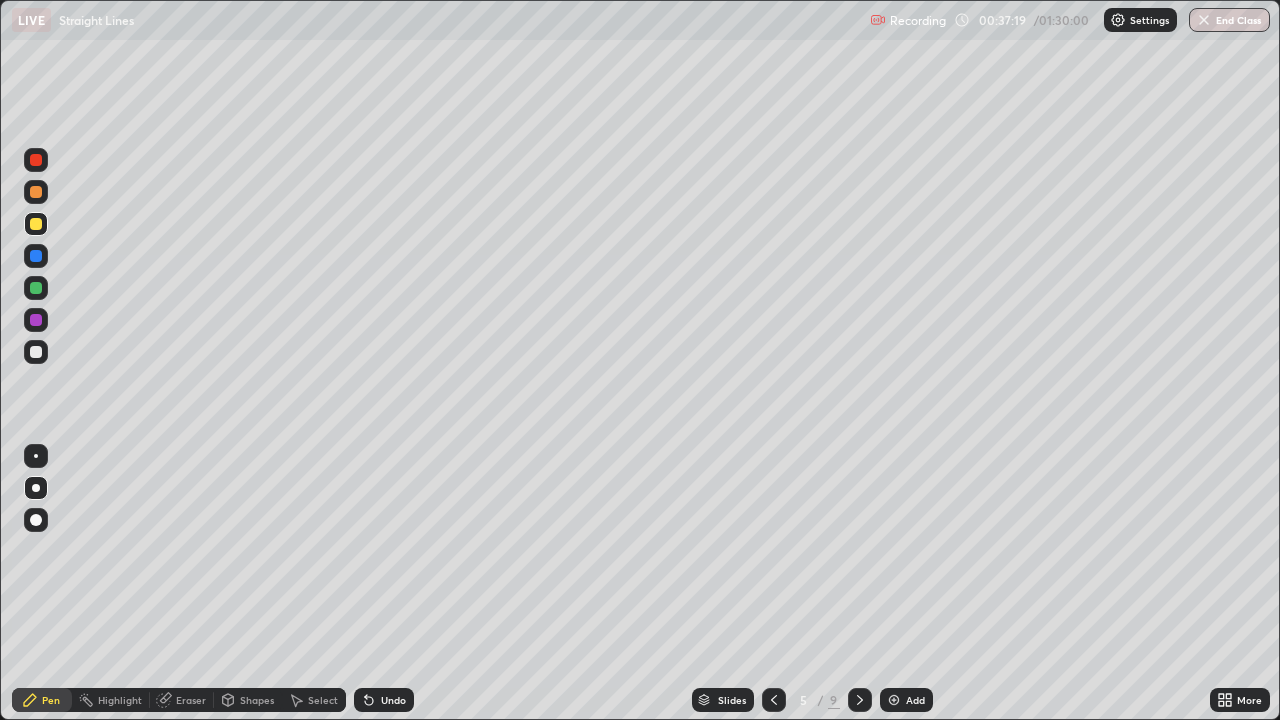click 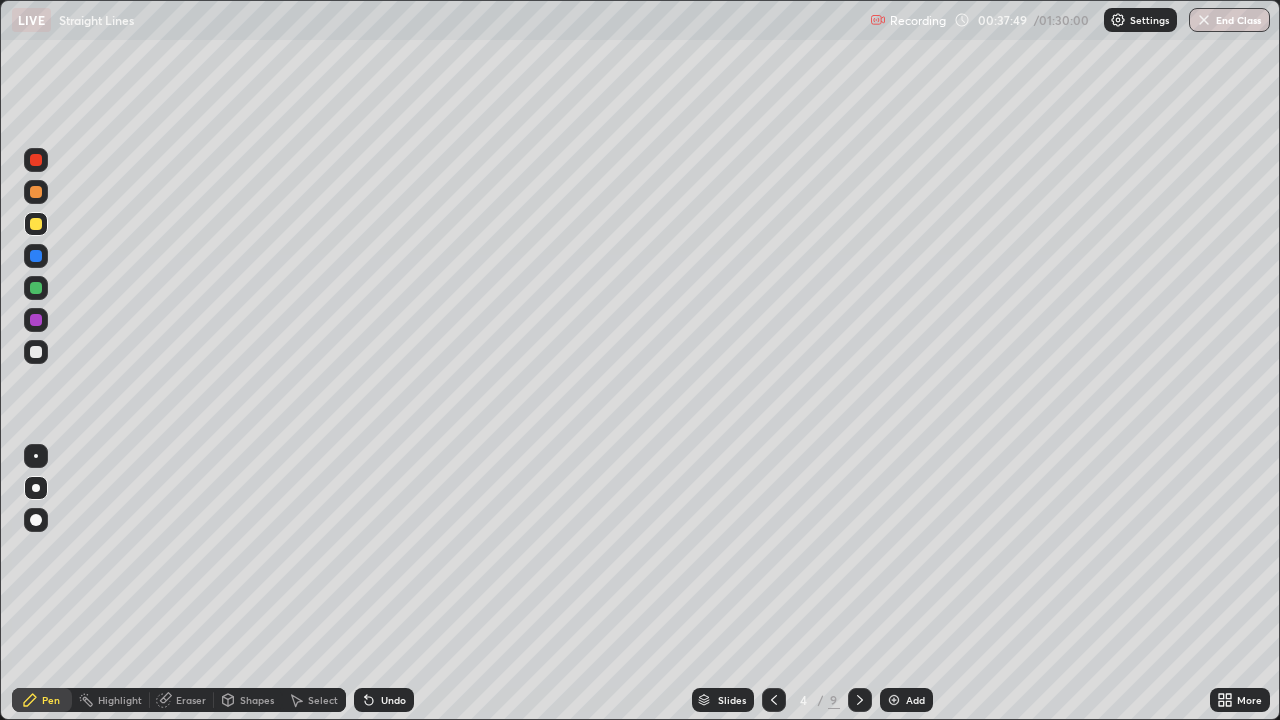 click 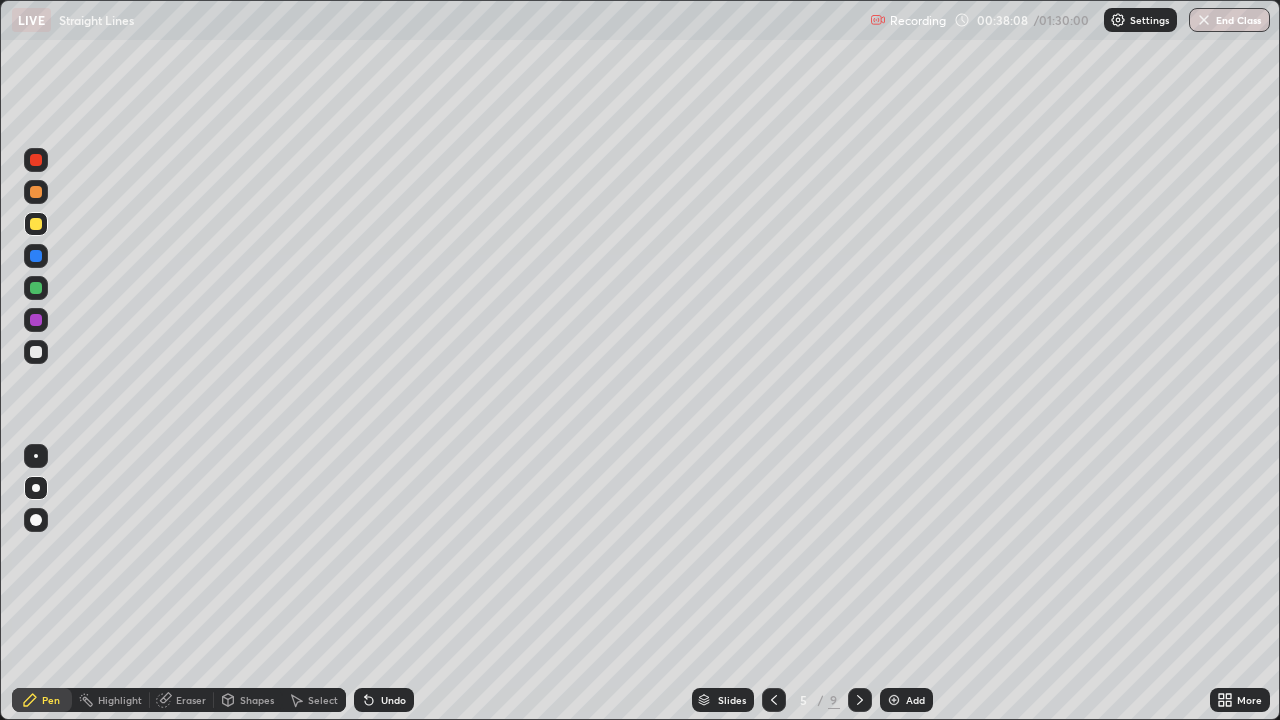 click 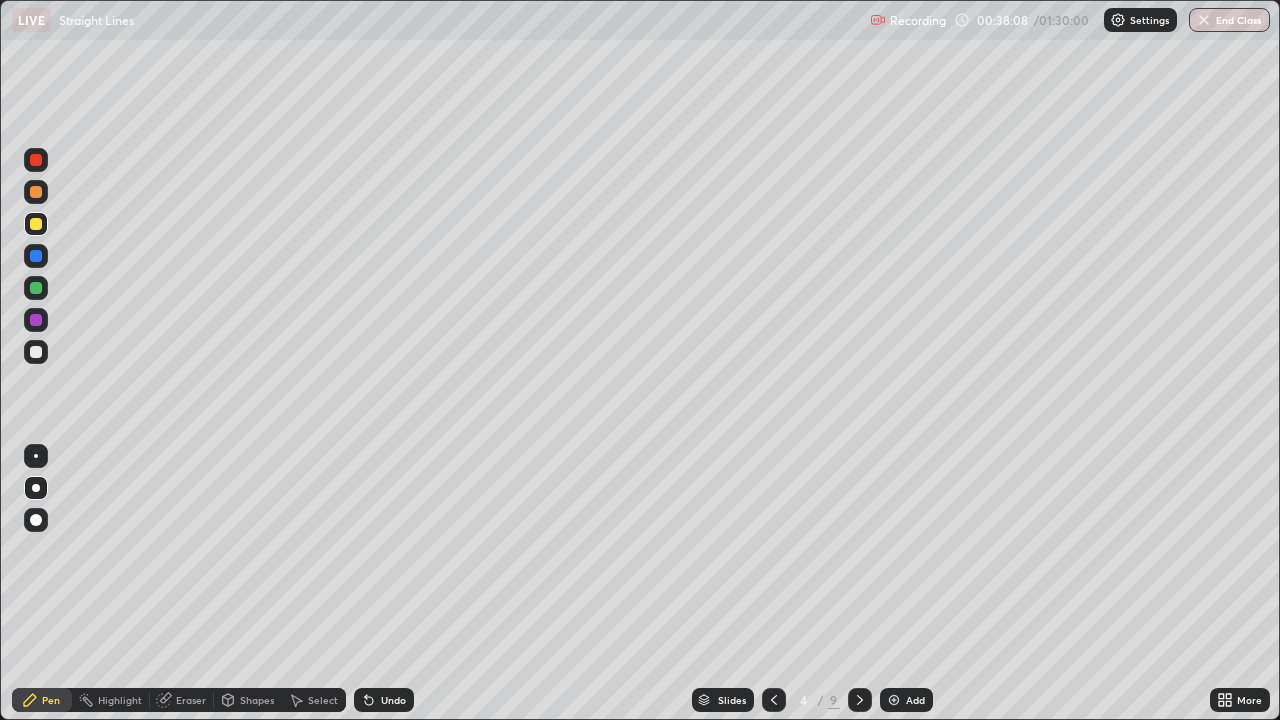 click 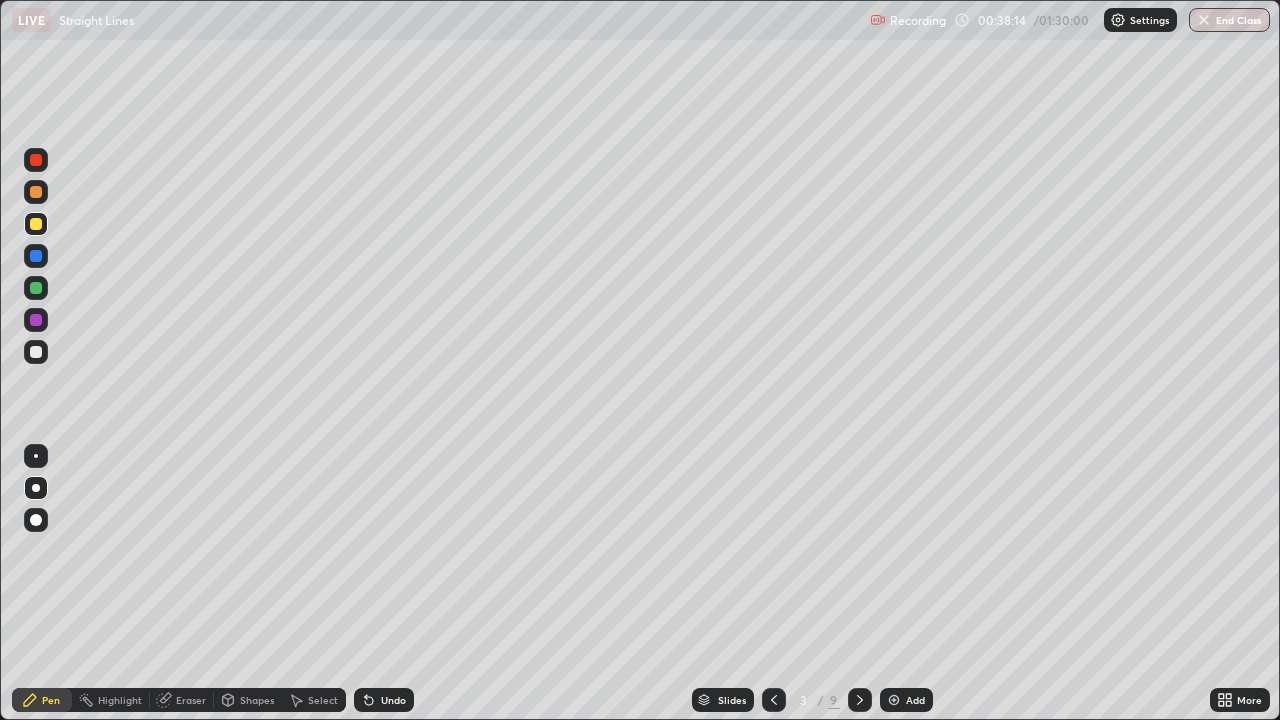click at bounding box center (894, 700) 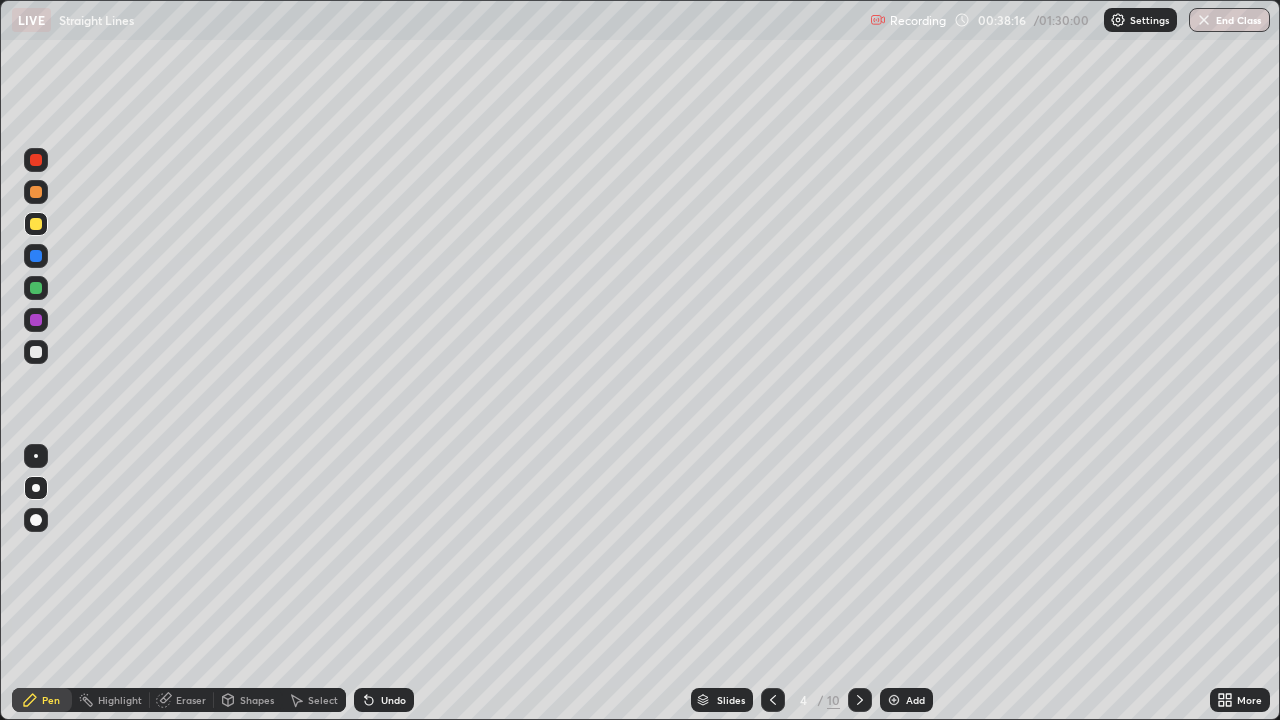 click at bounding box center (36, 256) 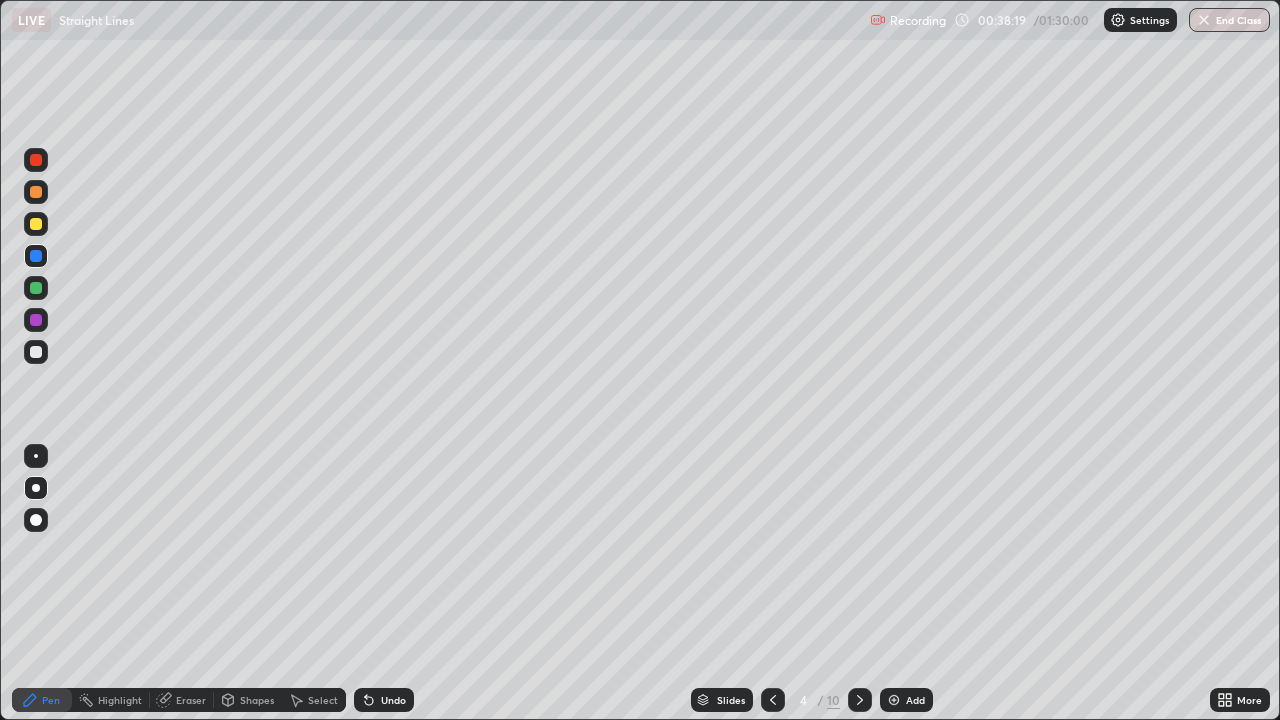 click at bounding box center [36, 224] 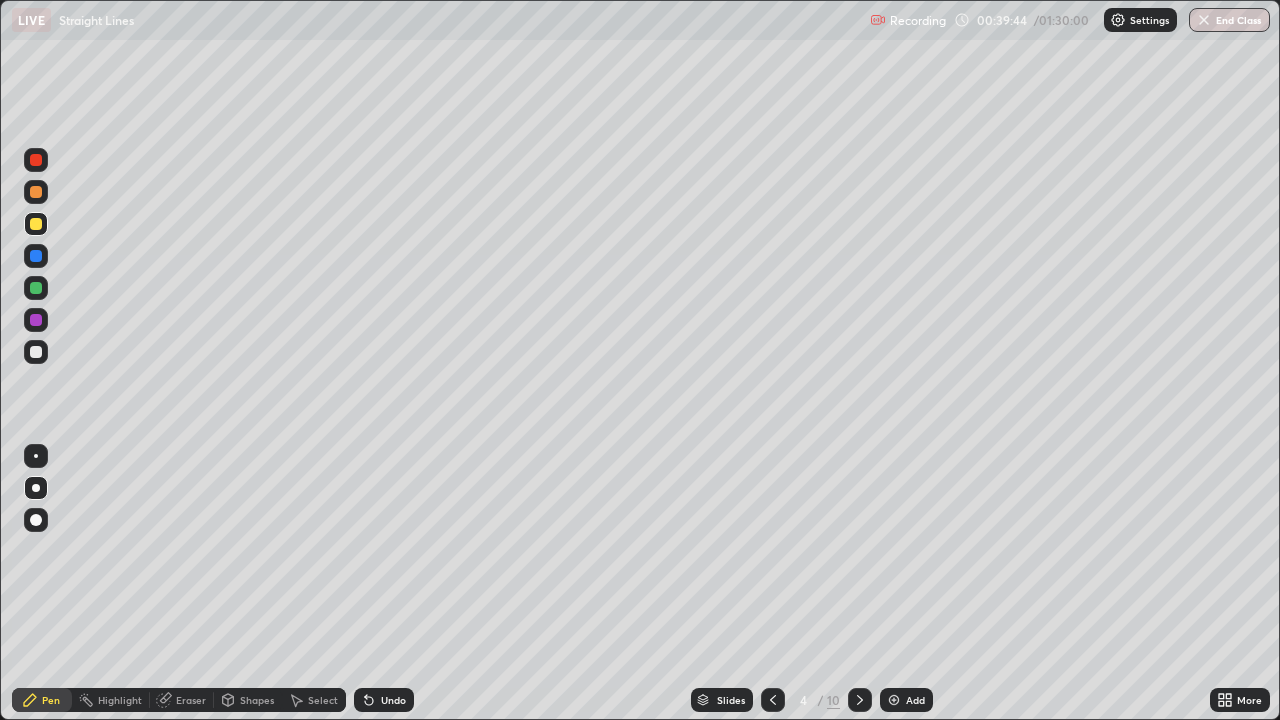 click at bounding box center (36, 256) 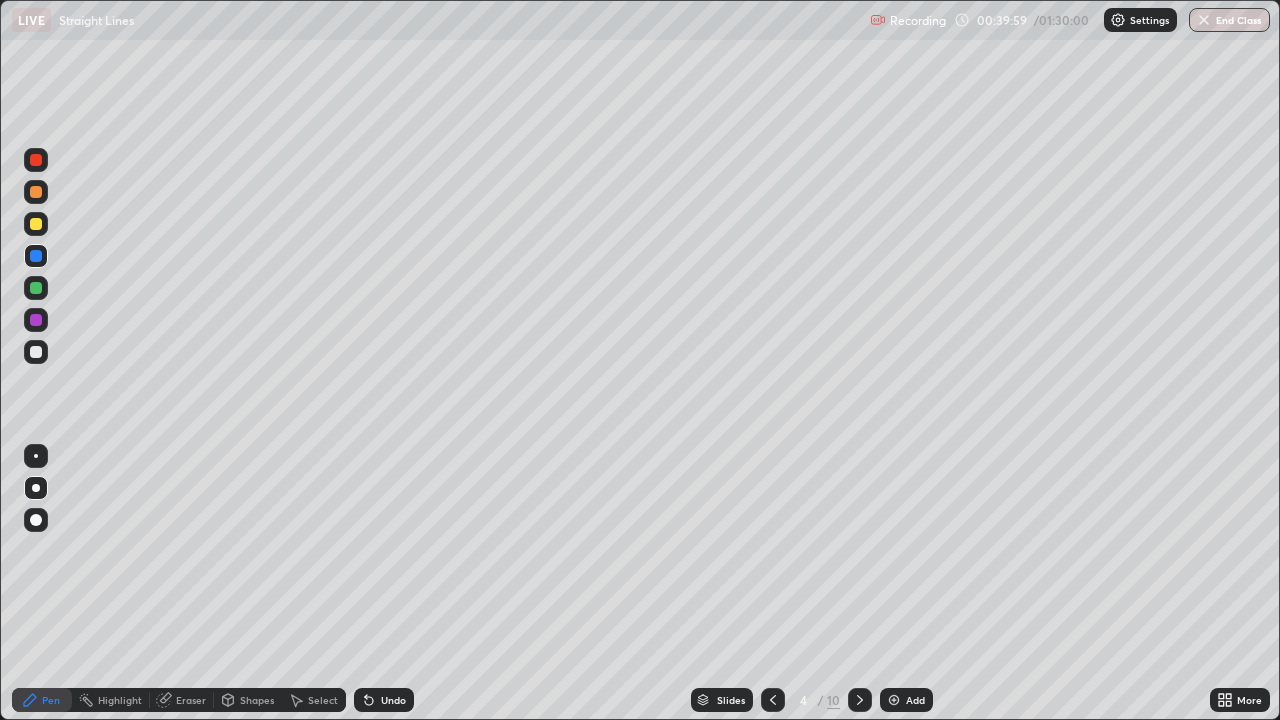 click 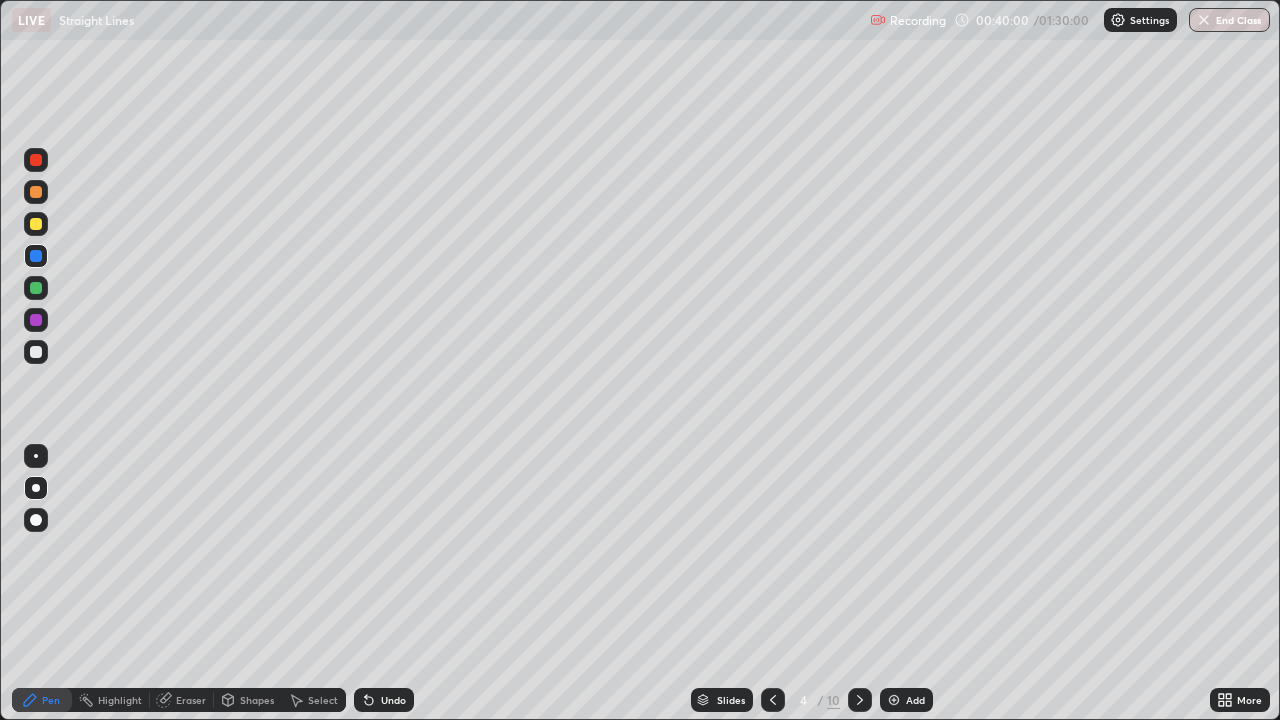 click at bounding box center (36, 320) 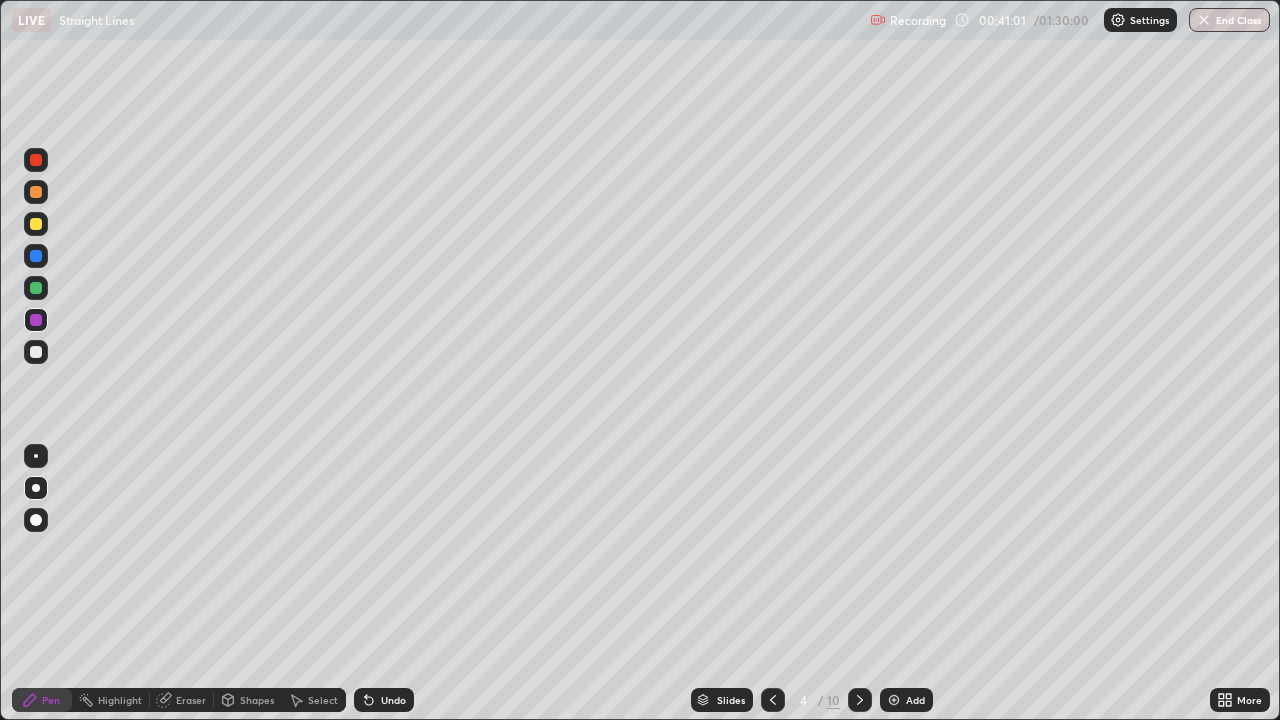 click on "Undo" at bounding box center (384, 700) 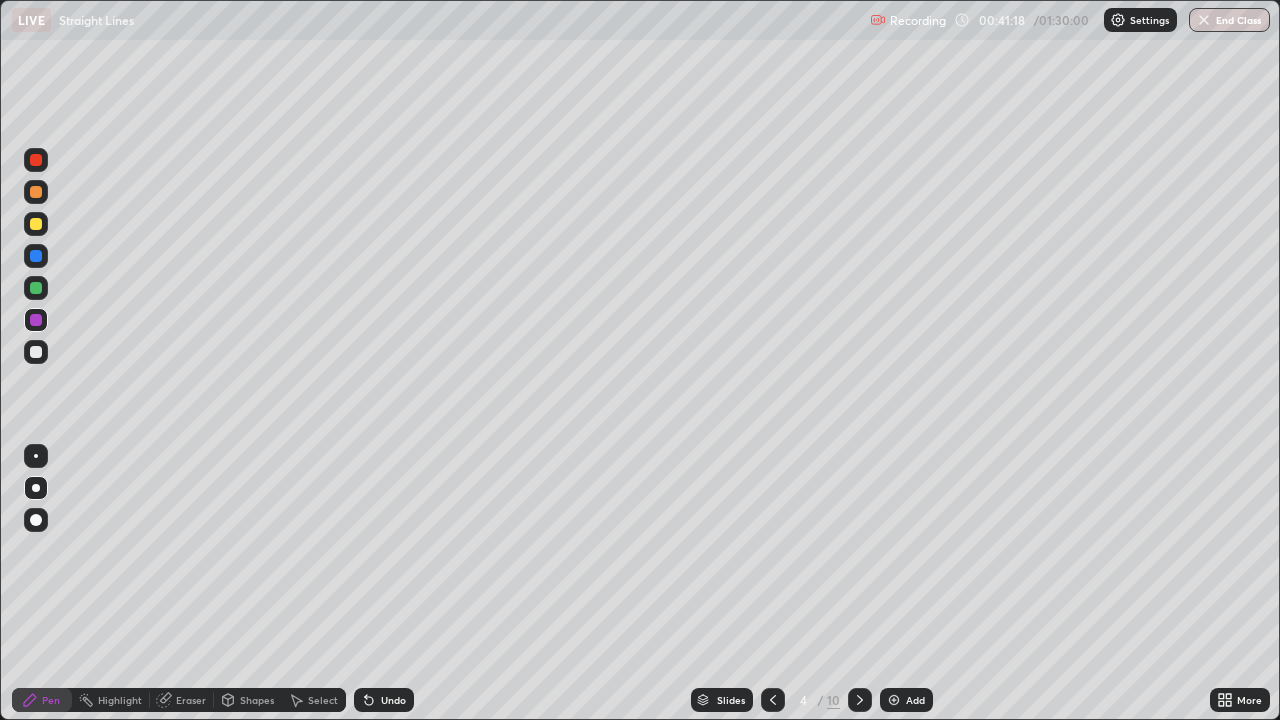 click at bounding box center (36, 288) 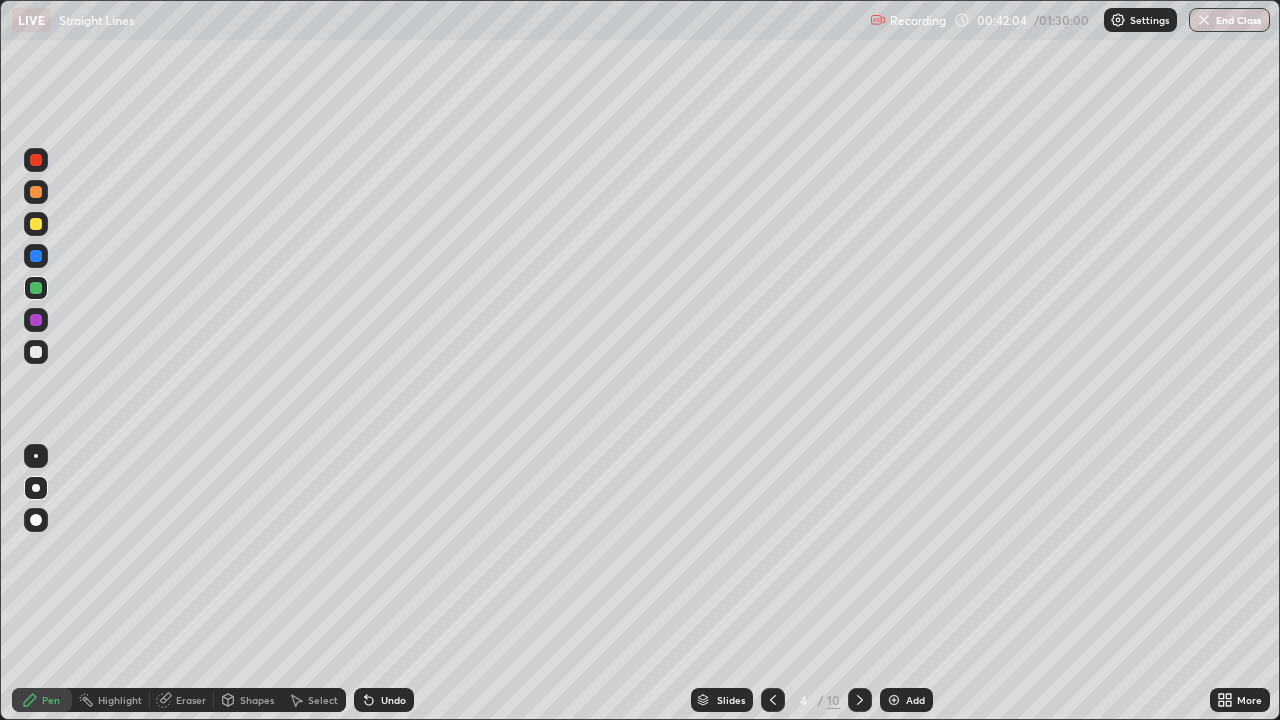 click on "Undo" at bounding box center [393, 700] 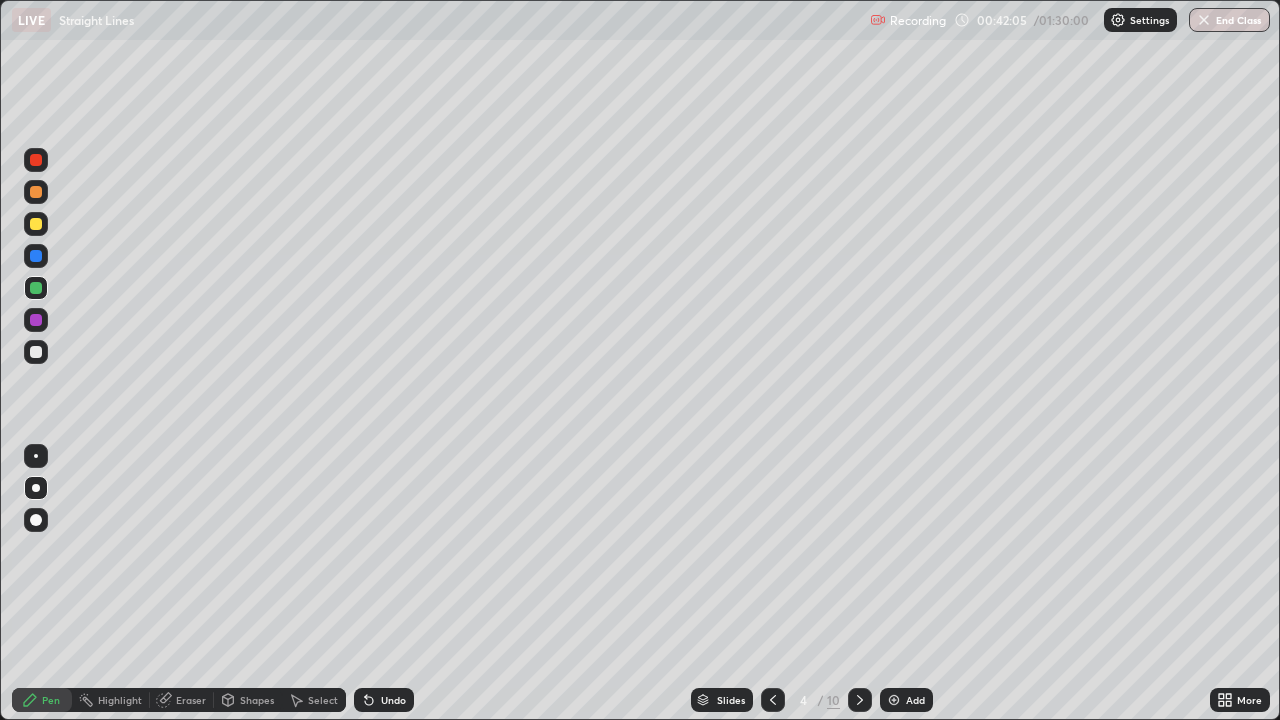 click on "Undo" at bounding box center (393, 700) 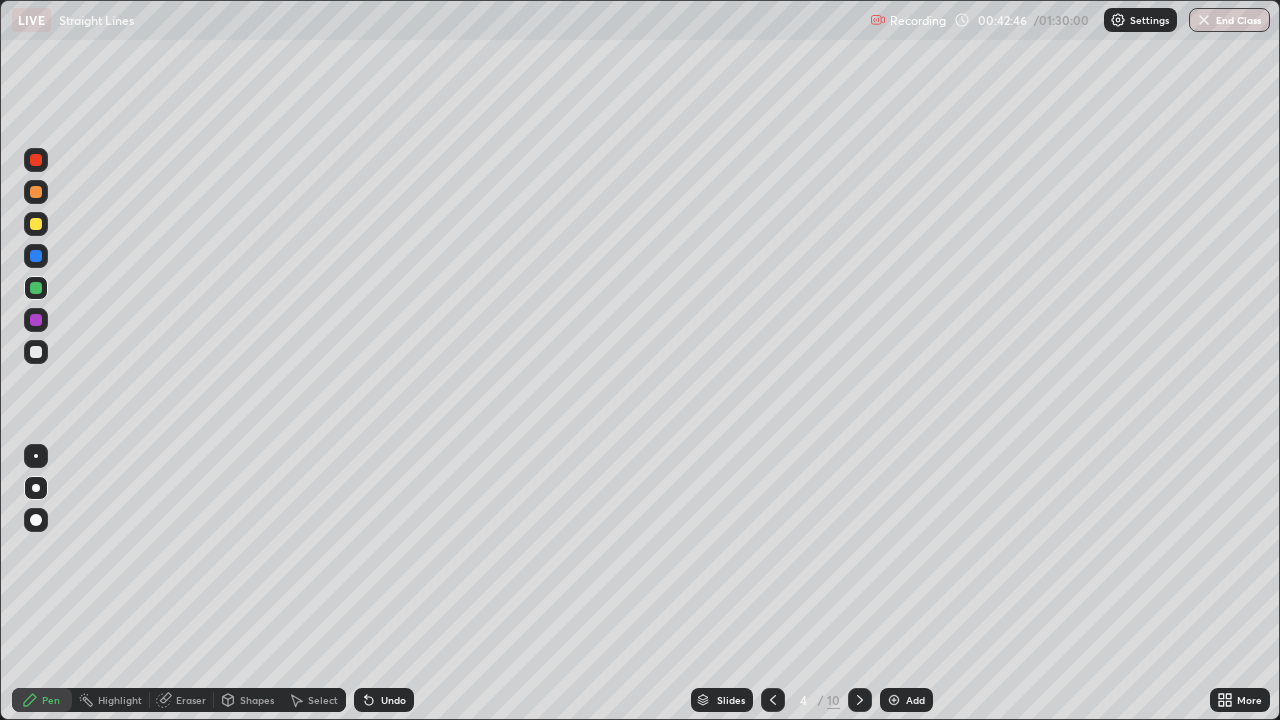 click on "Undo" at bounding box center [393, 700] 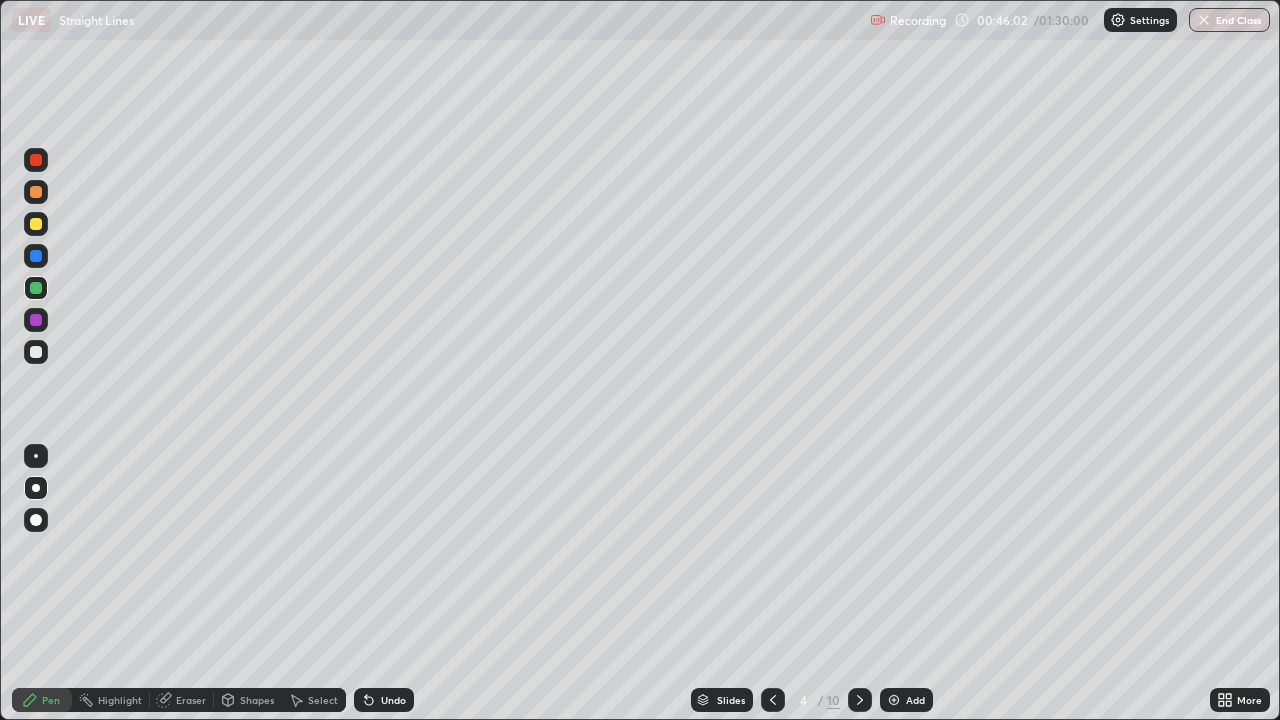 click at bounding box center (36, 352) 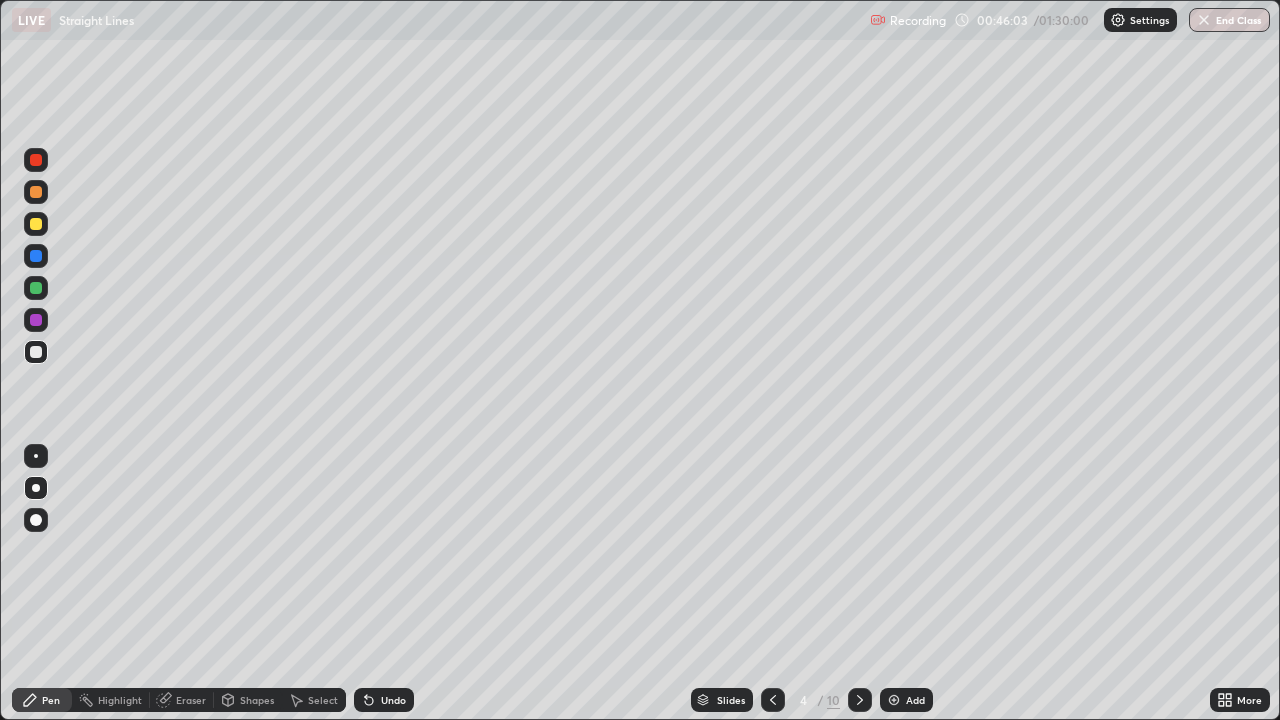 click at bounding box center [894, 700] 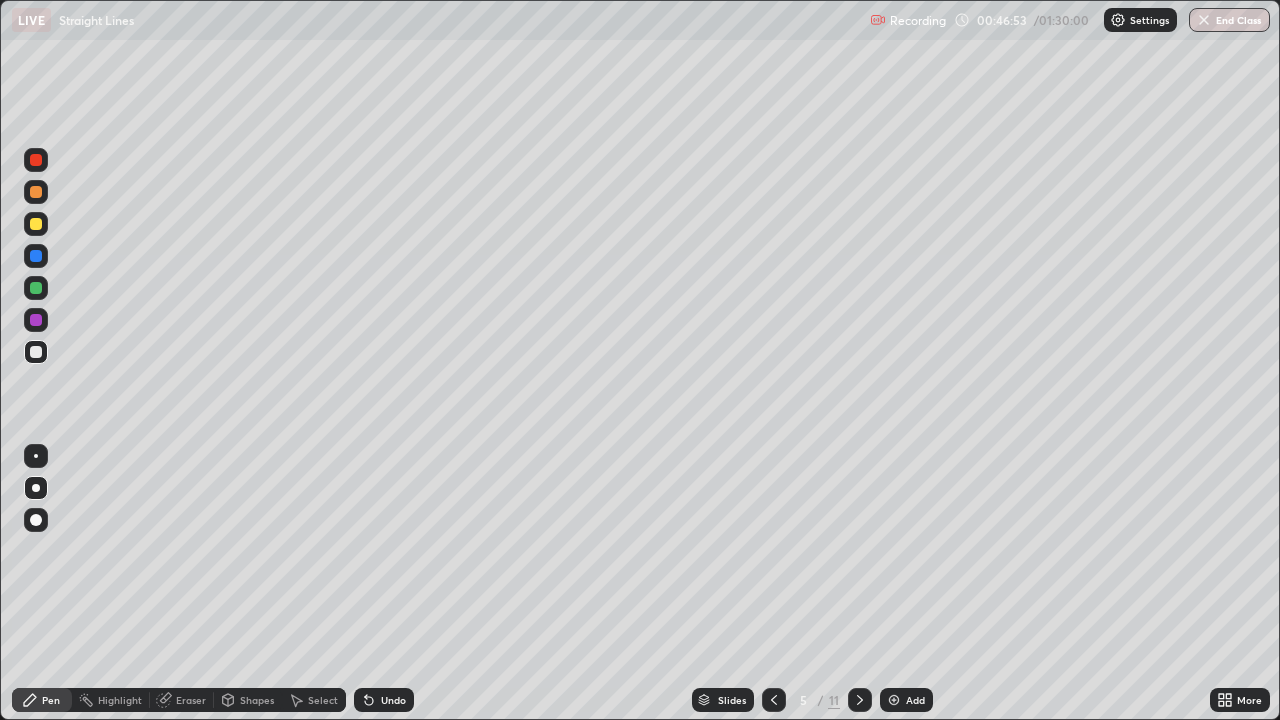 click at bounding box center [36, 288] 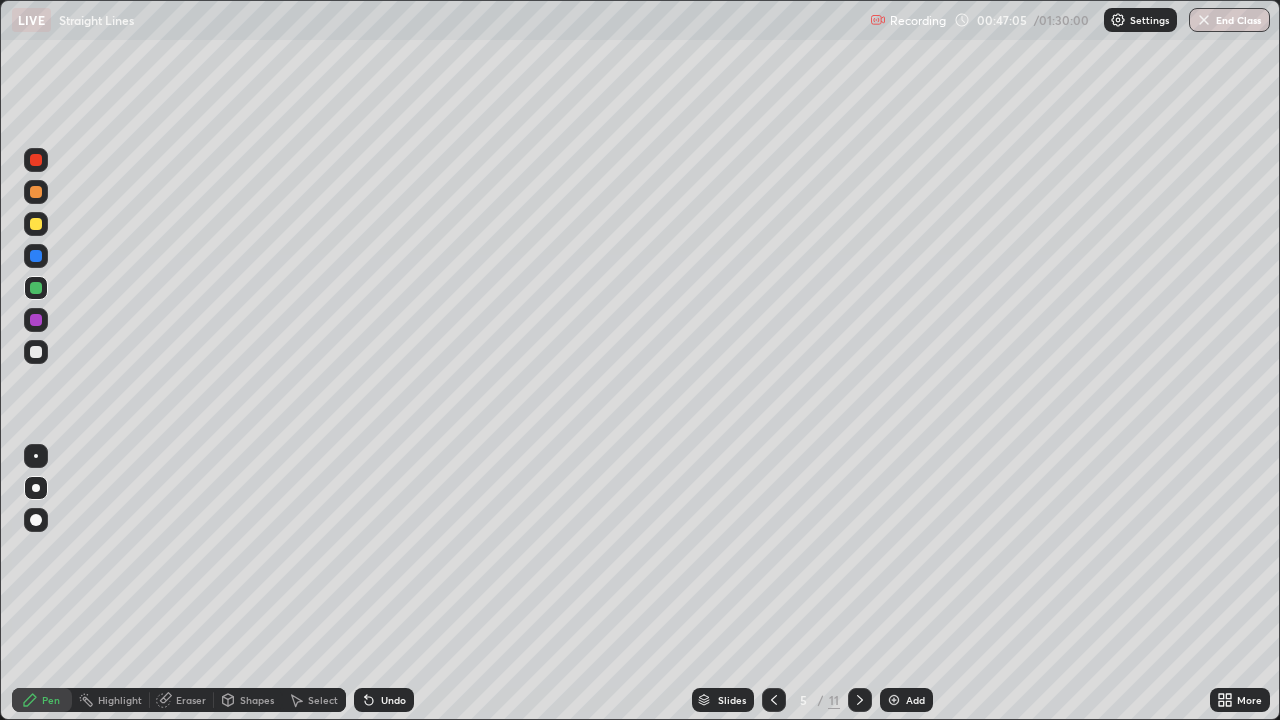 click on "Undo" at bounding box center [384, 700] 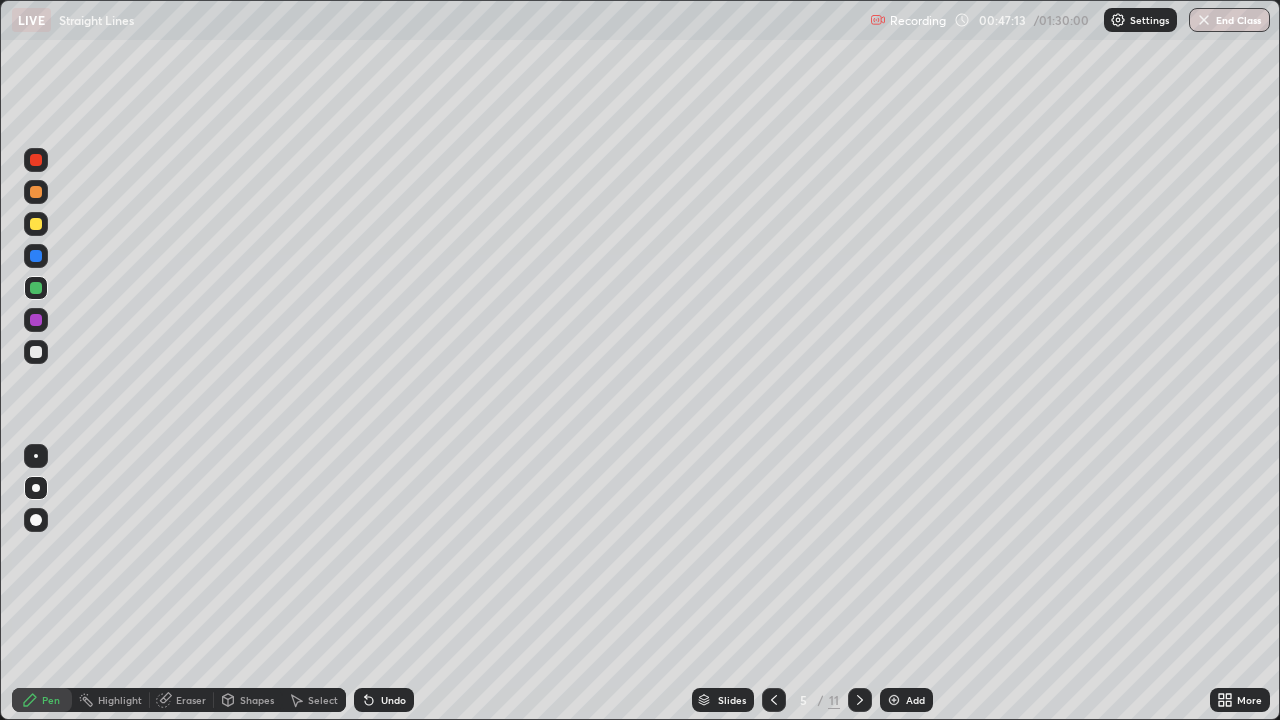 click on "Slides 5 / 11 Add" at bounding box center (812, 700) 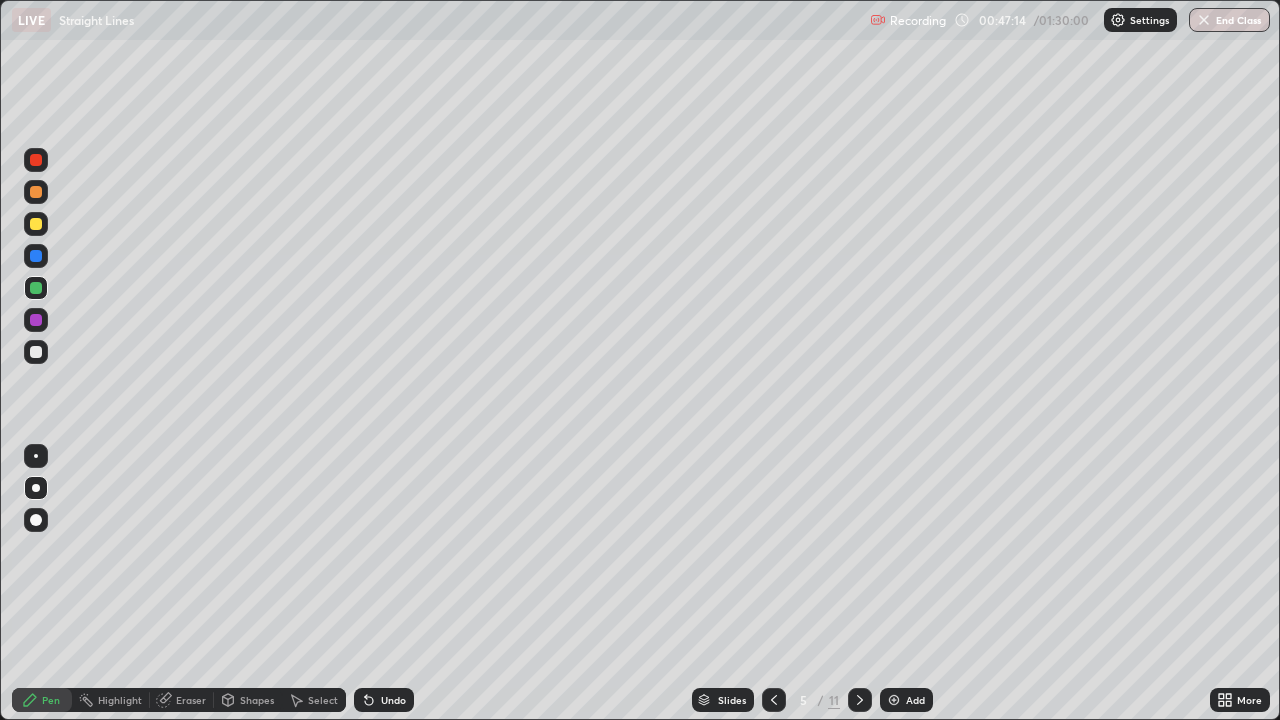 click on "Undo" at bounding box center (384, 700) 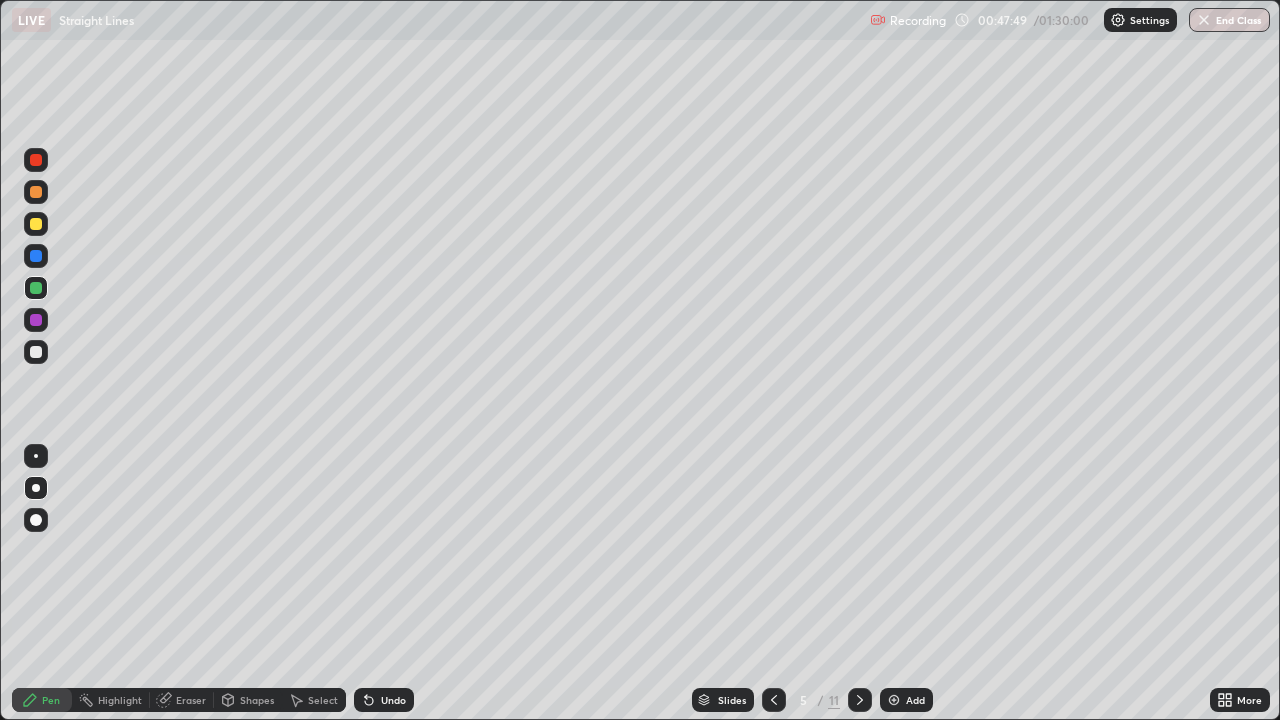 click at bounding box center (36, 352) 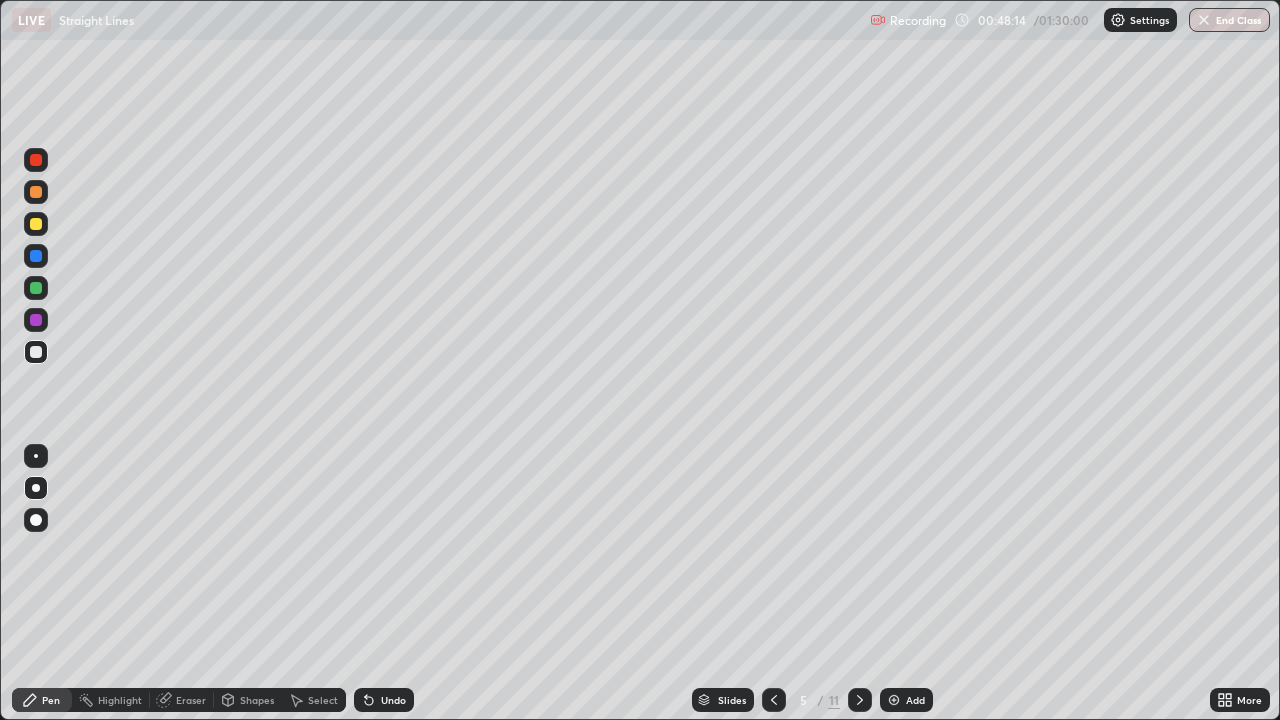 click on "Undo" at bounding box center [393, 700] 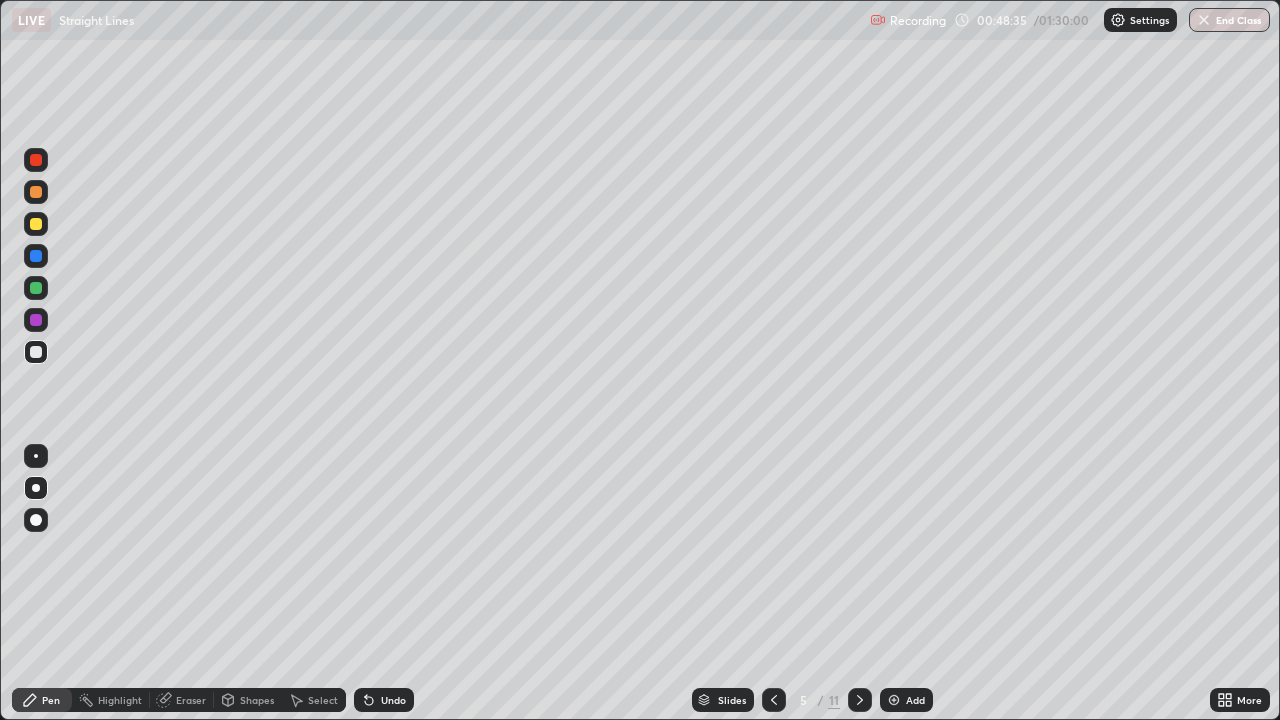 click on "Undo" at bounding box center (384, 700) 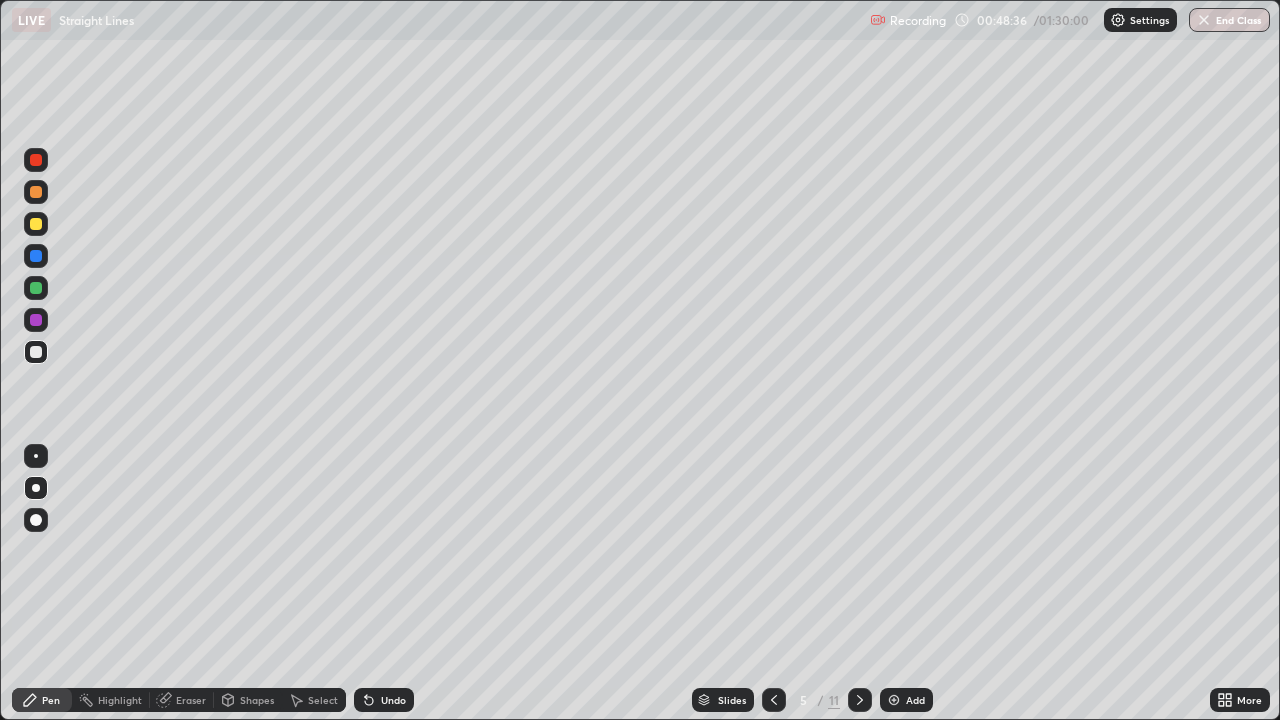 click on "Undo" at bounding box center (393, 700) 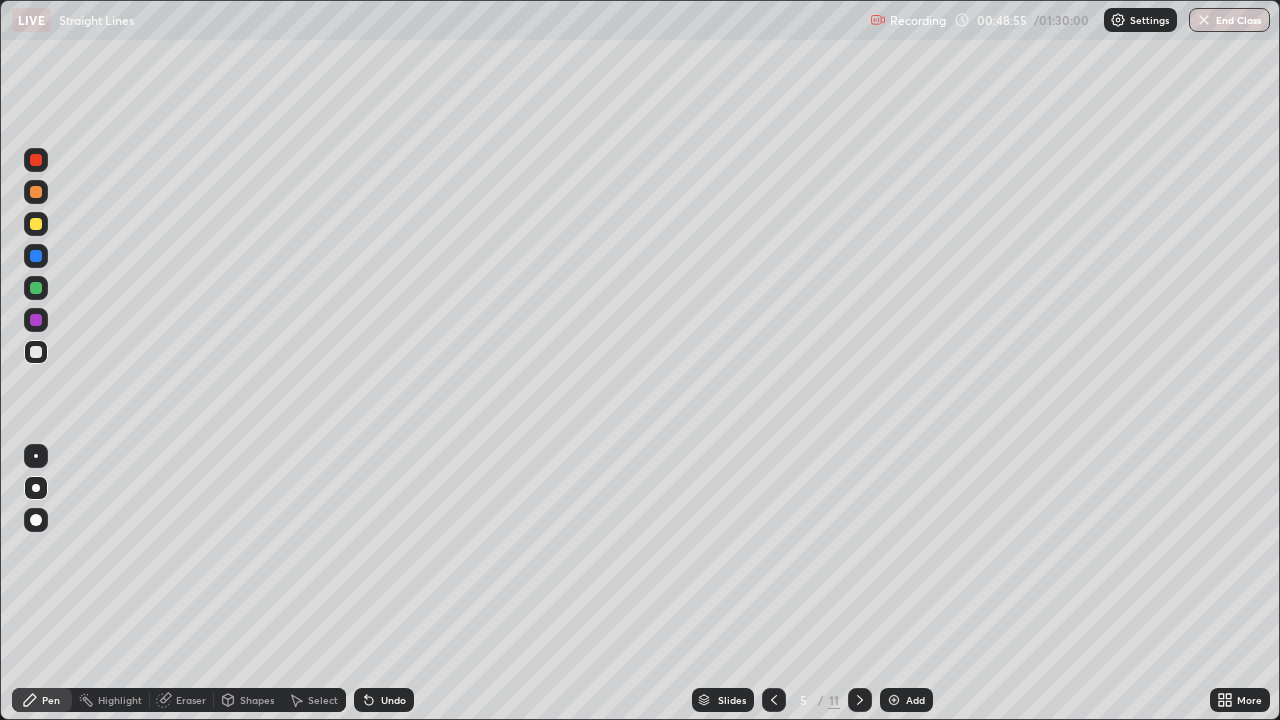 click on "Eraser" at bounding box center [191, 700] 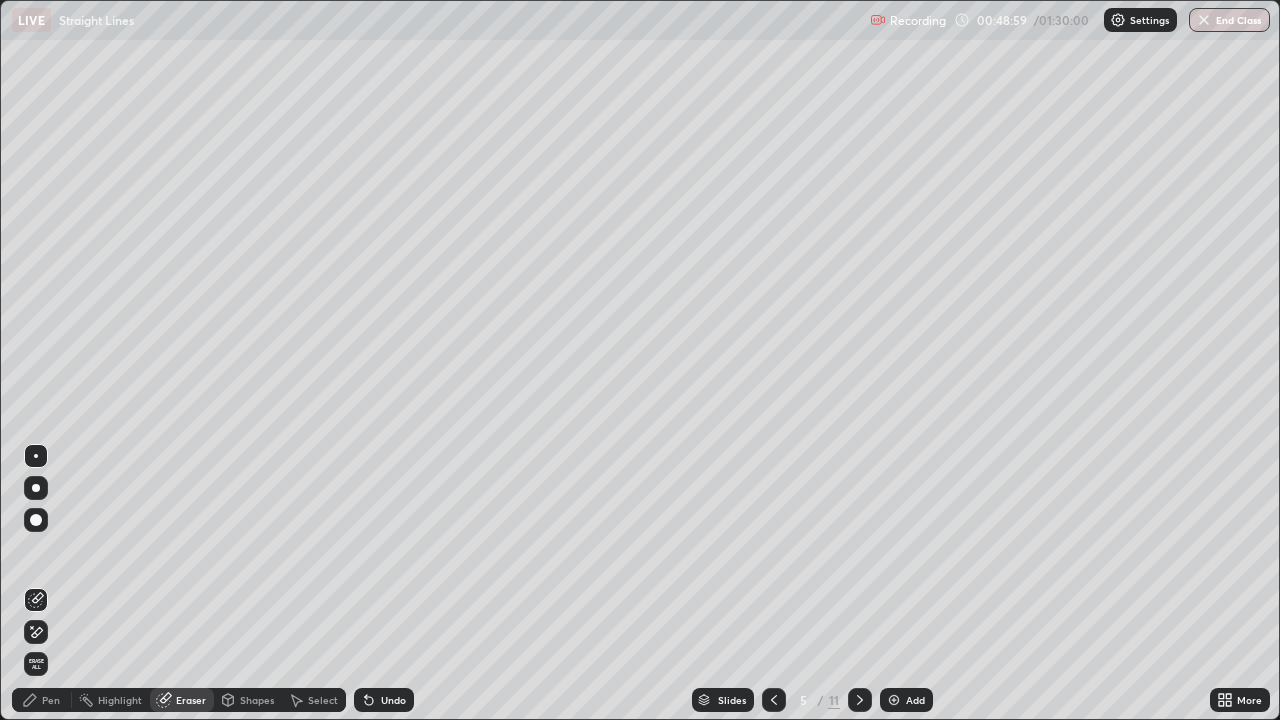 click on "Pen" at bounding box center (42, 700) 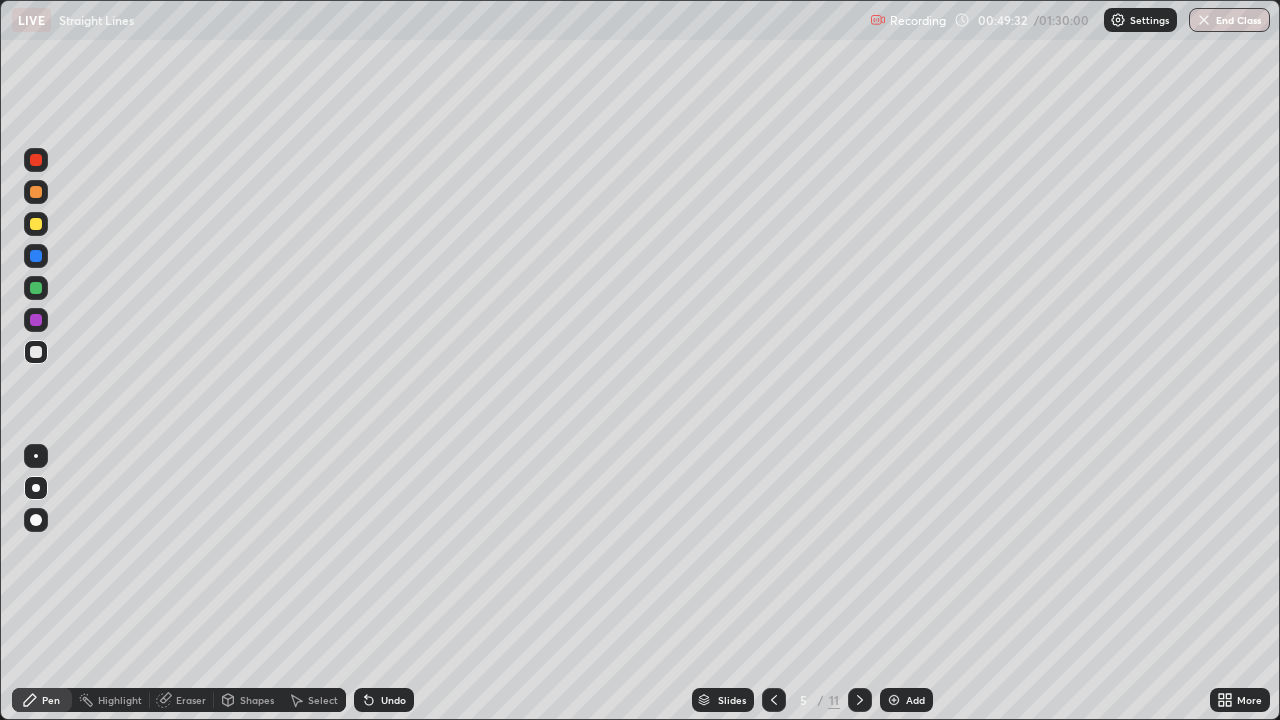 click at bounding box center [894, 700] 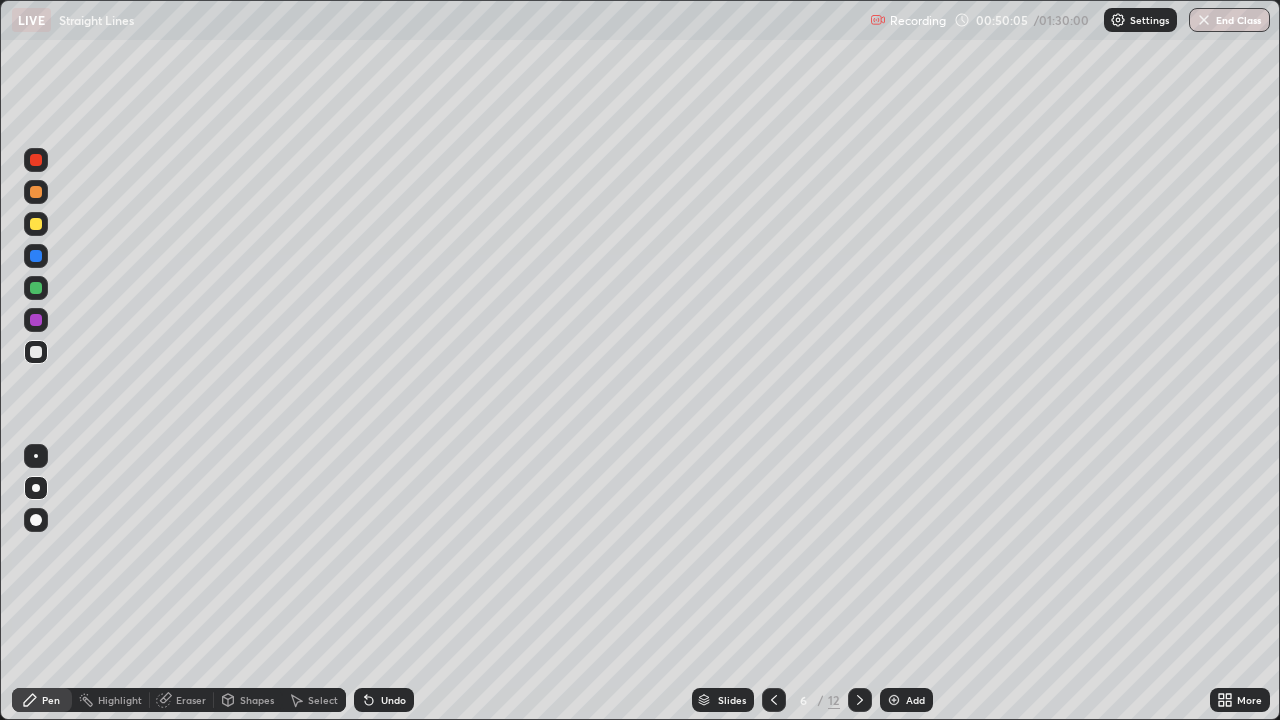 click at bounding box center [36, 320] 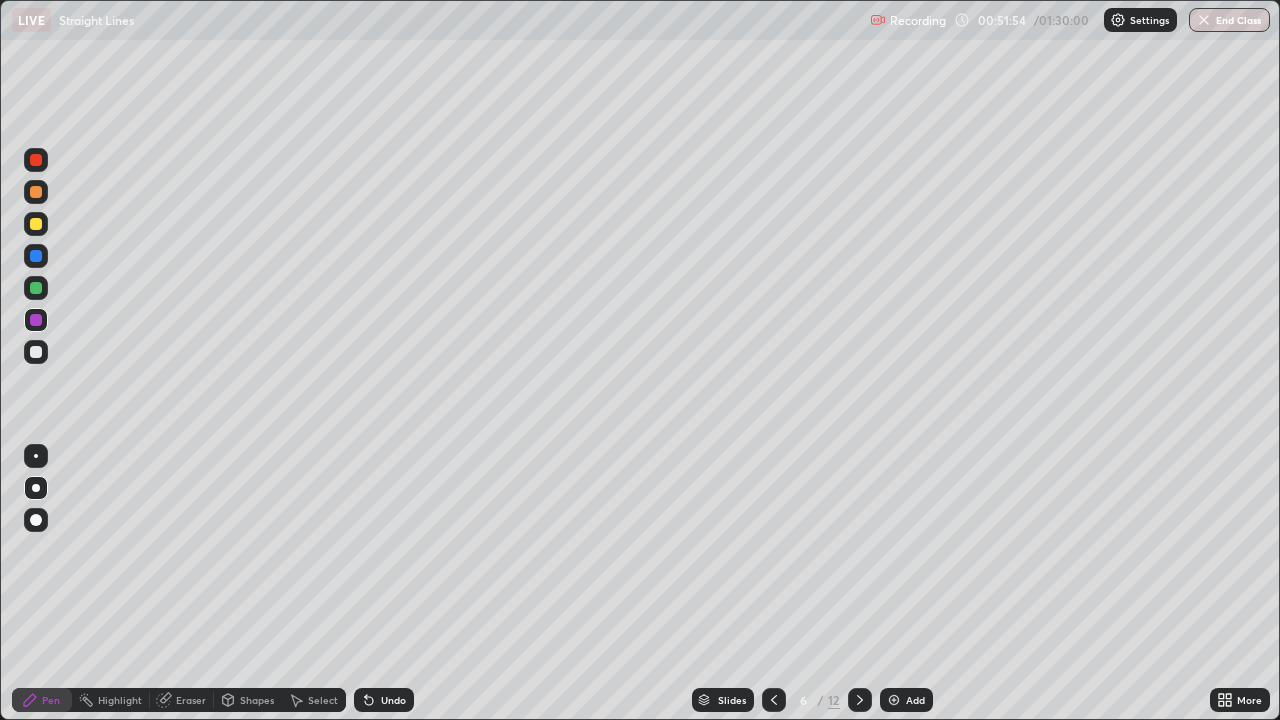click at bounding box center [774, 700] 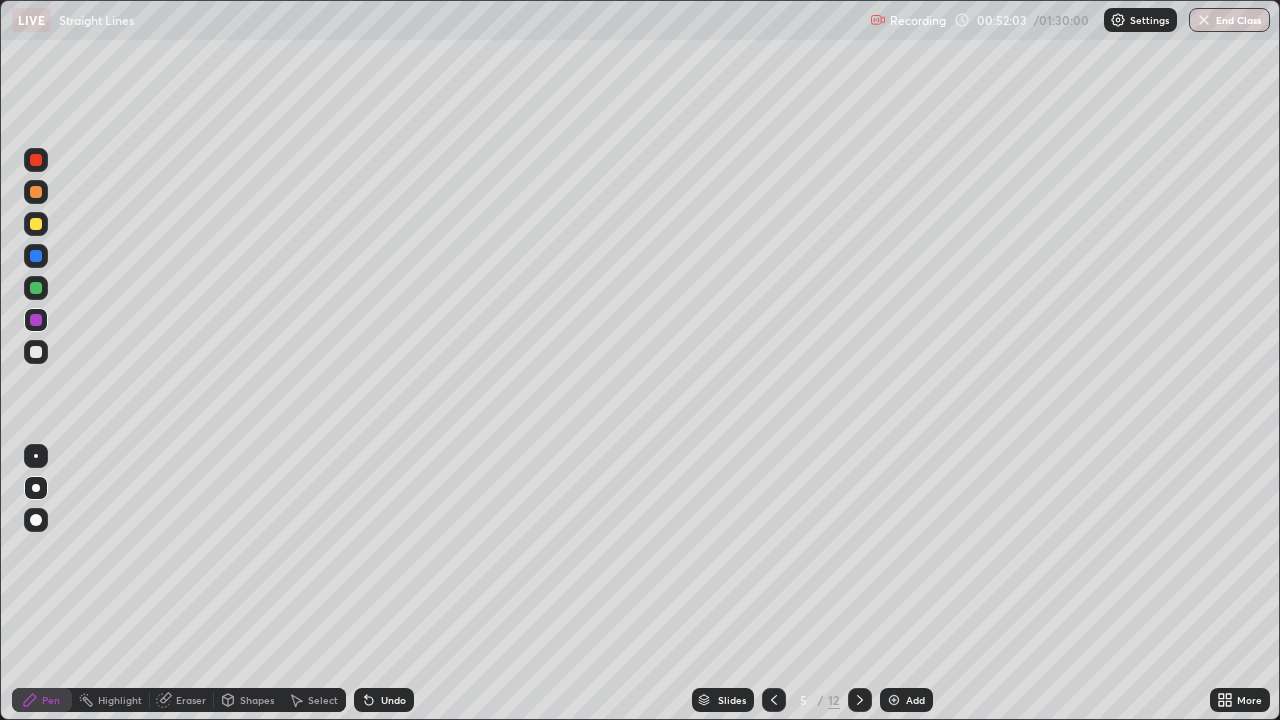 click at bounding box center (860, 700) 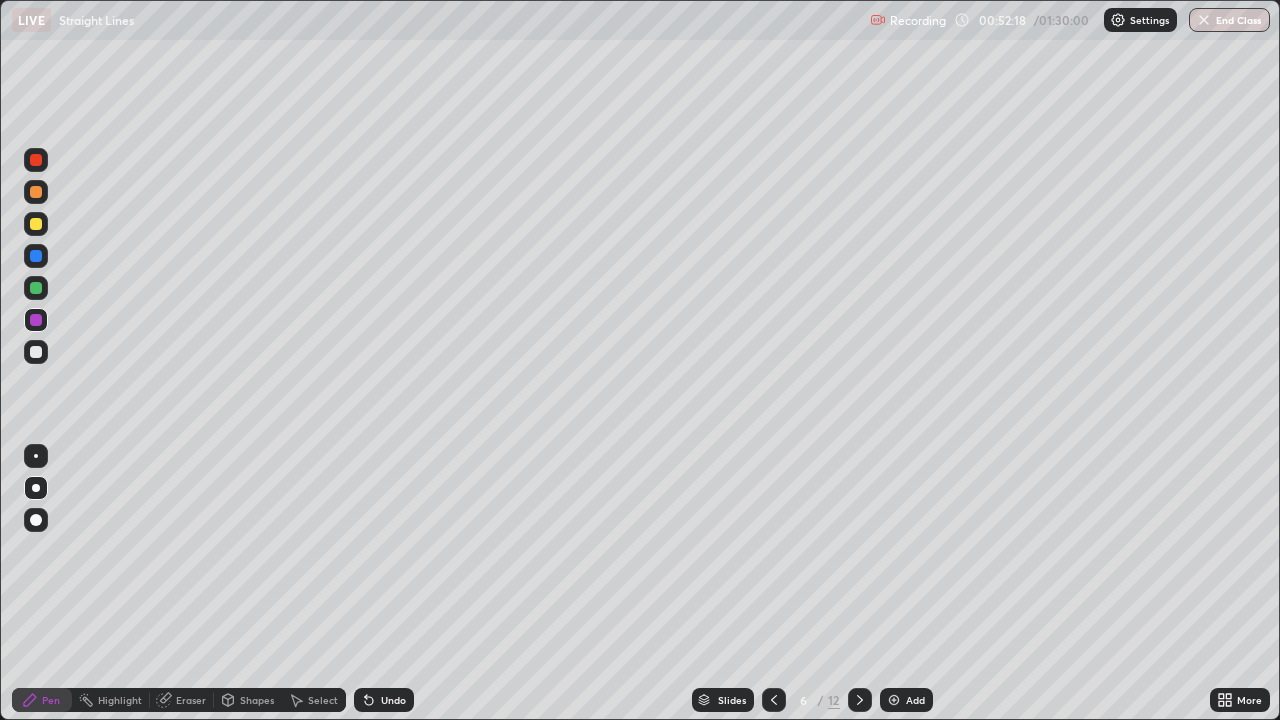 click 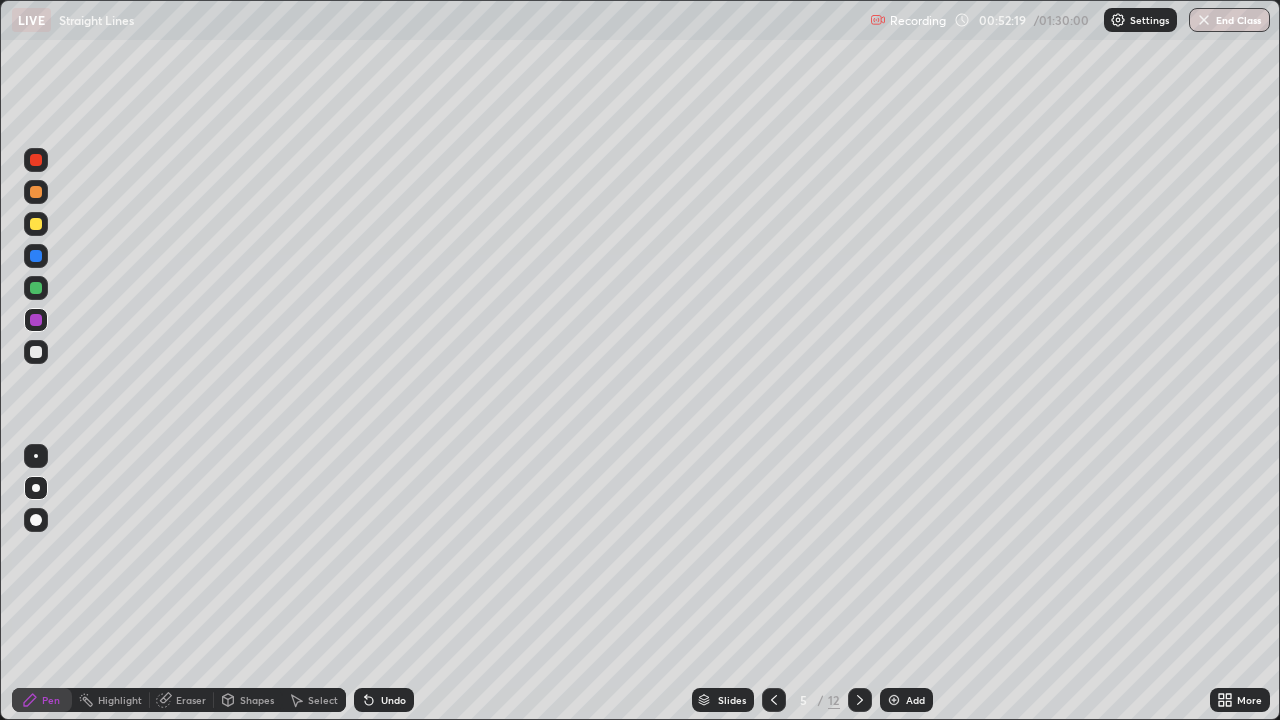 click 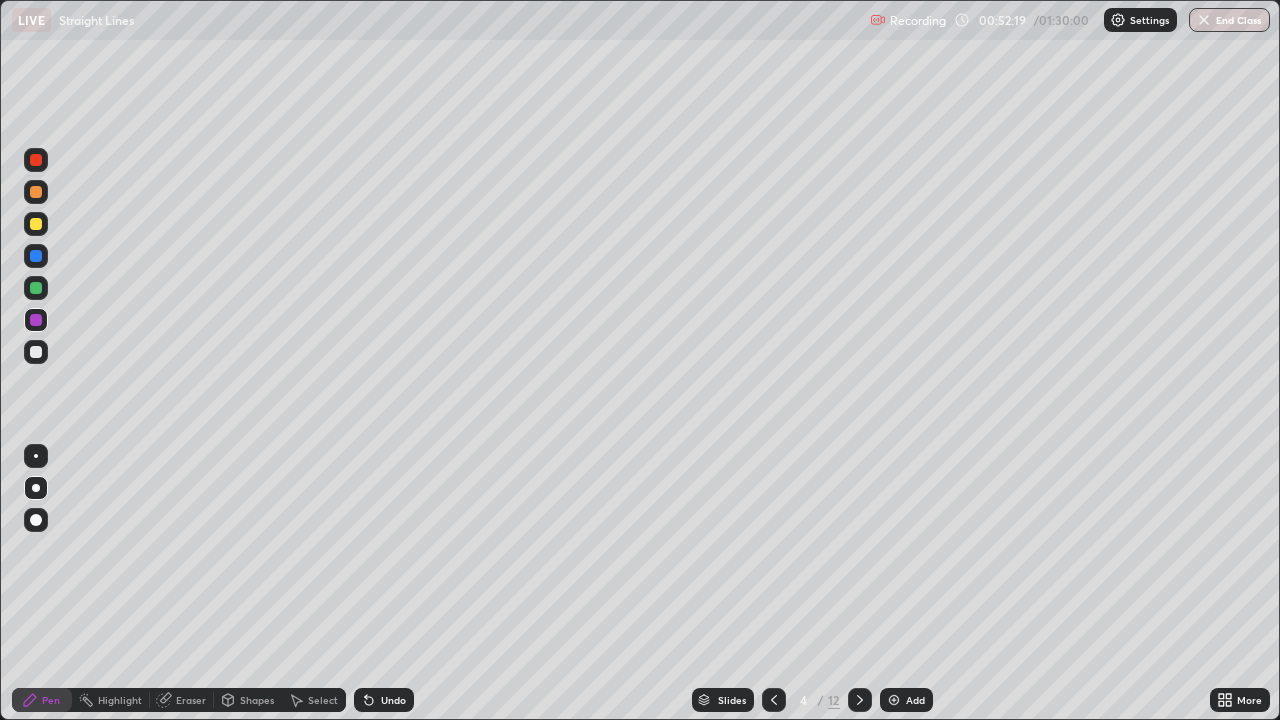 click 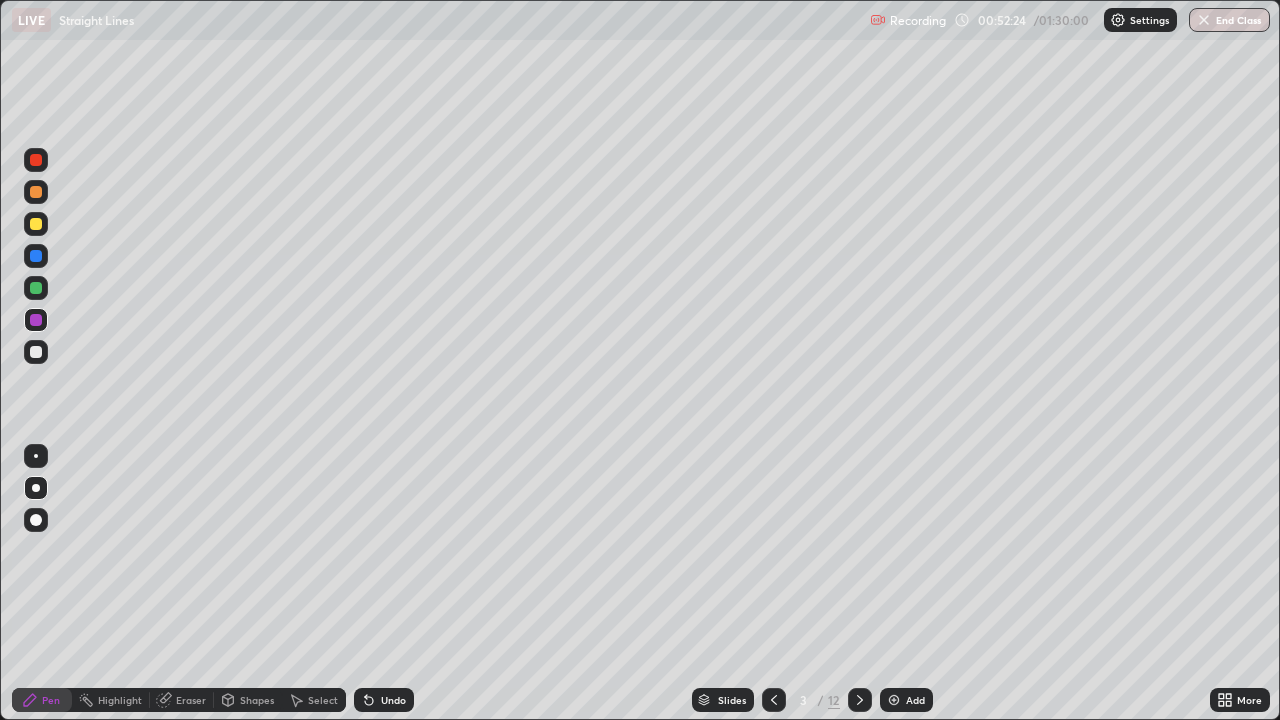 click on "Add" at bounding box center (906, 700) 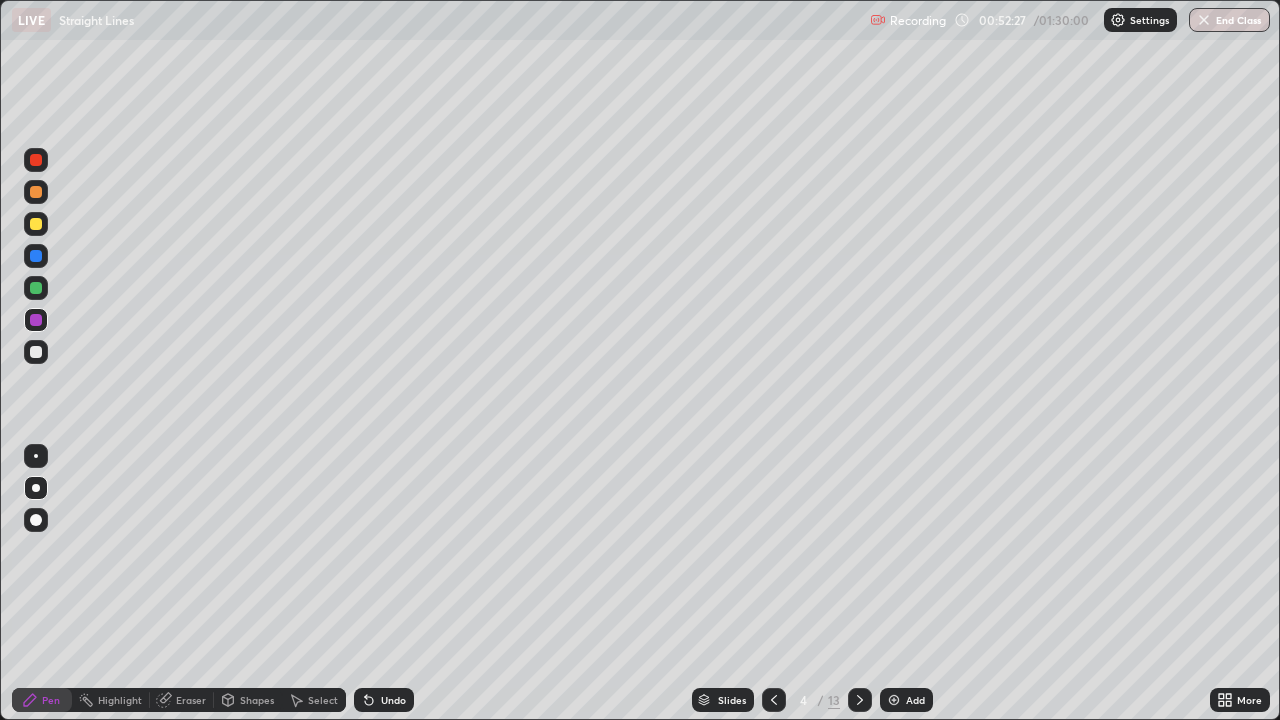 click at bounding box center [36, 192] 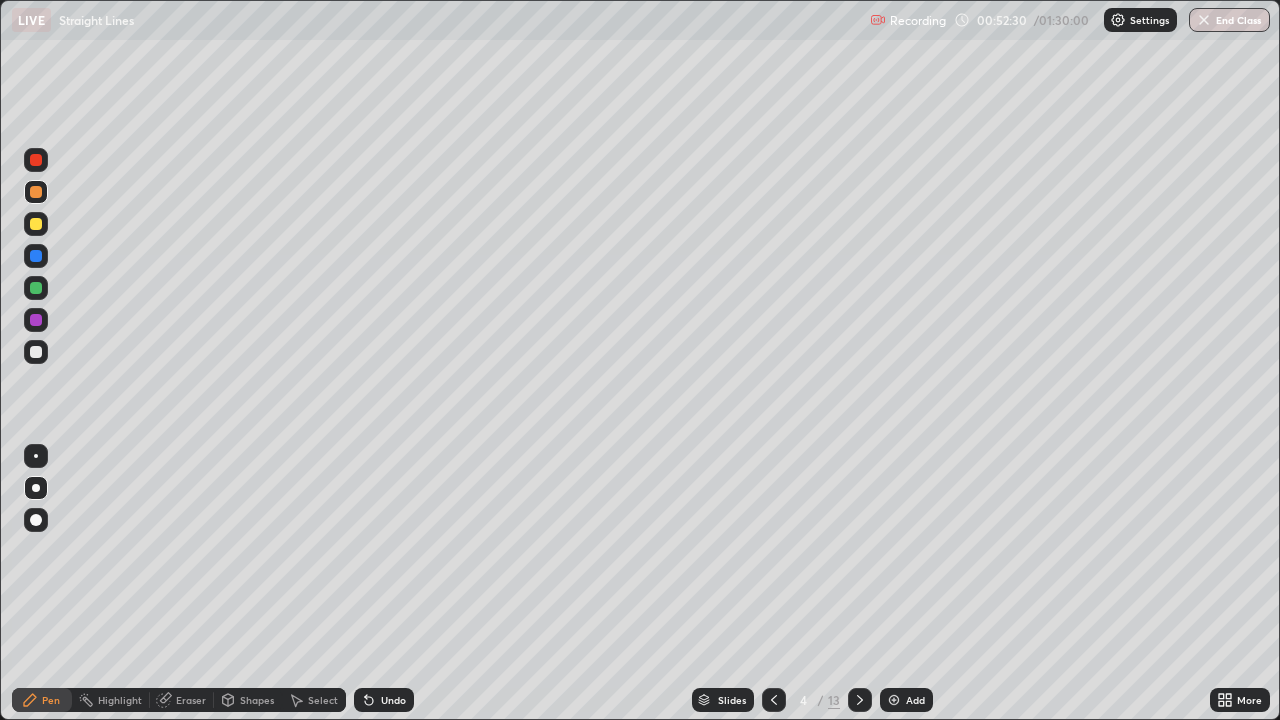 click on "Undo" at bounding box center (393, 700) 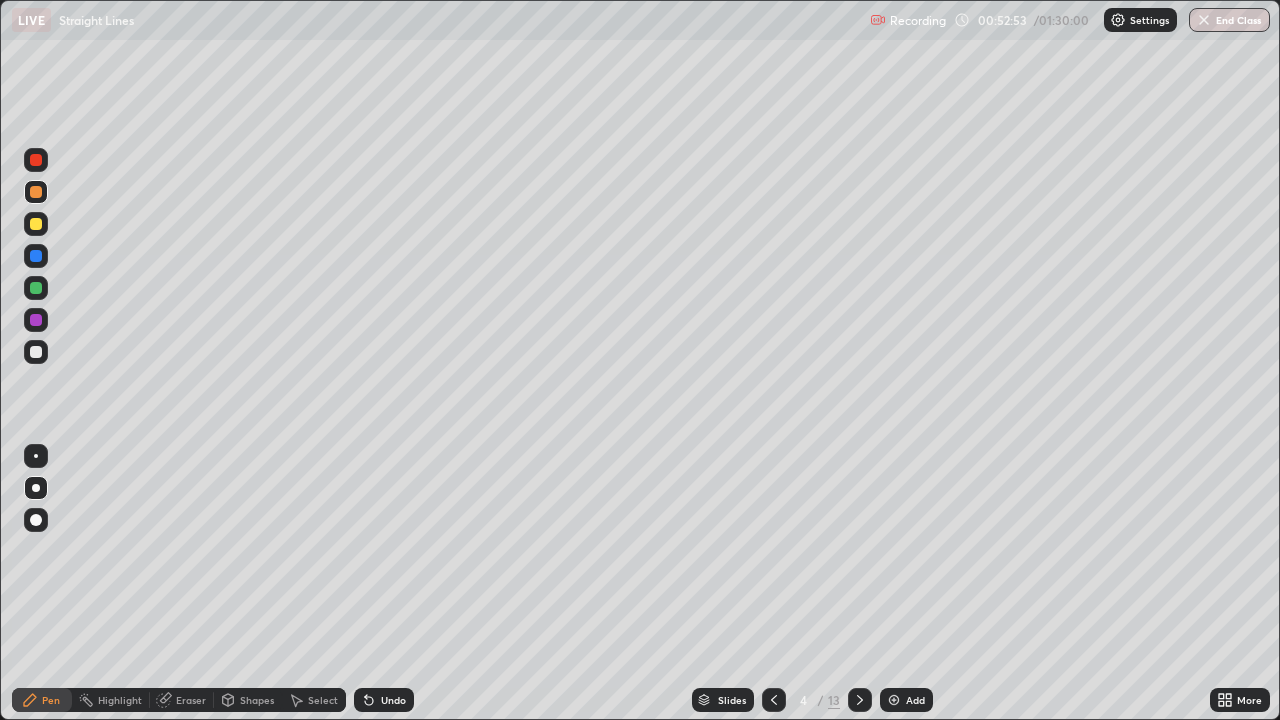 click on "Undo" at bounding box center (384, 700) 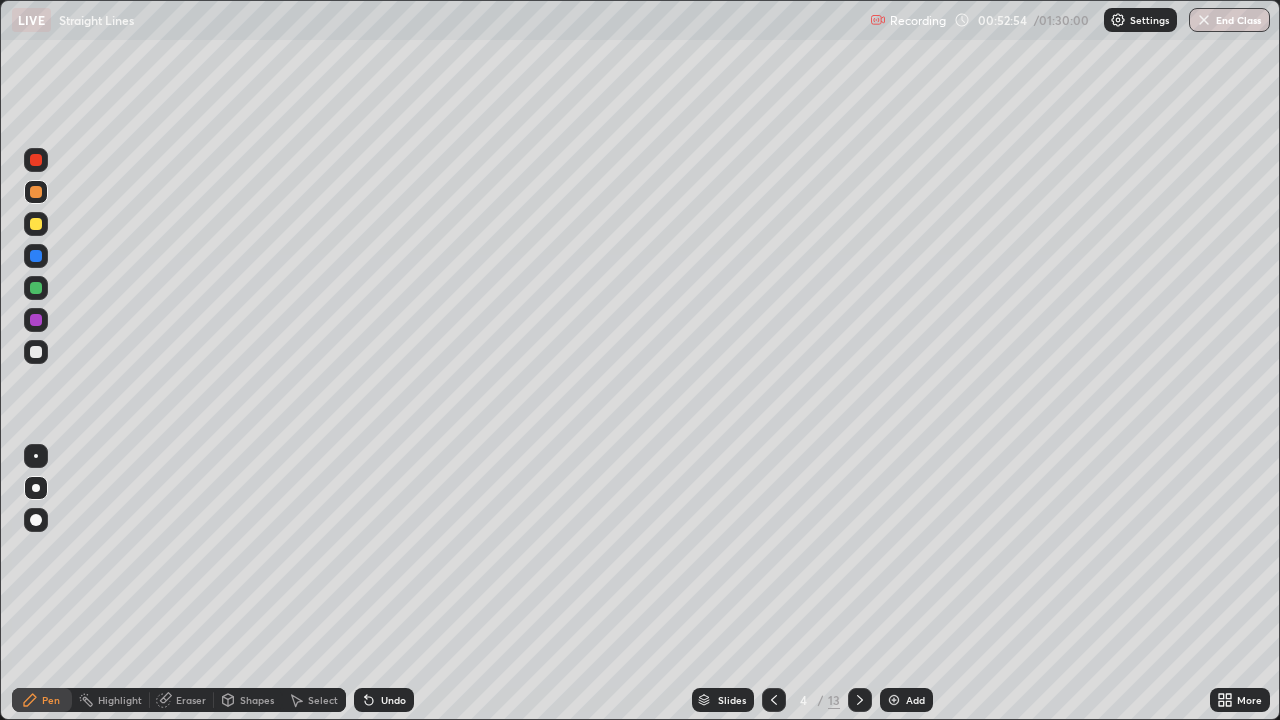 click on "Undo" at bounding box center [393, 700] 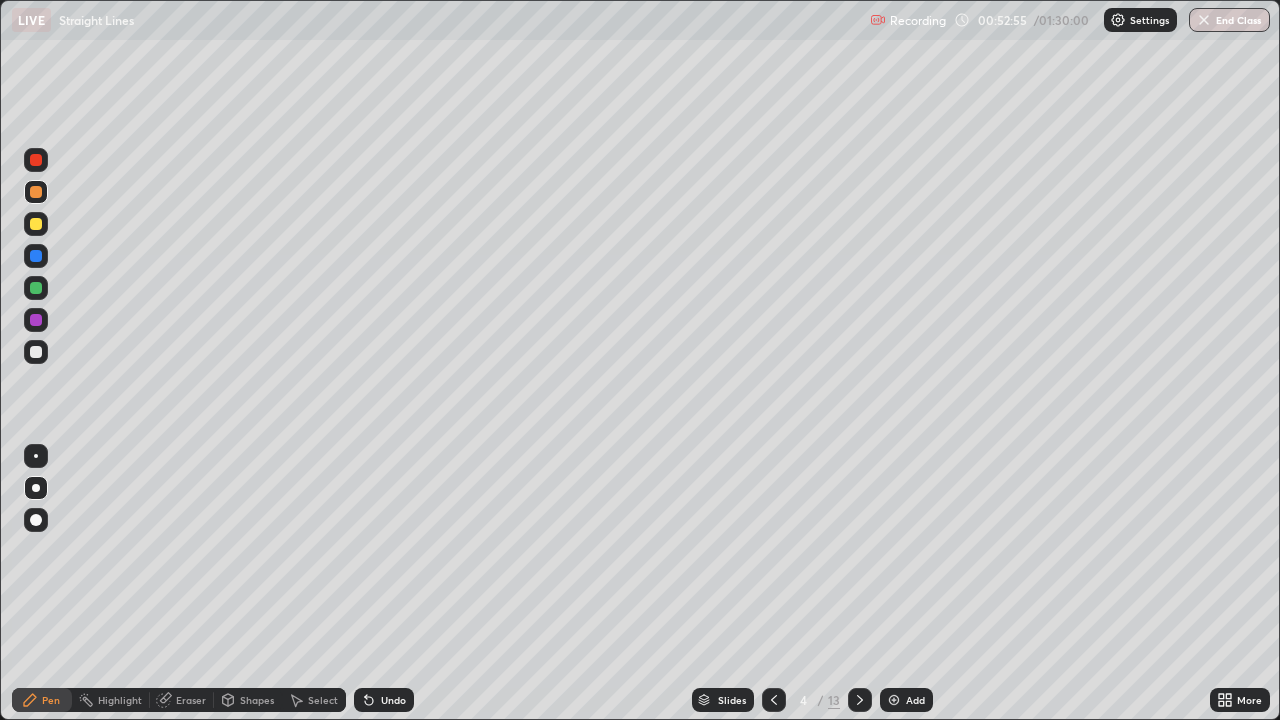 click at bounding box center [36, 288] 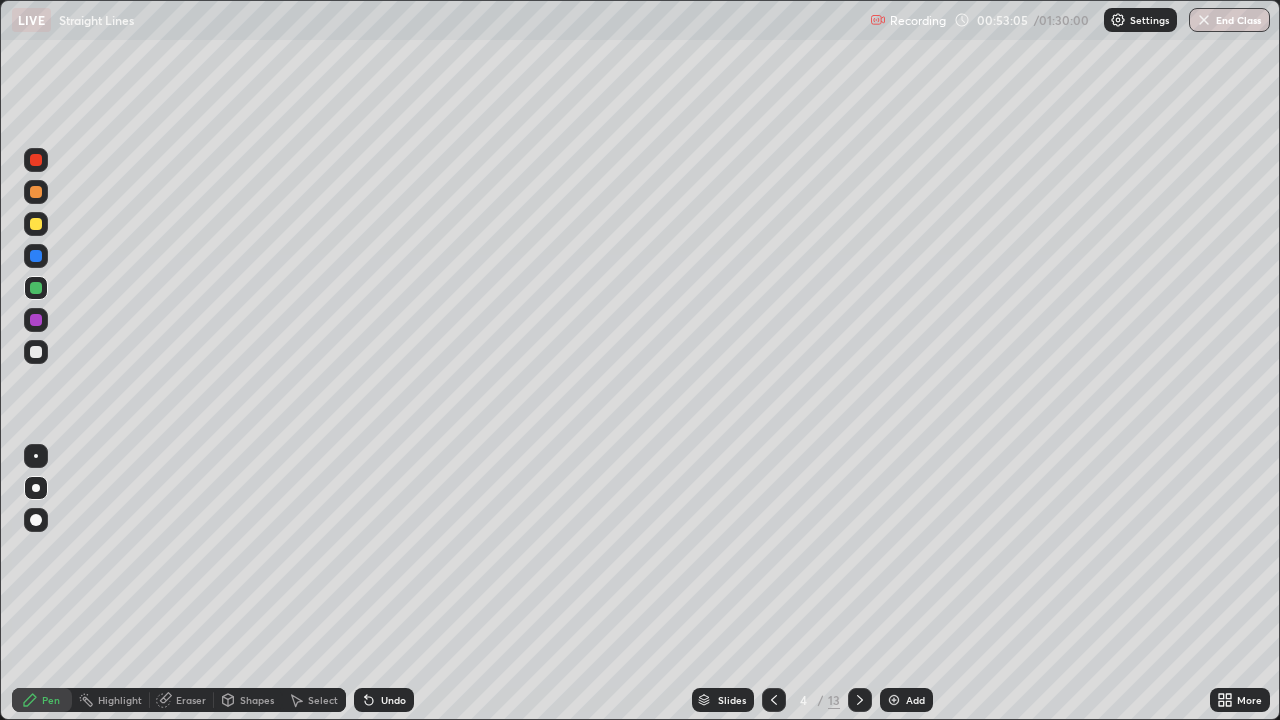 click on "Undo" at bounding box center (384, 700) 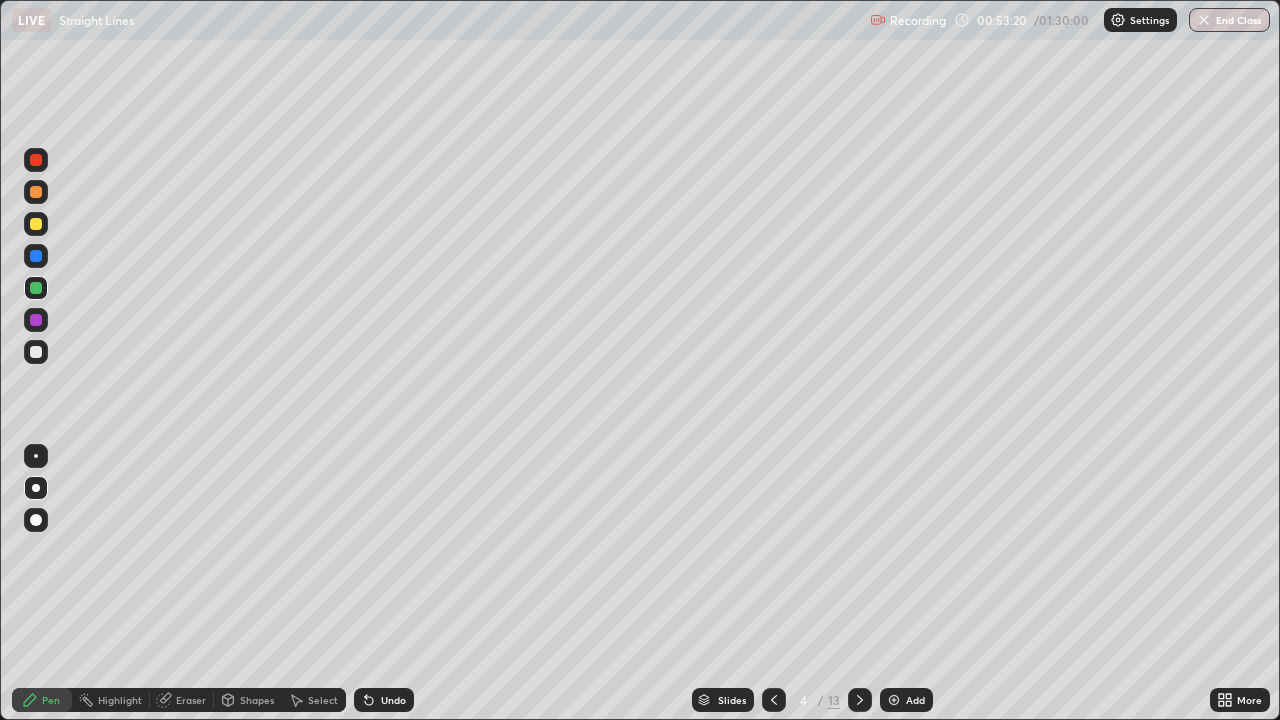 click on "Undo" at bounding box center [393, 700] 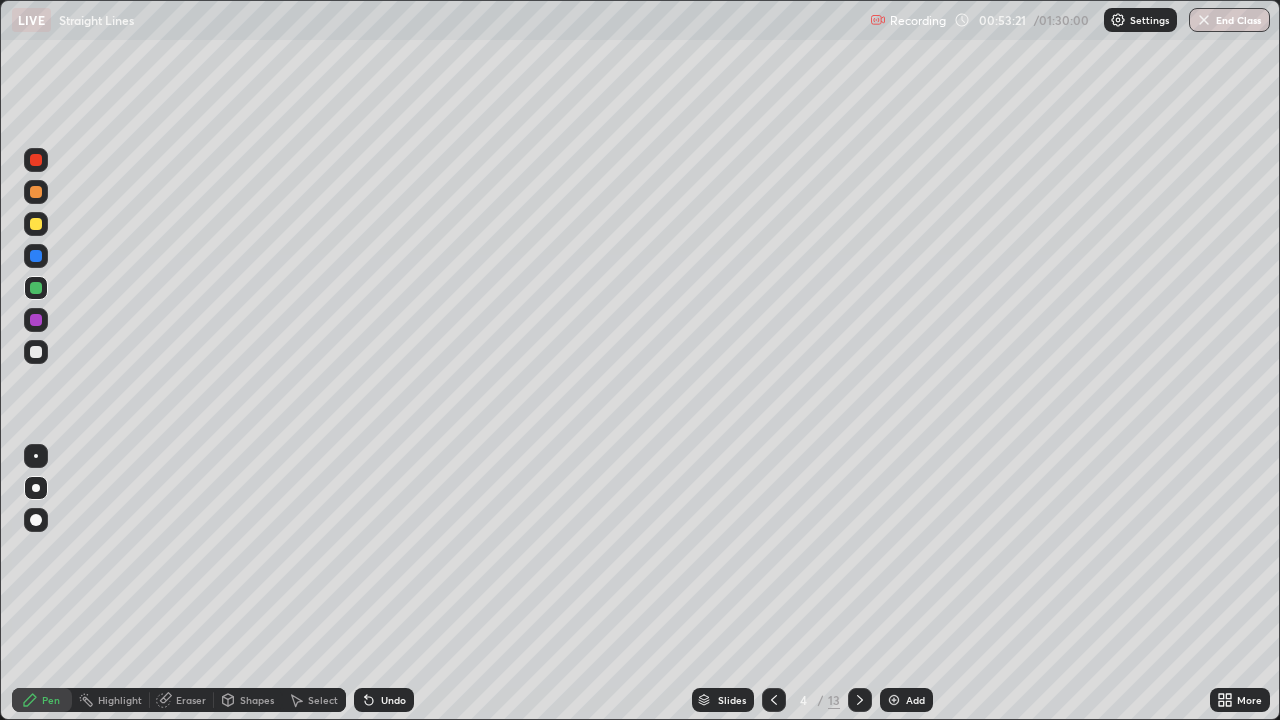 click on "Undo" at bounding box center [393, 700] 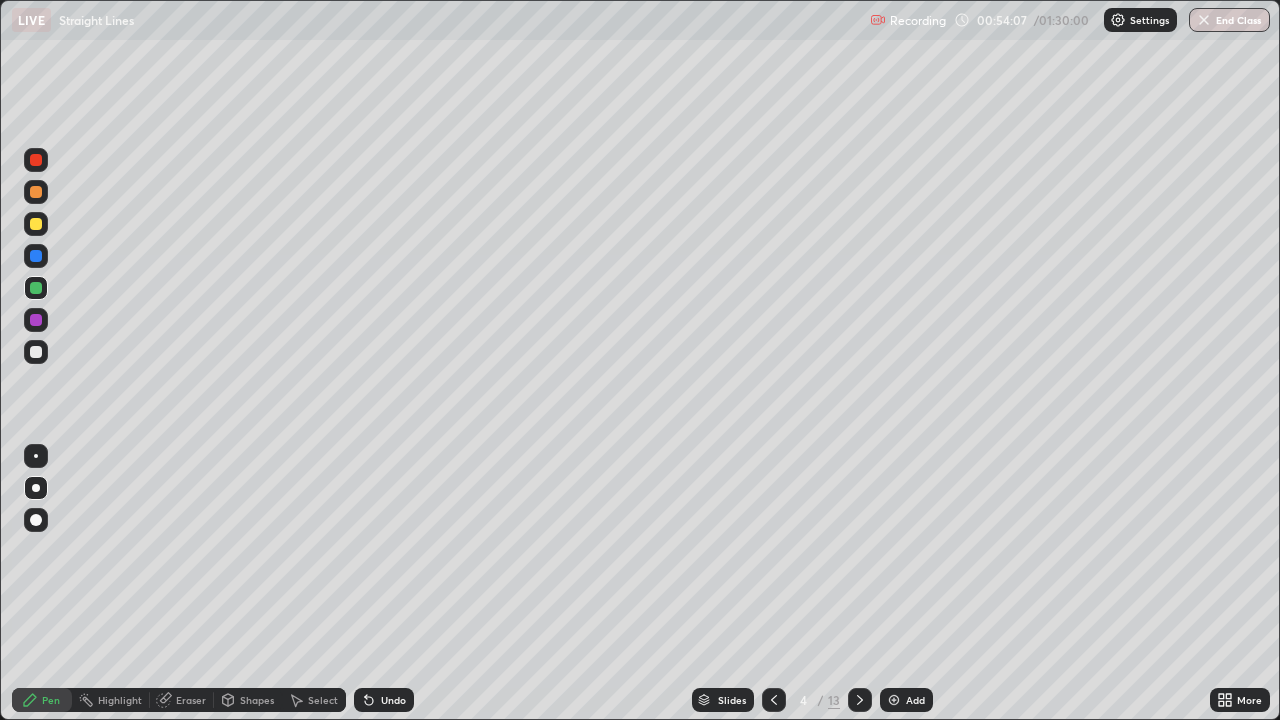 click at bounding box center [36, 352] 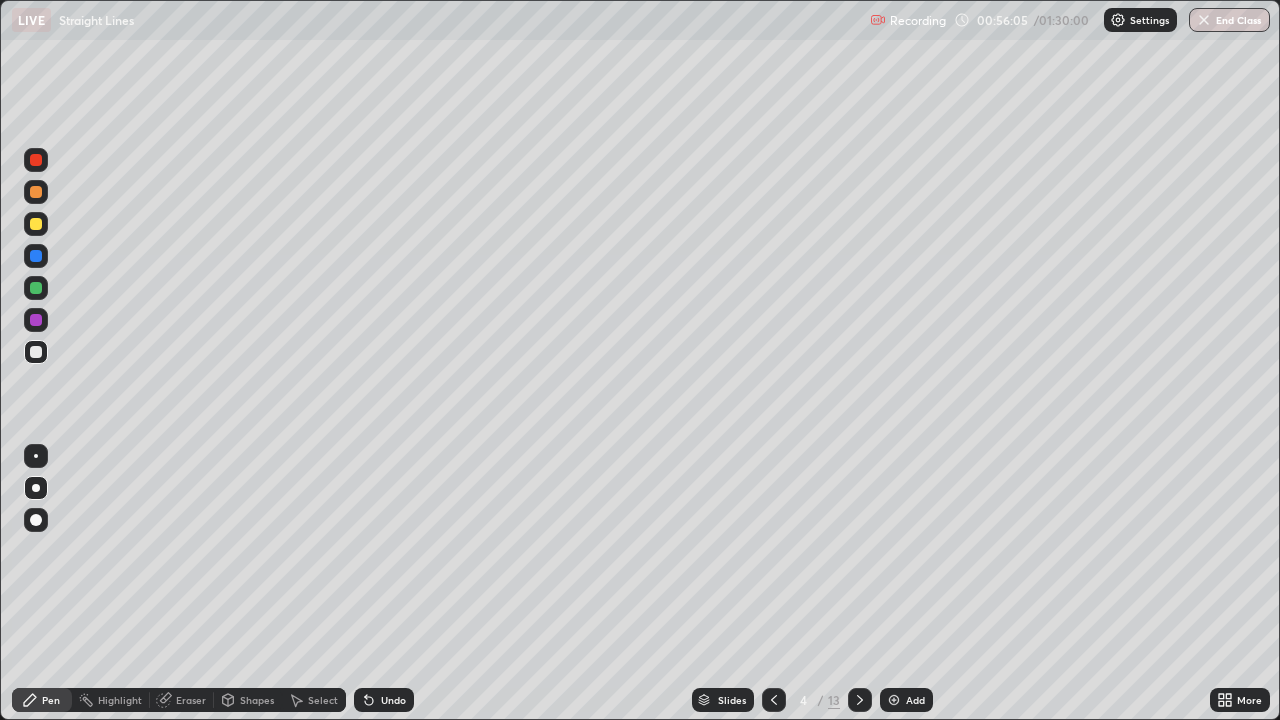 click 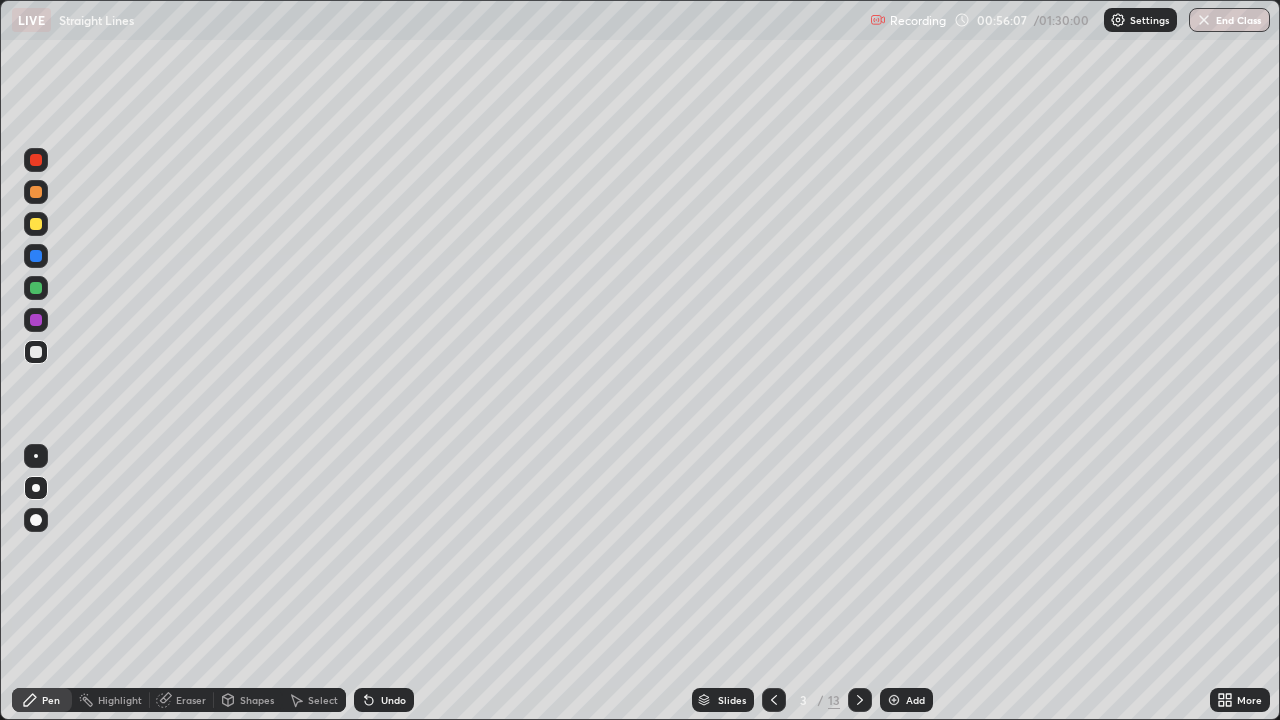 click on "Undo" at bounding box center [393, 700] 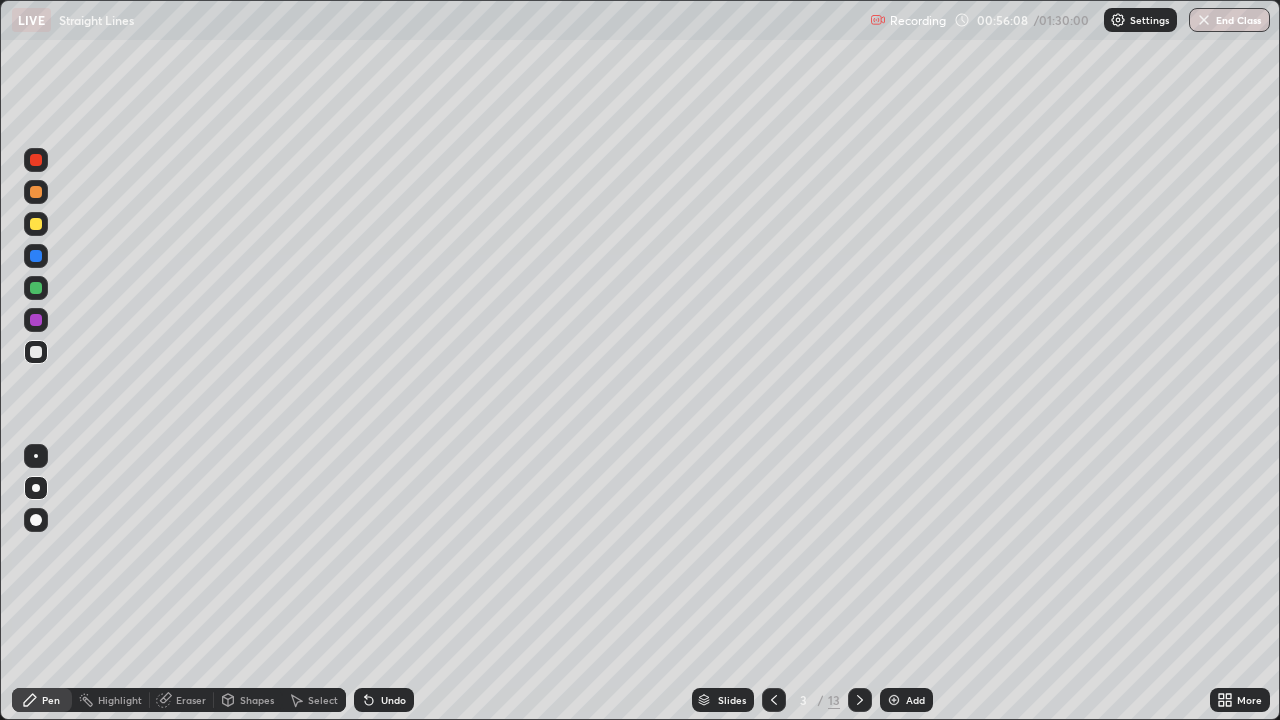 click at bounding box center (36, 256) 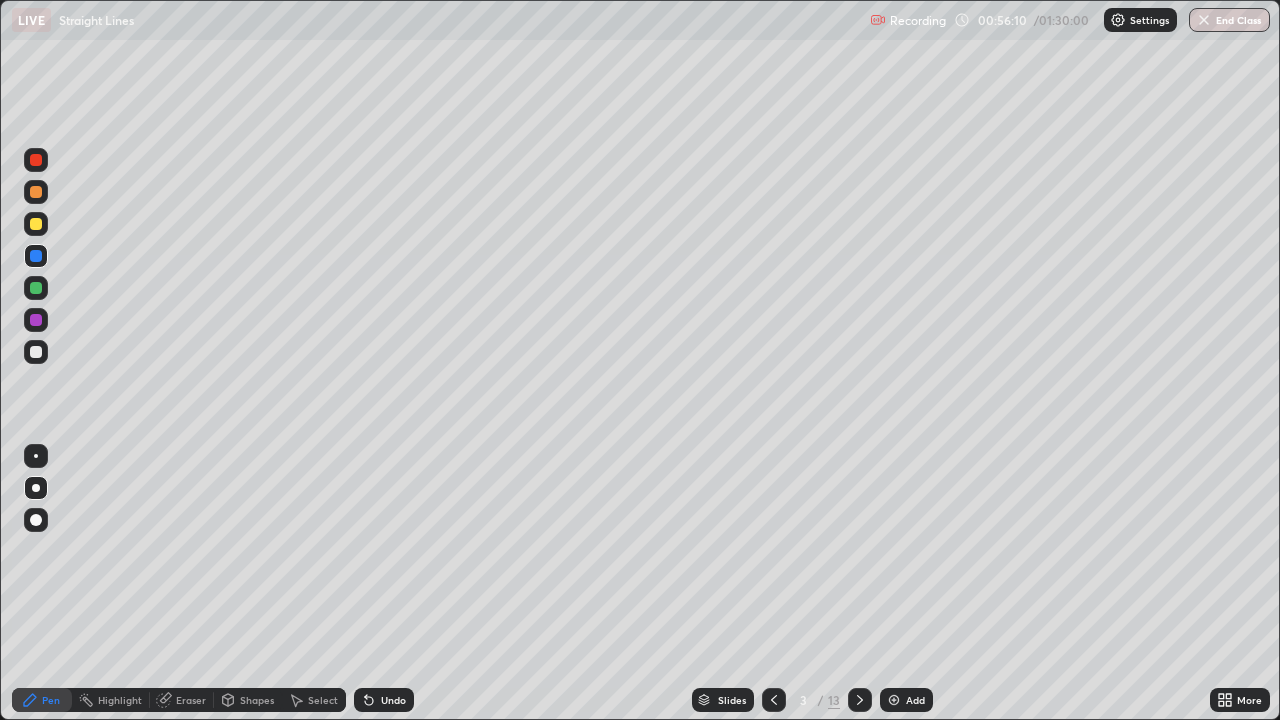 click at bounding box center [894, 700] 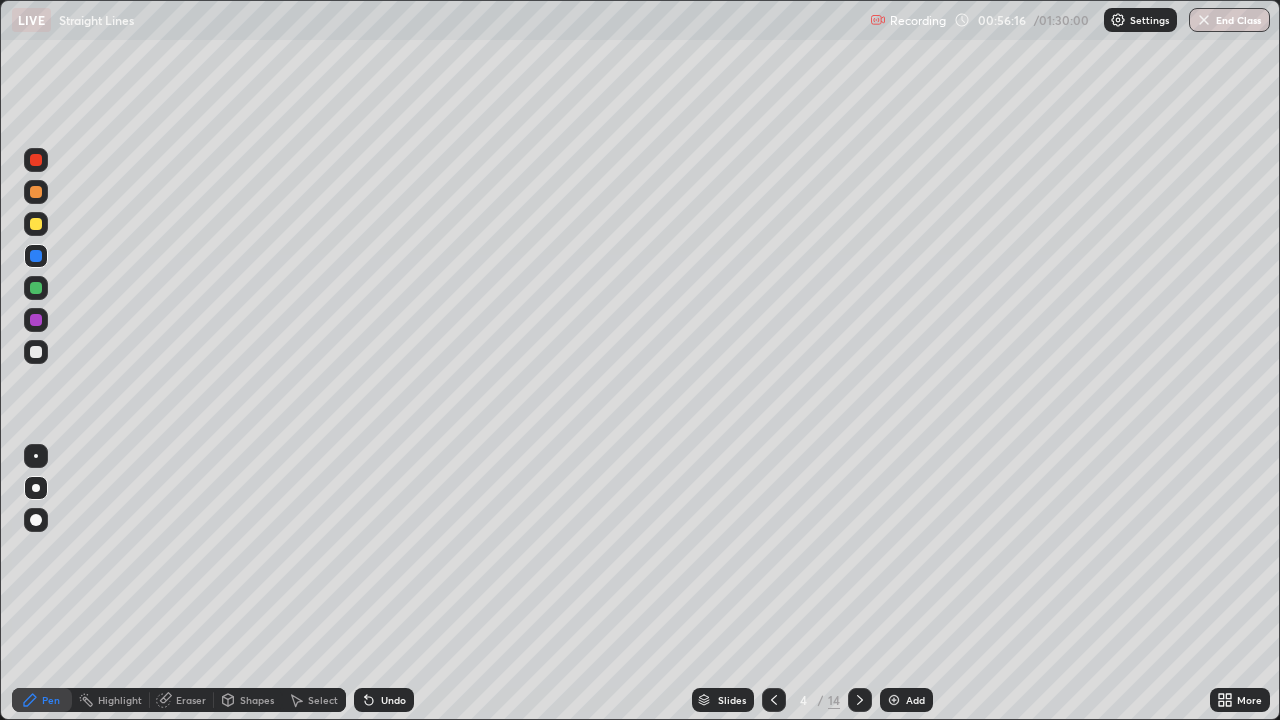 click on "Eraser" at bounding box center [191, 700] 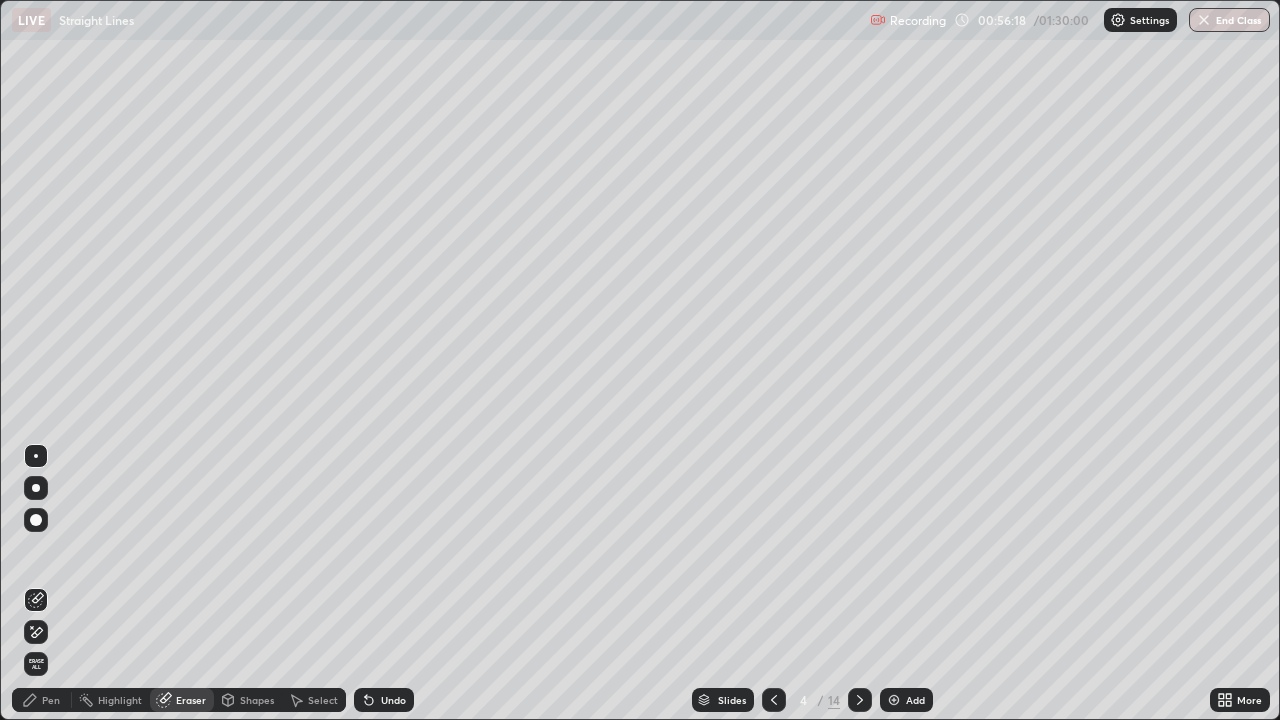 click on "Pen" at bounding box center [51, 700] 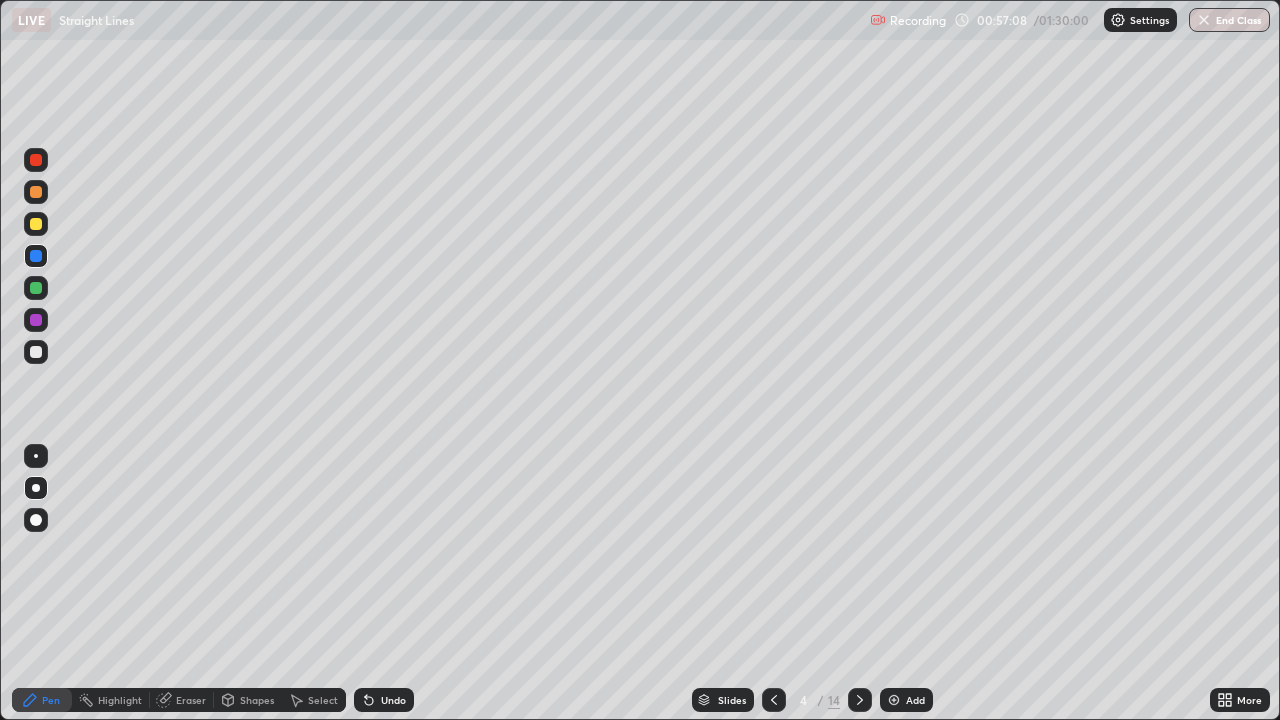 click 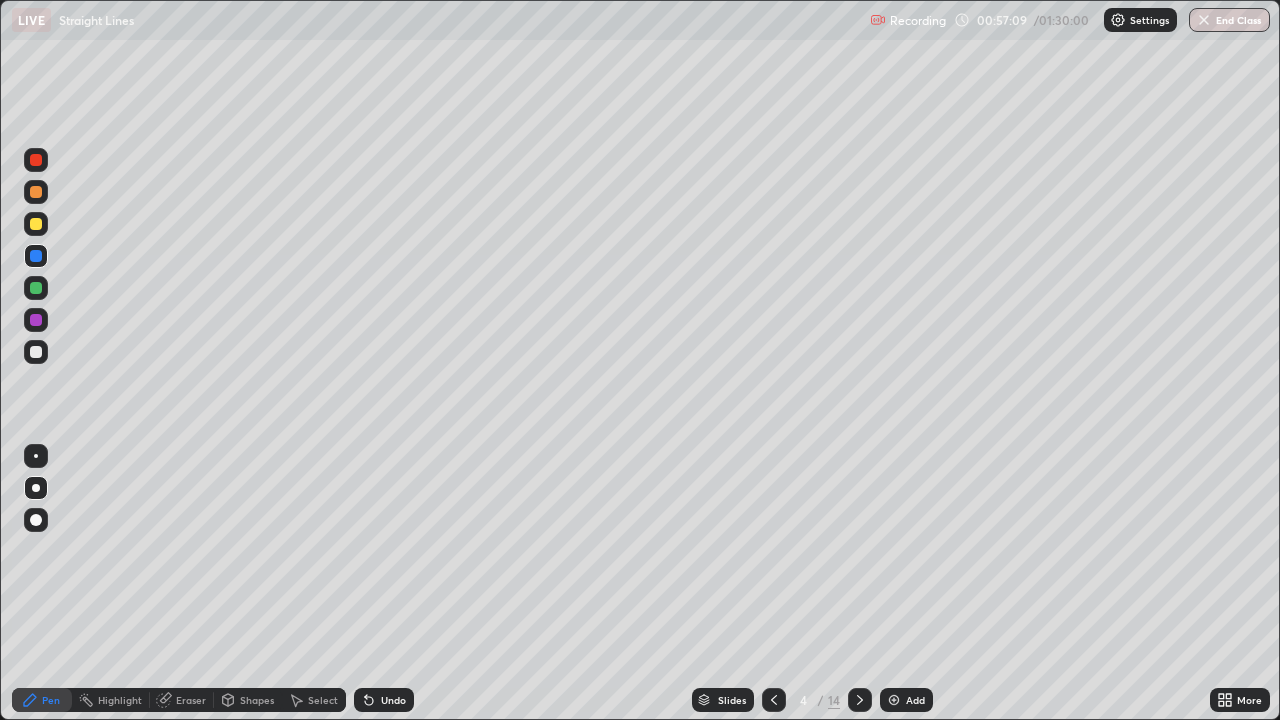 click at bounding box center [36, 224] 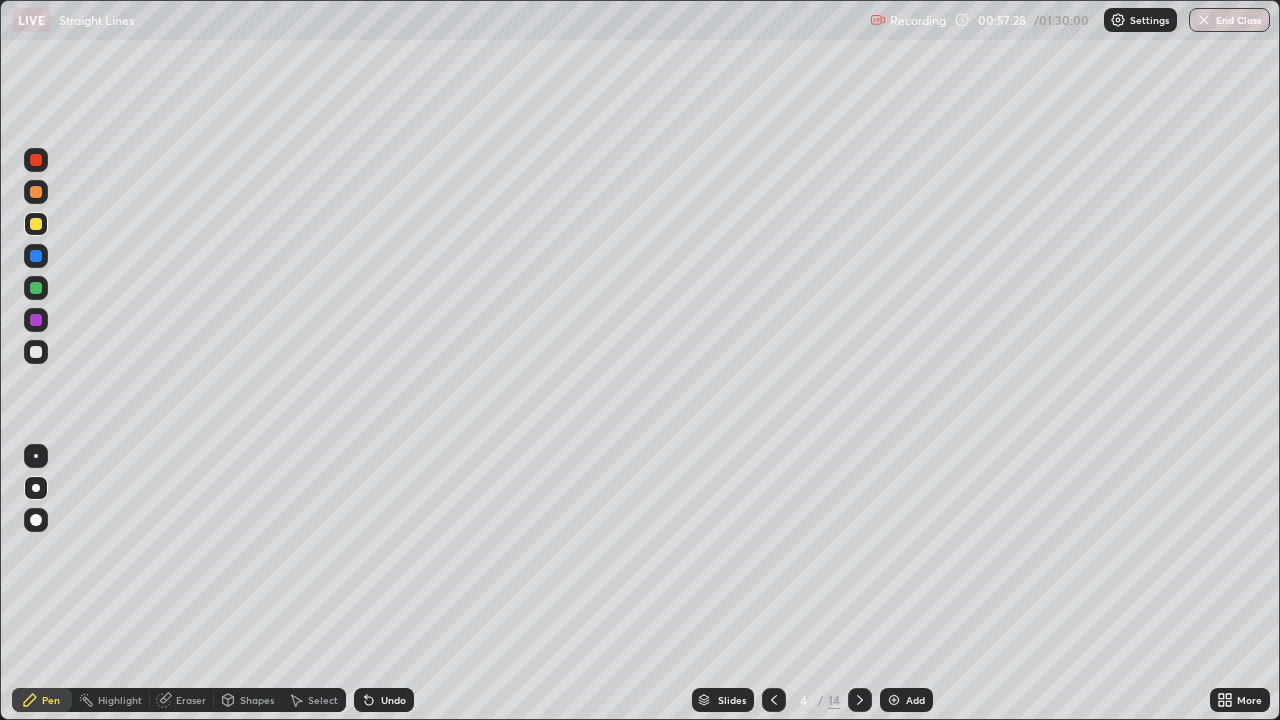 click at bounding box center (36, 320) 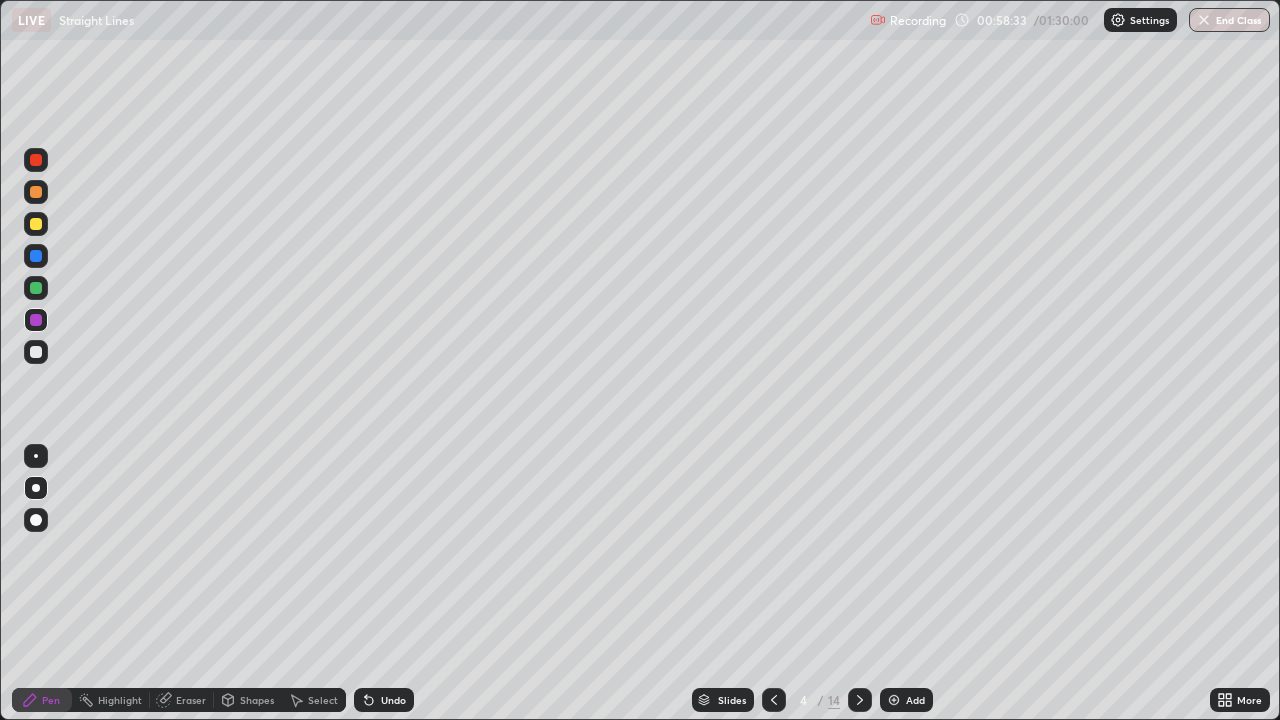 click at bounding box center (36, 288) 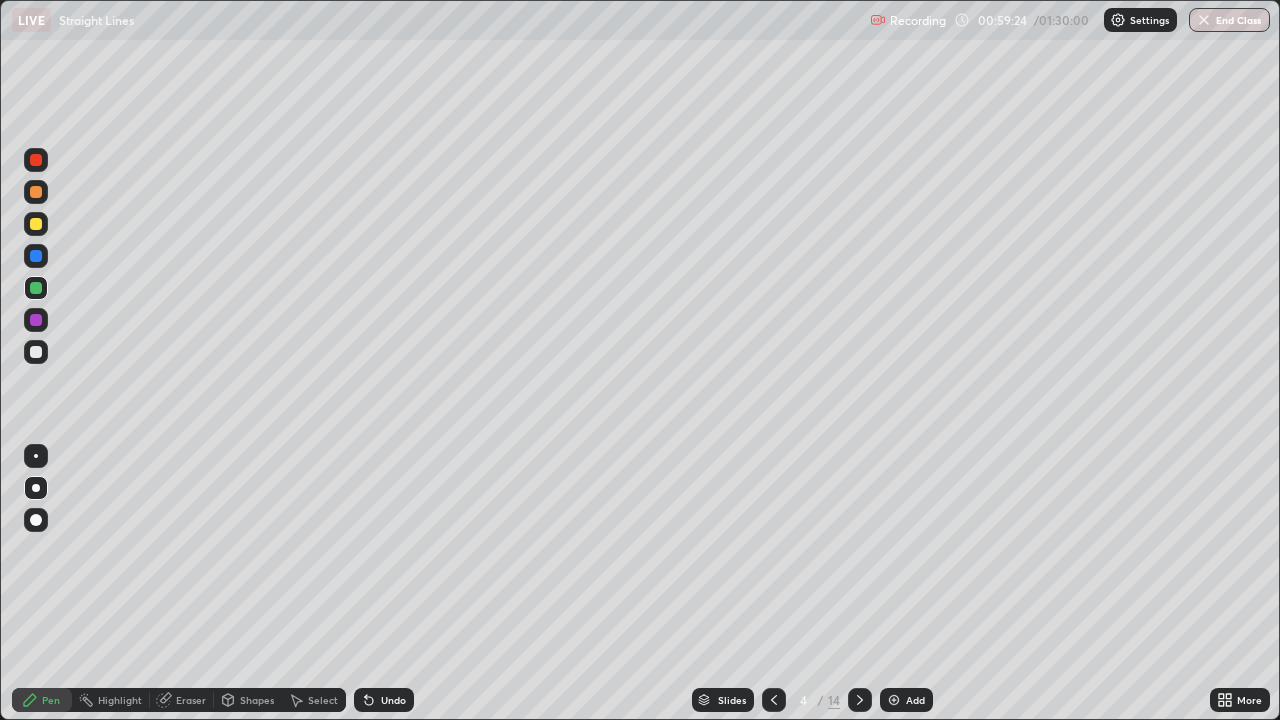 click on "Undo" at bounding box center [384, 700] 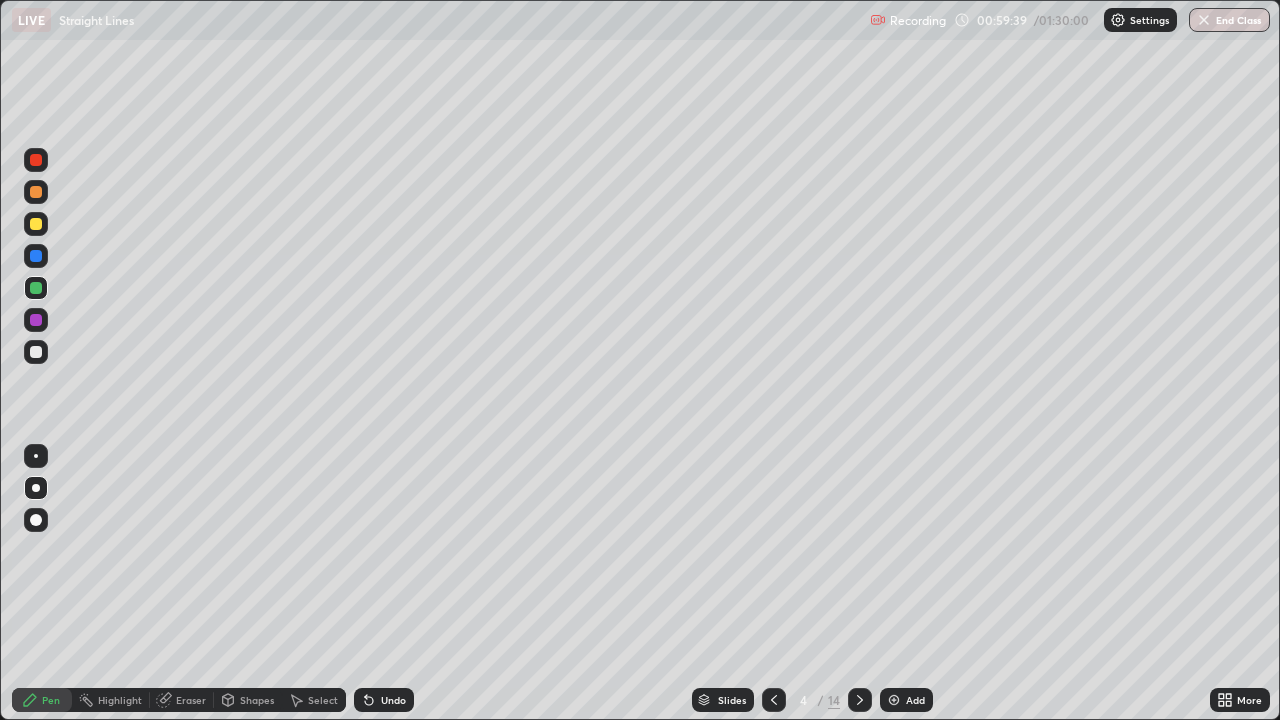 click on "Undo" at bounding box center (384, 700) 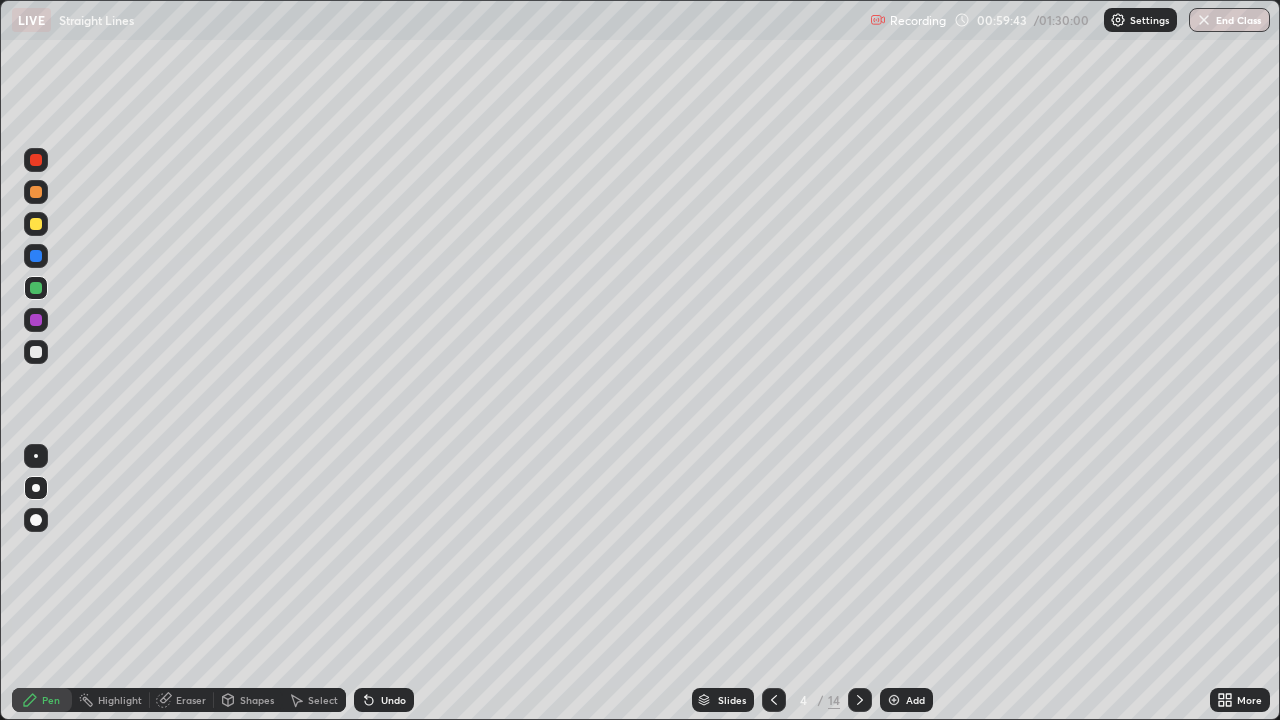 click on "Undo" at bounding box center [384, 700] 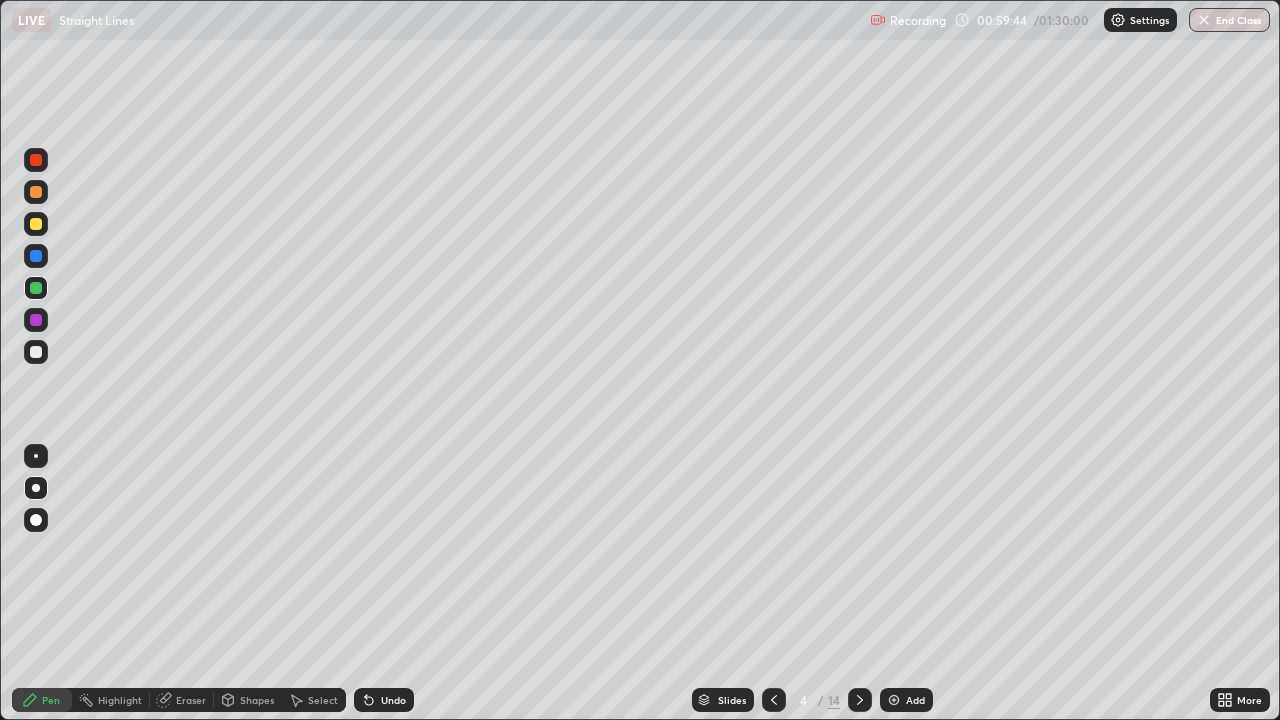 click on "Undo" at bounding box center [393, 700] 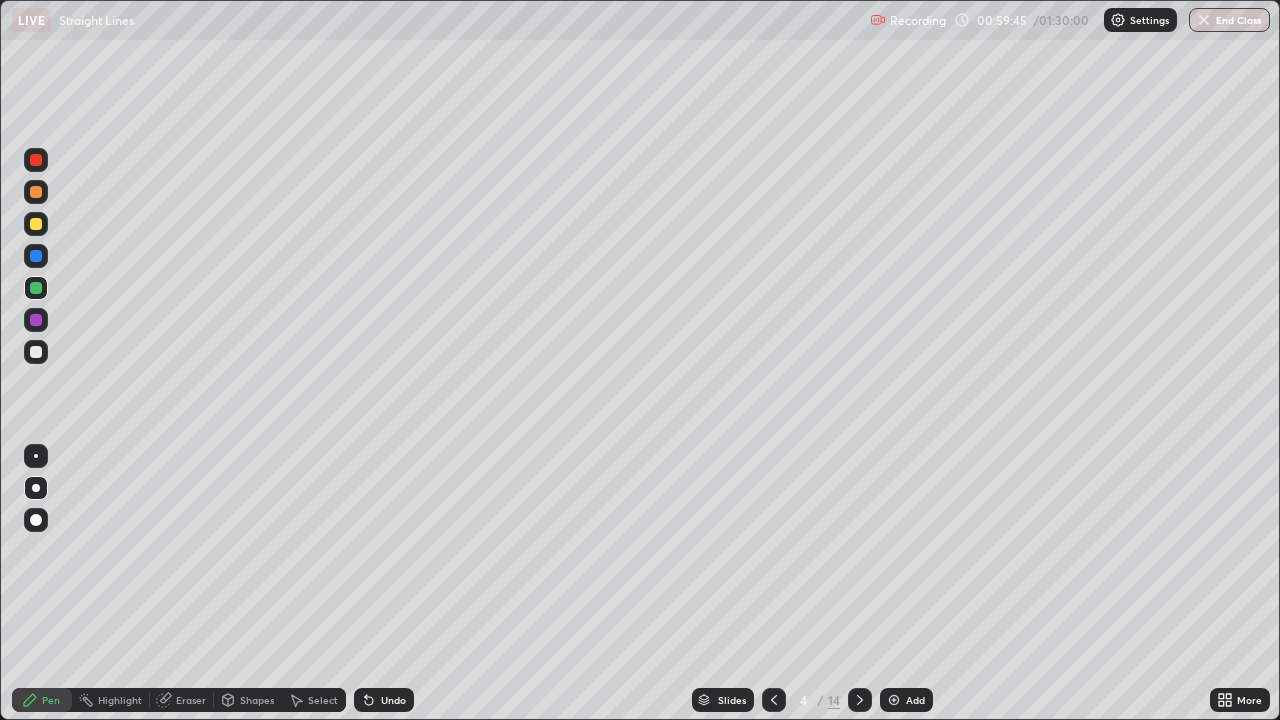 click on "Undo" at bounding box center [384, 700] 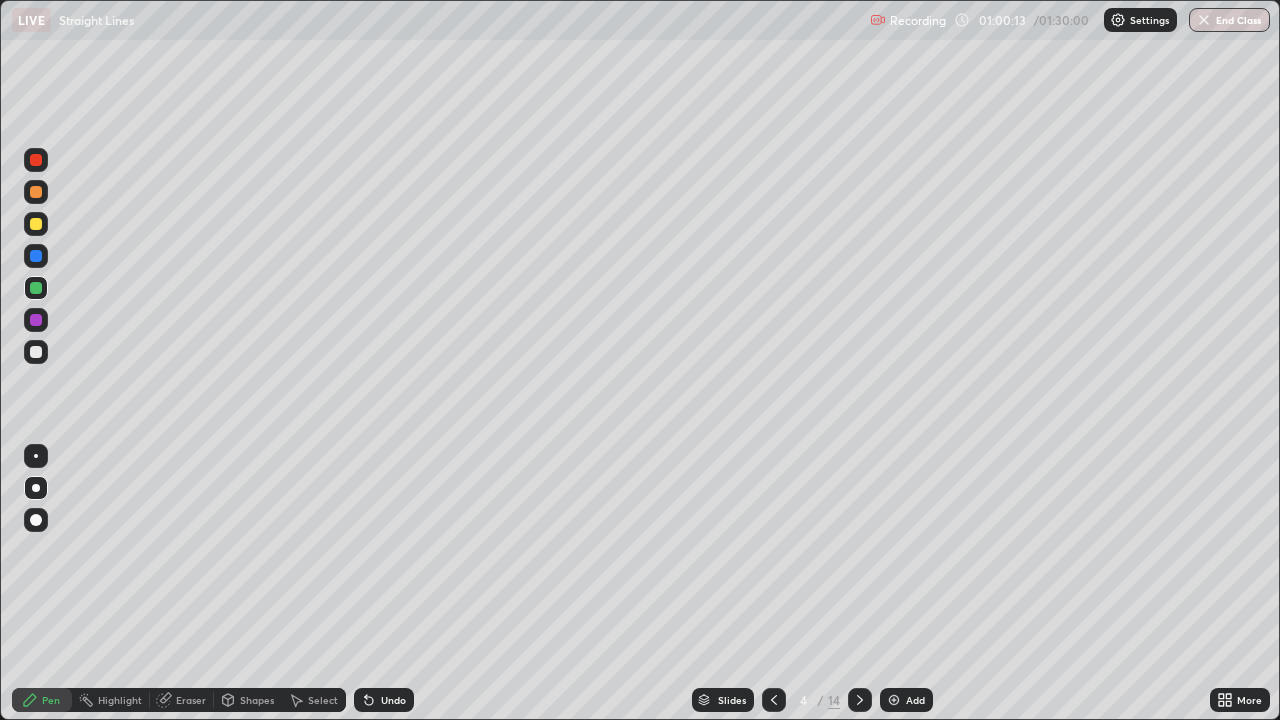 click at bounding box center [36, 352] 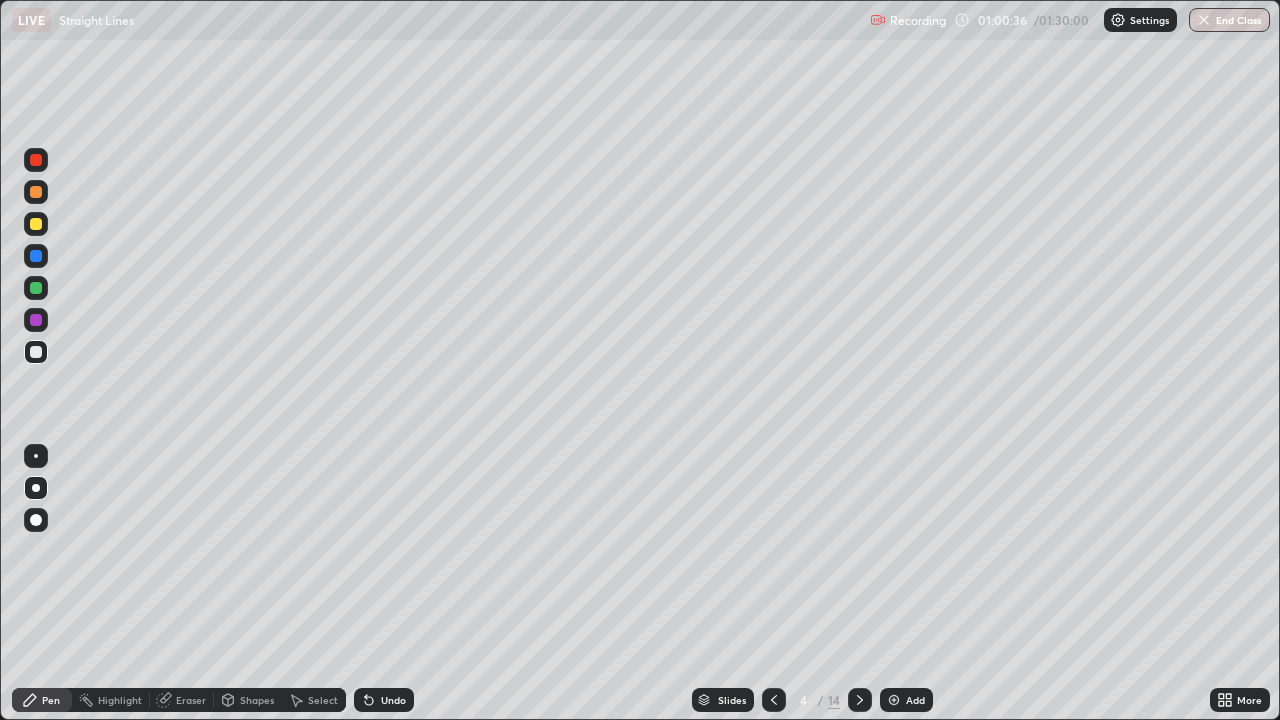 click on "Eraser" at bounding box center [182, 700] 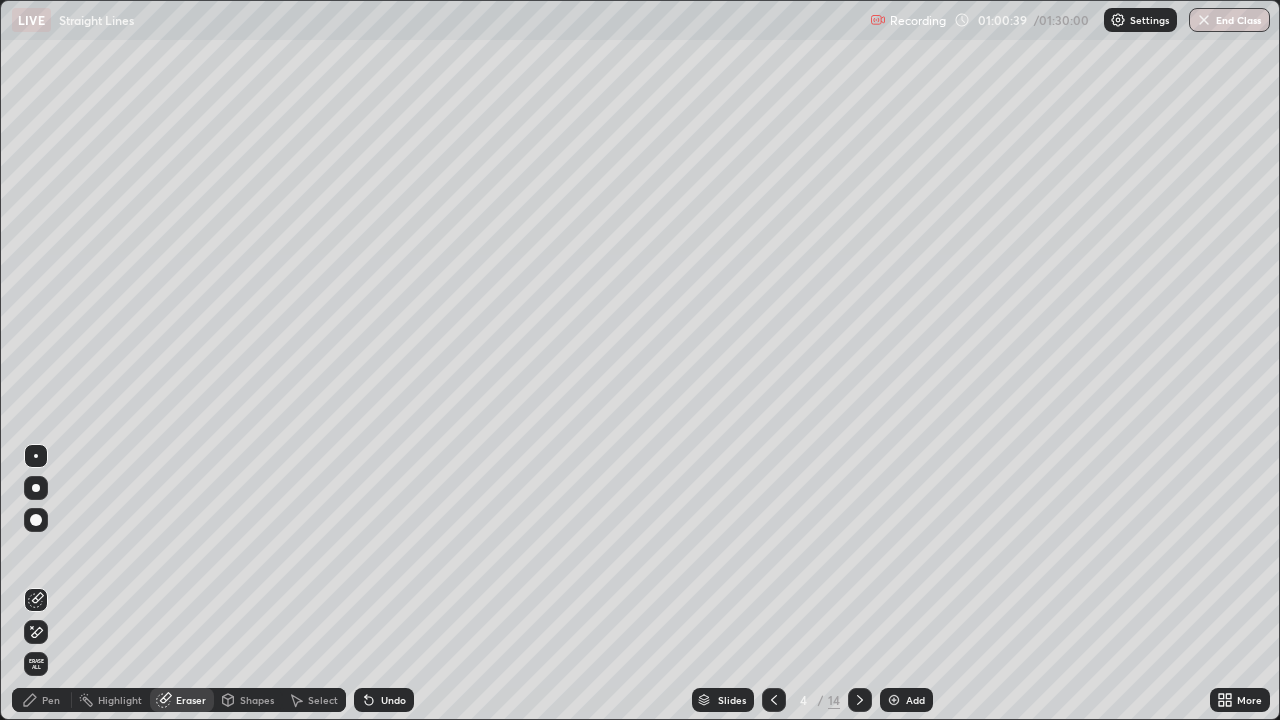 click on "Pen" at bounding box center (51, 700) 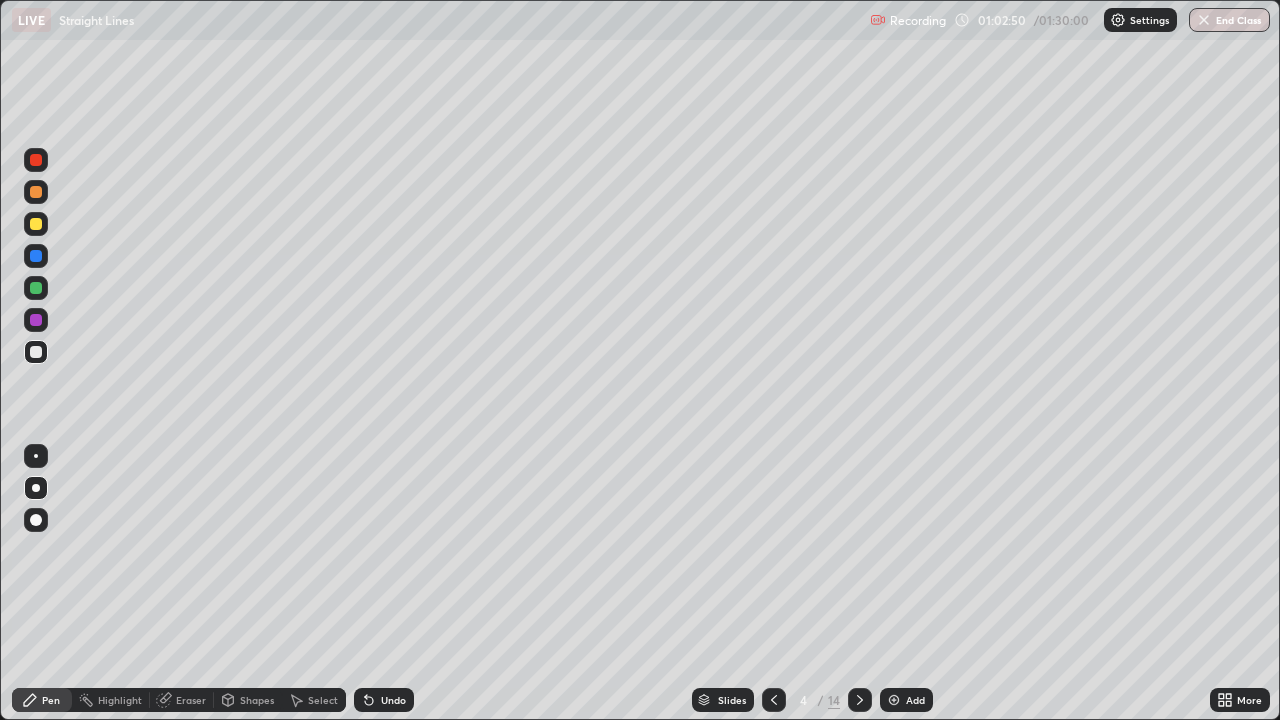 click at bounding box center (1204, 20) 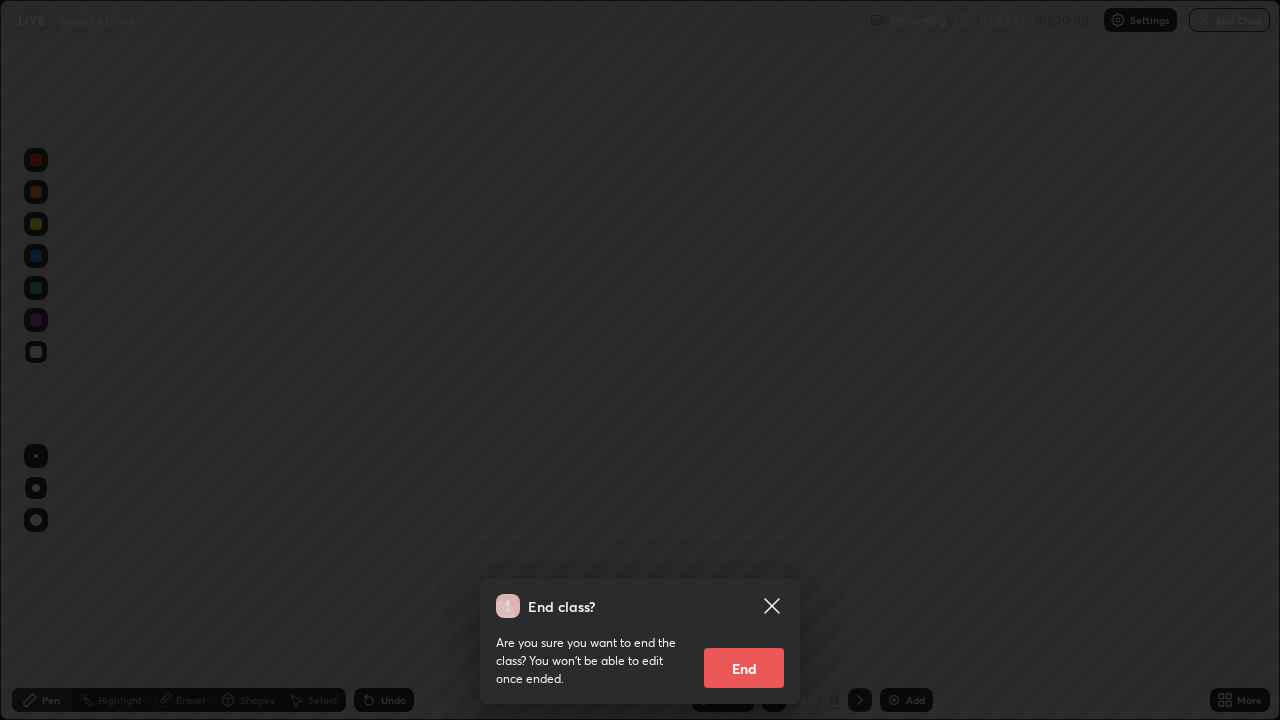 click on "End" at bounding box center (744, 668) 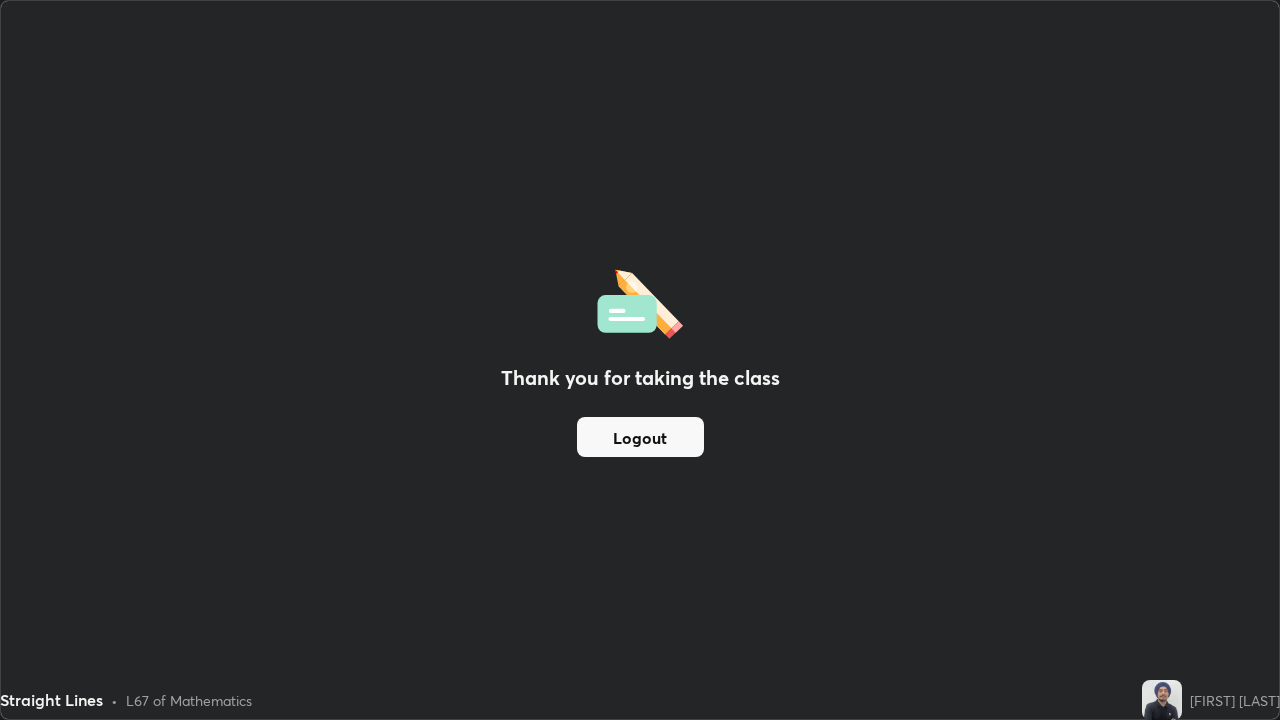 click on "Logout" at bounding box center (640, 437) 